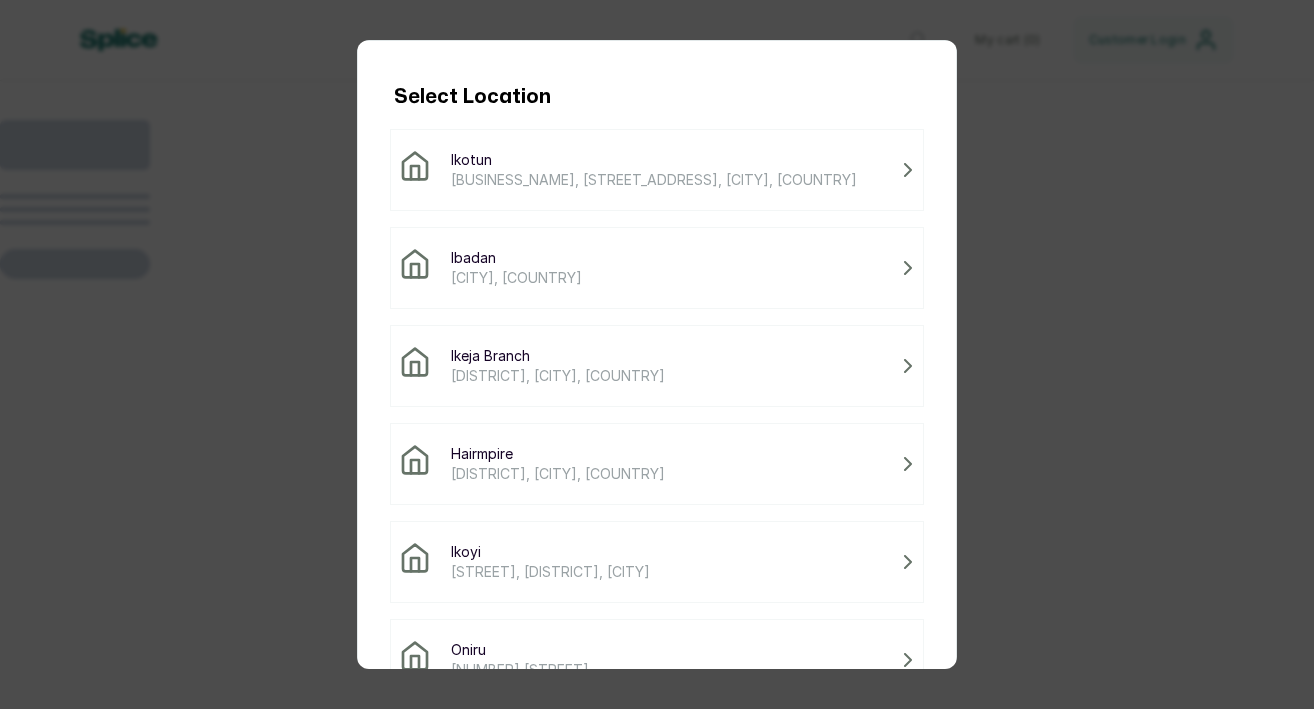 scroll, scrollTop: 0, scrollLeft: 0, axis: both 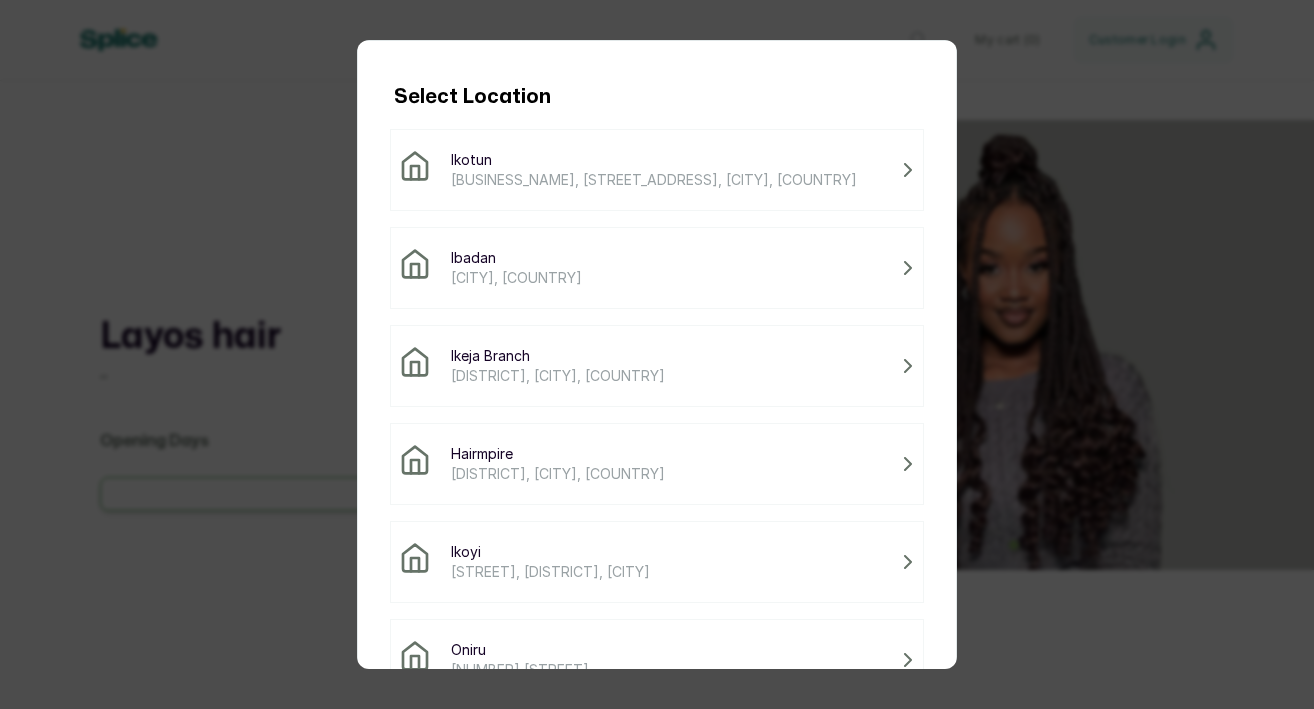 click on "[BUSINESS_NAME], [STREET_ADDRESS], [CITY], [COUNTRY]" at bounding box center (654, 180) 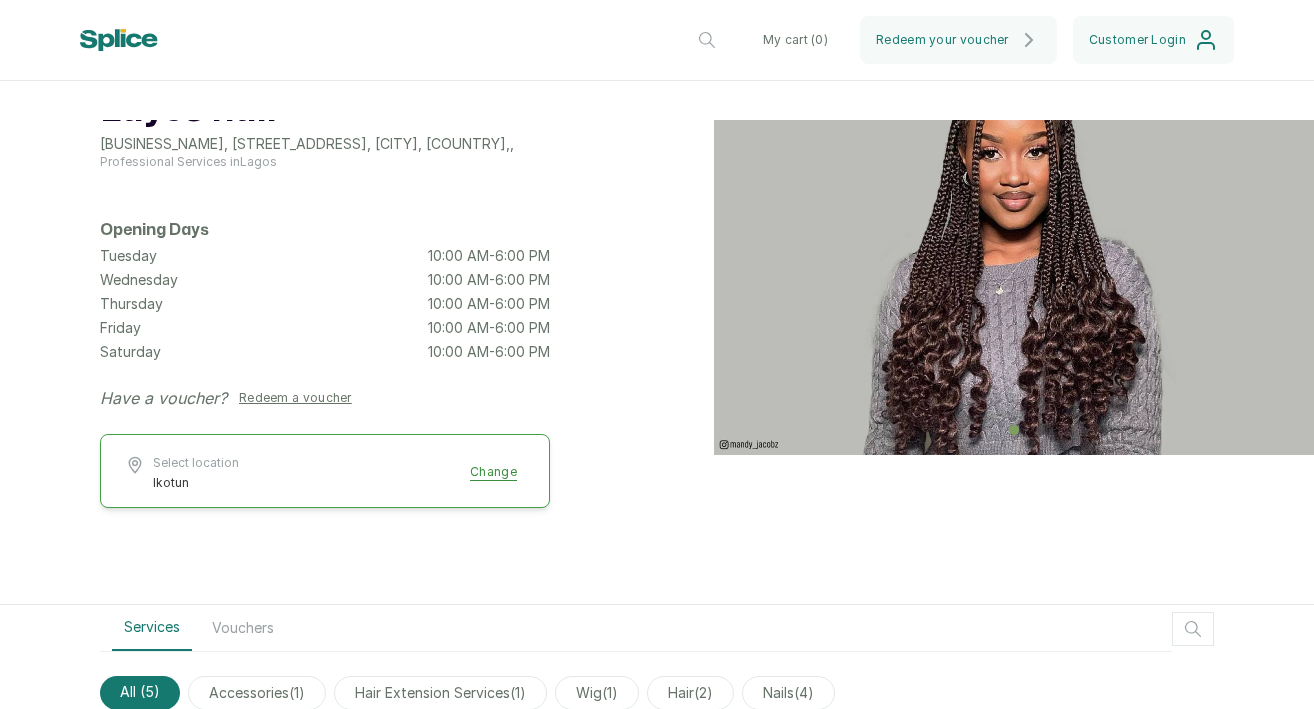 scroll, scrollTop: 0, scrollLeft: 0, axis: both 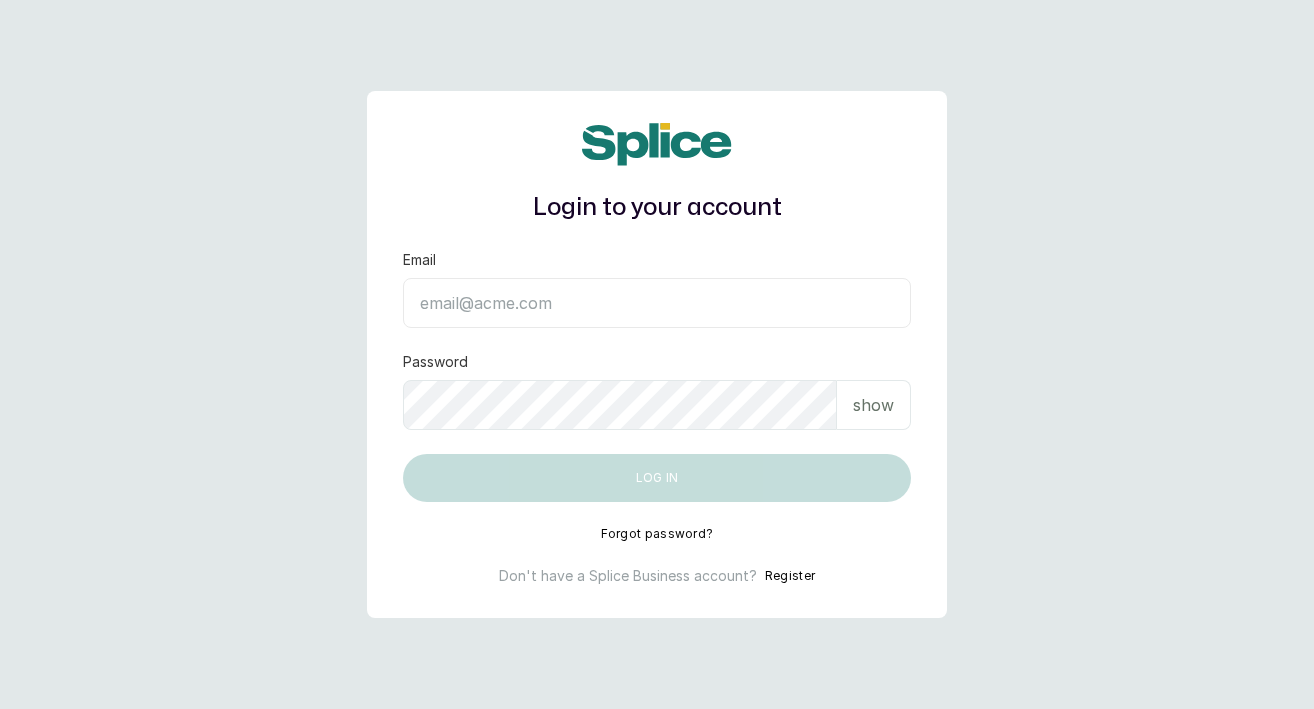 click on "Email" at bounding box center (657, 303) 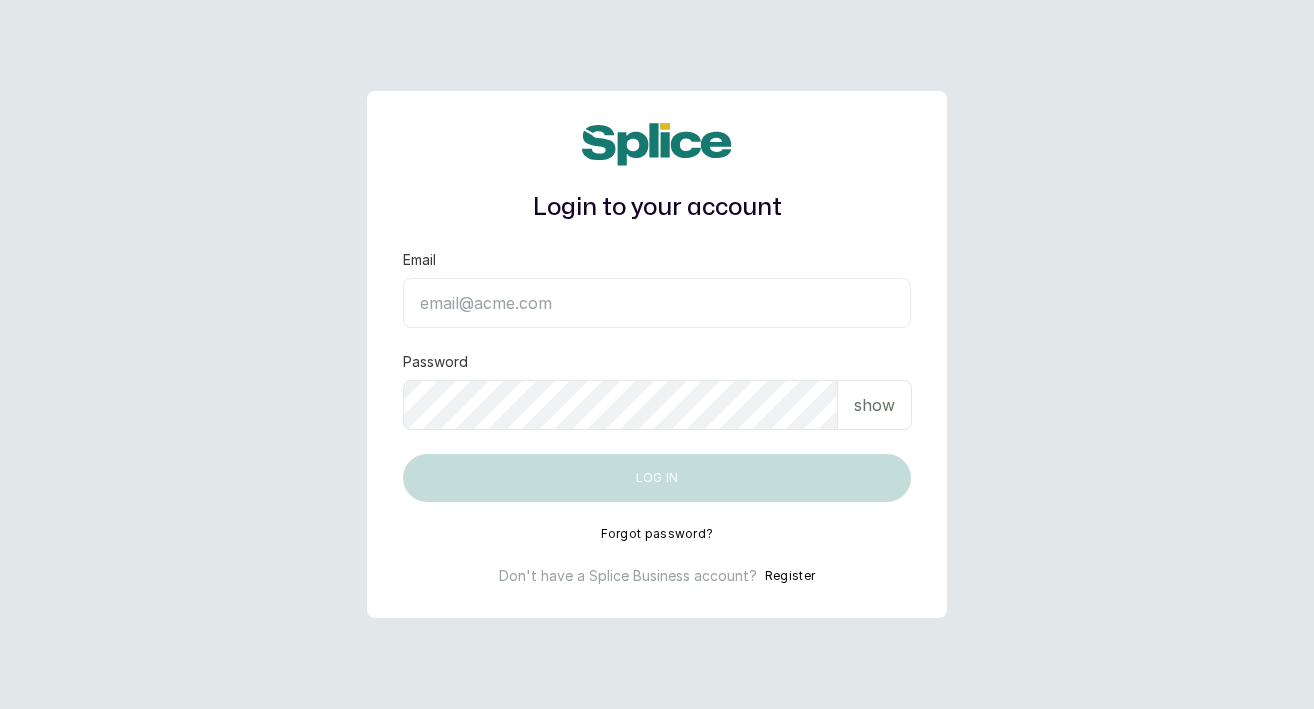 scroll, scrollTop: 0, scrollLeft: 0, axis: both 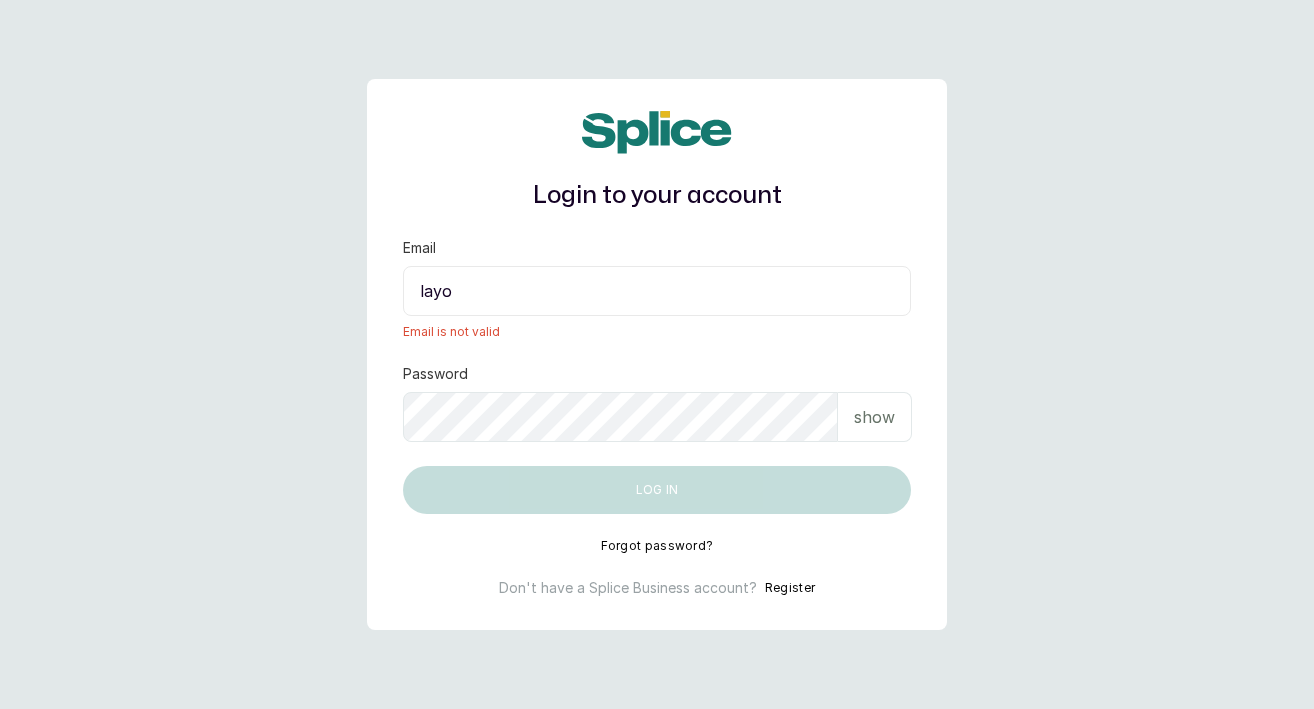 click on "layo" at bounding box center [657, 291] 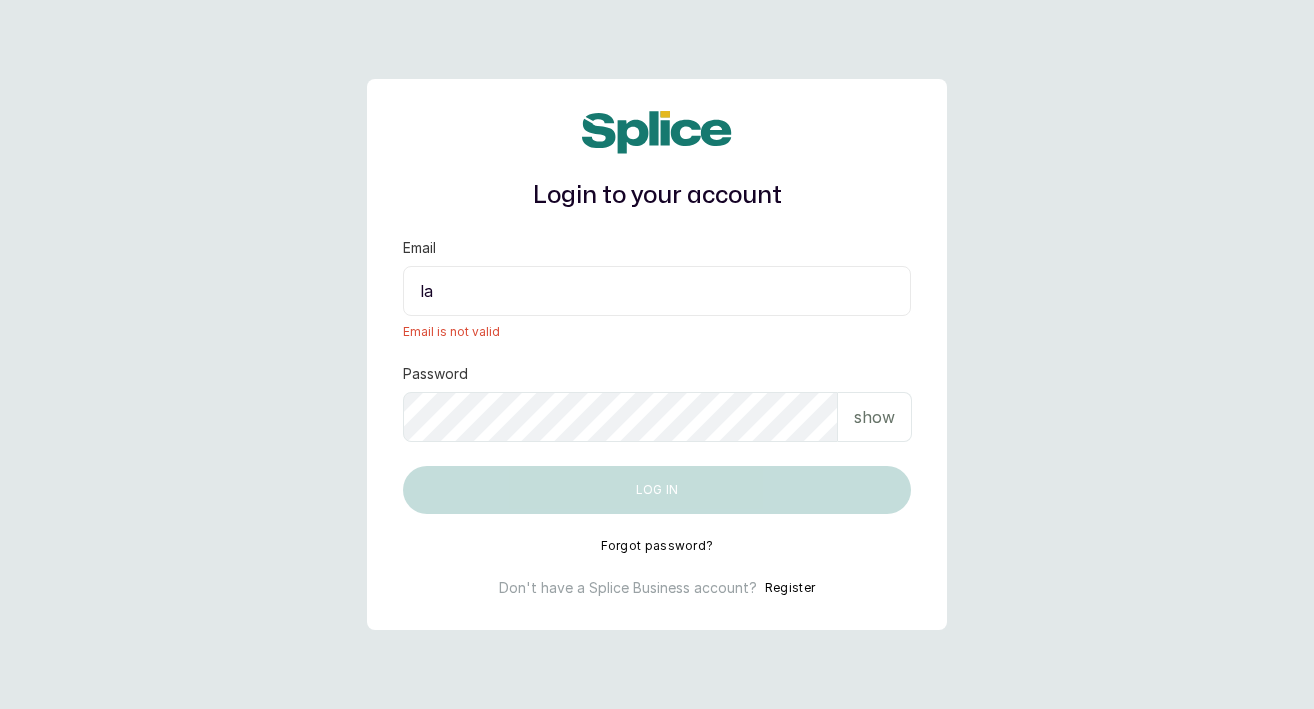 type on "l" 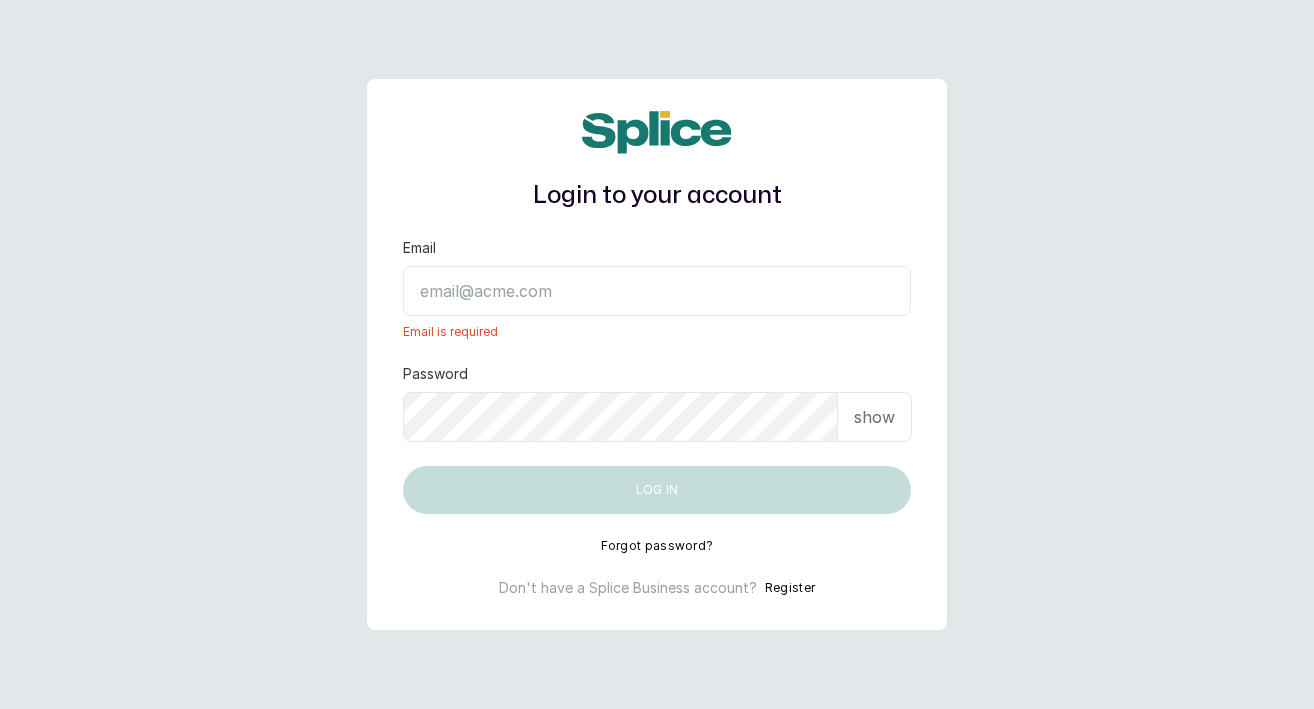 paste on "layo@withsplice.com" 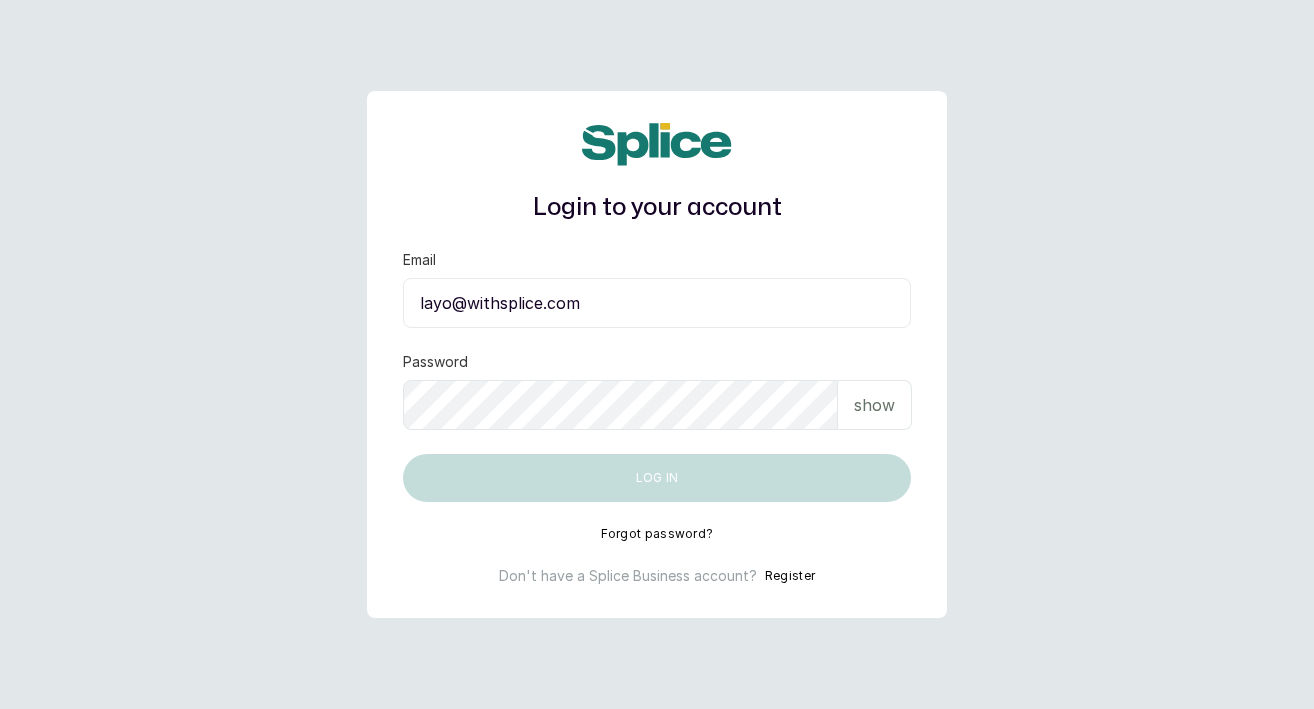type on "layo@withsplice.com" 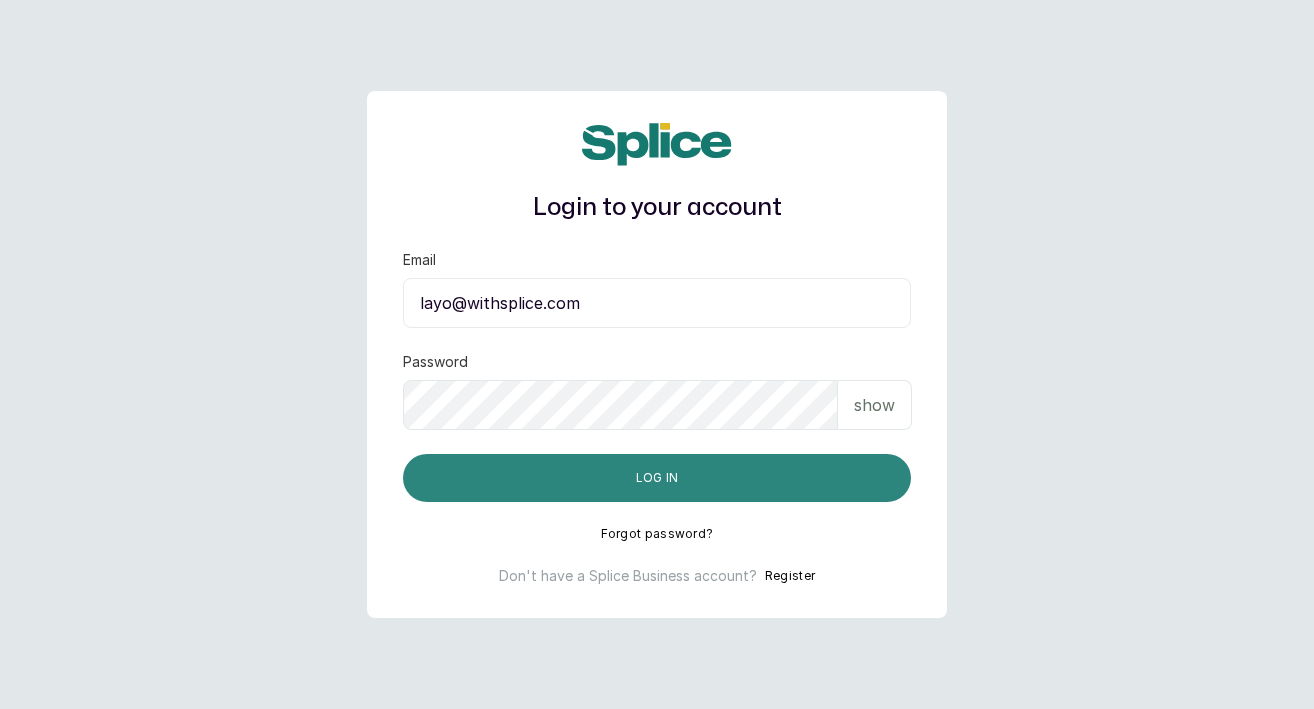 click on "Log in" at bounding box center (657, 478) 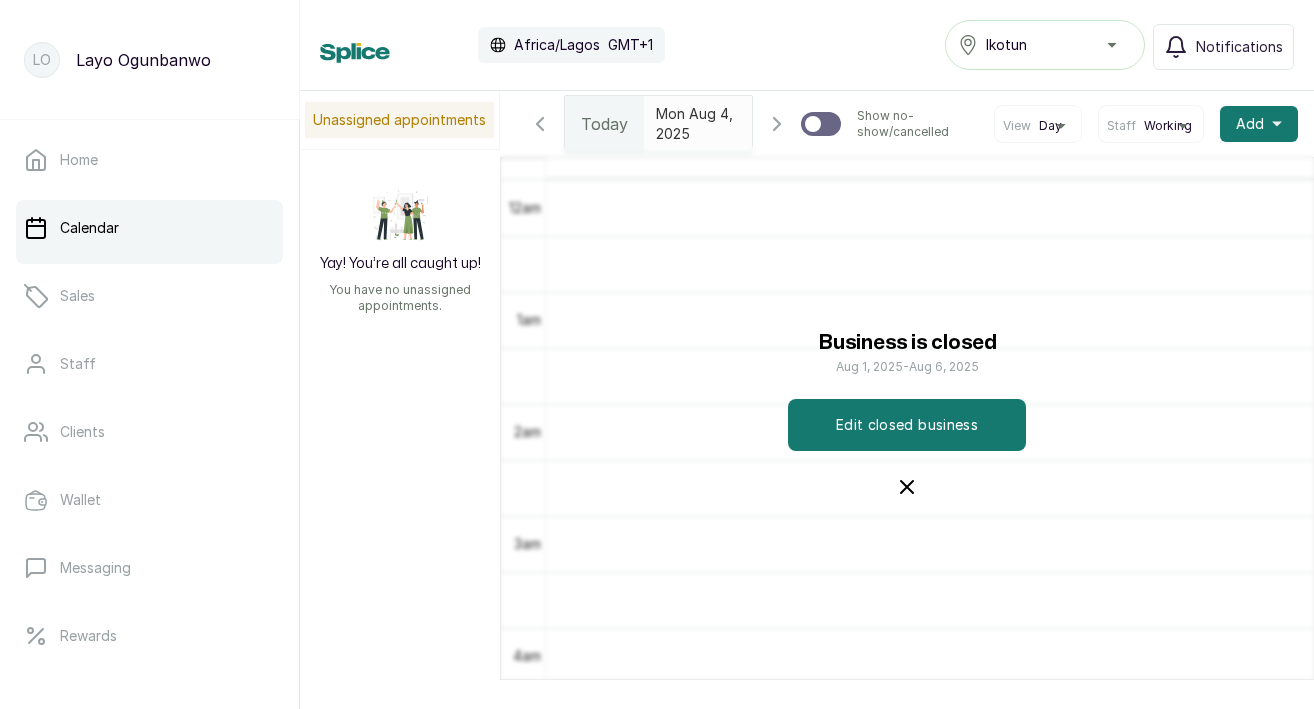 scroll, scrollTop: 0, scrollLeft: 0, axis: both 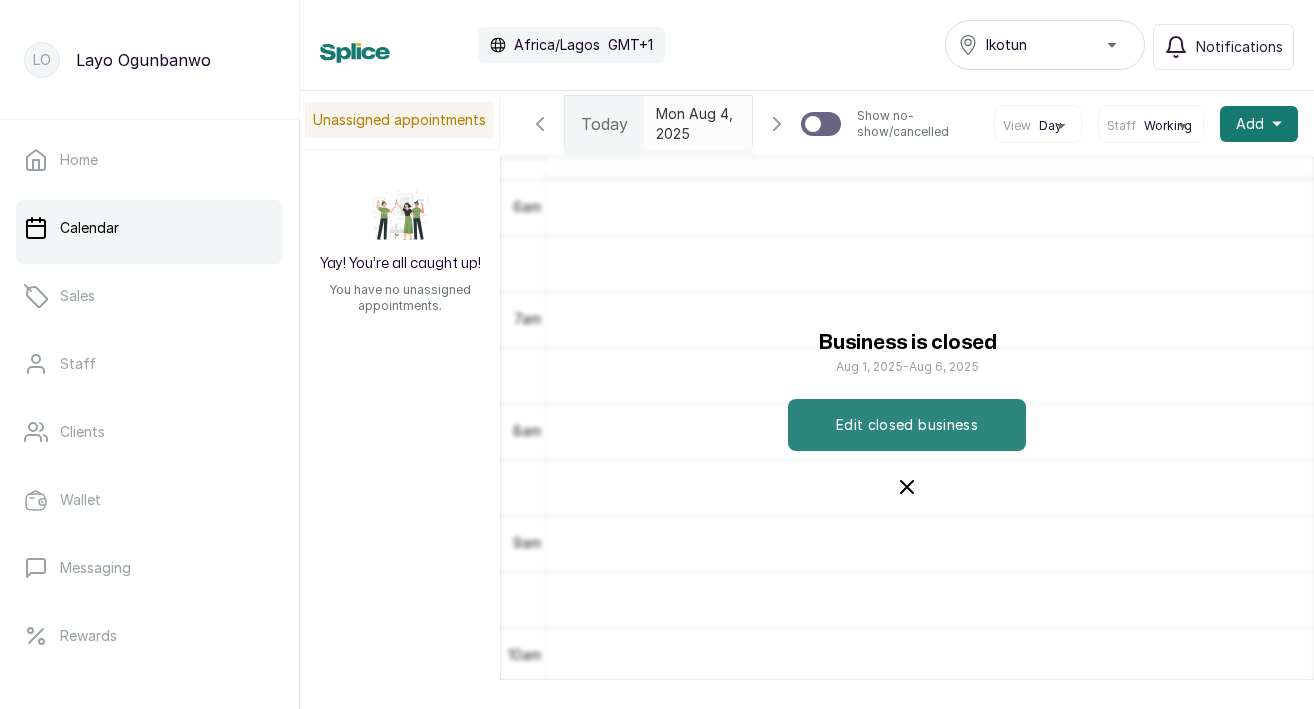 click on "Edit closed business" at bounding box center [907, 425] 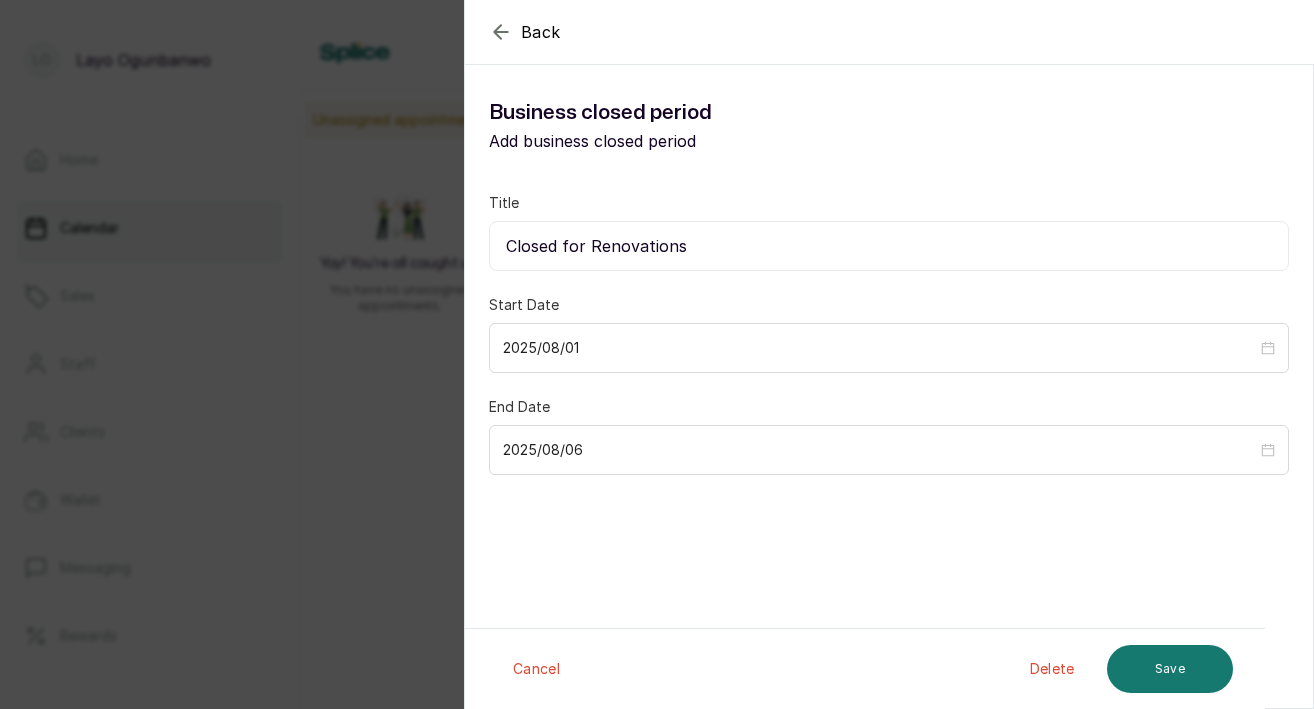 click on "Cancel" at bounding box center (536, 669) 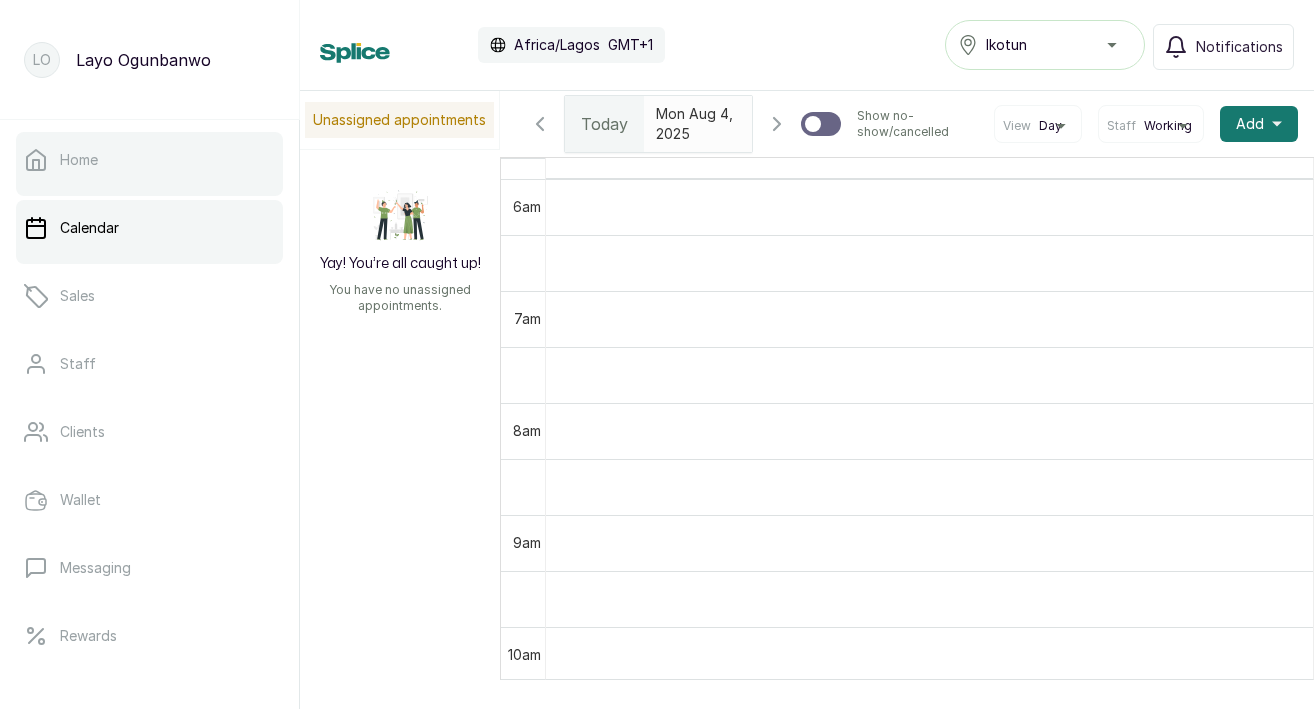 click on "Home" at bounding box center (149, 160) 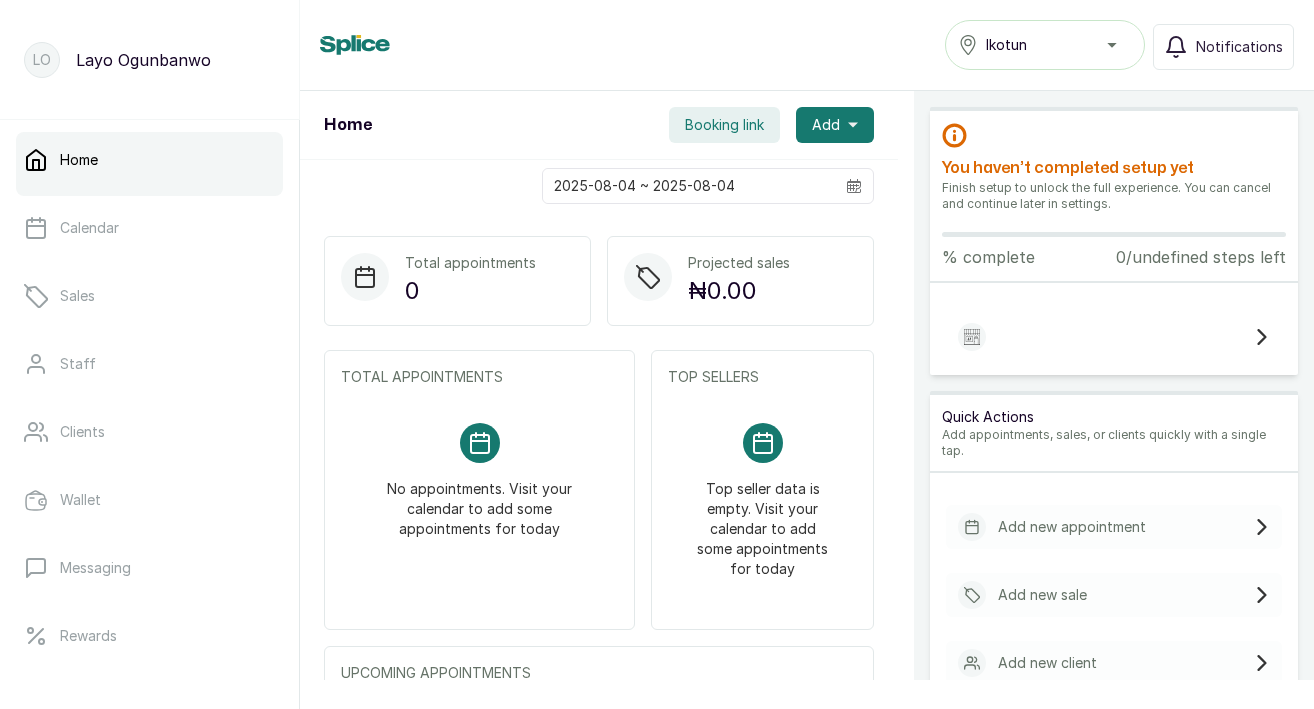 click at bounding box center (1114, 337) 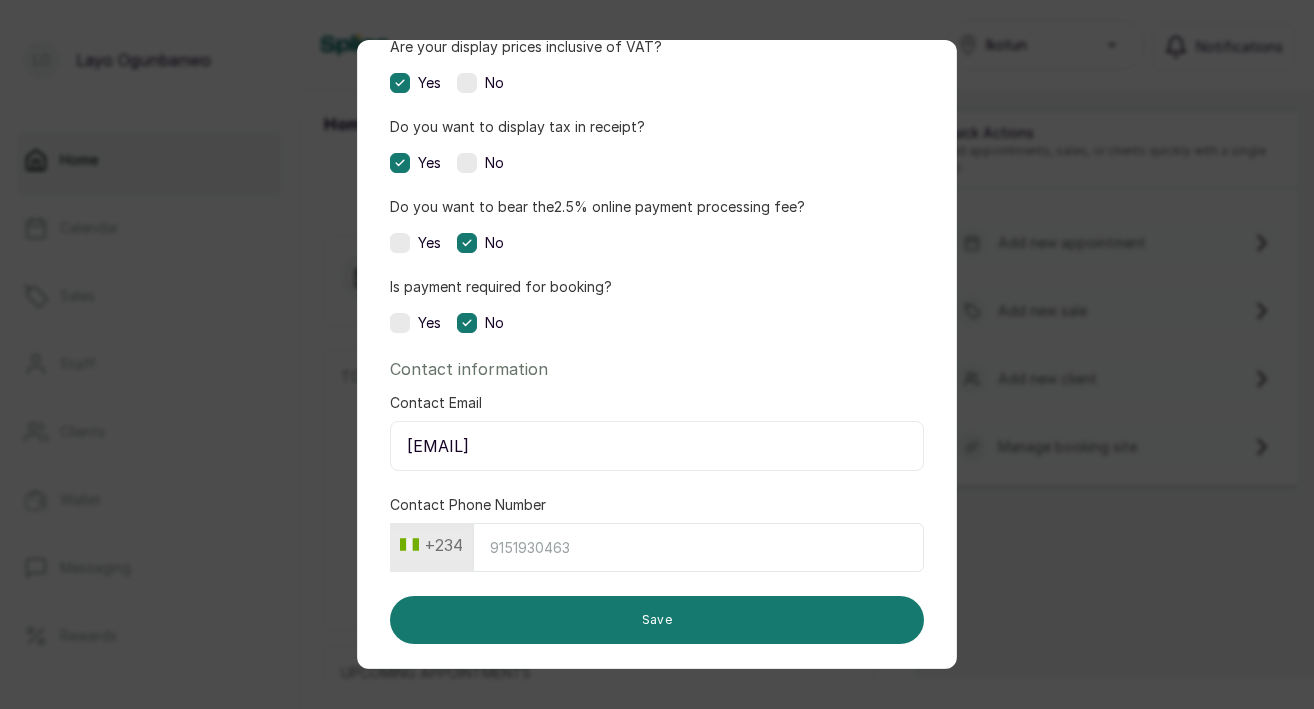 scroll, scrollTop: 0, scrollLeft: 0, axis: both 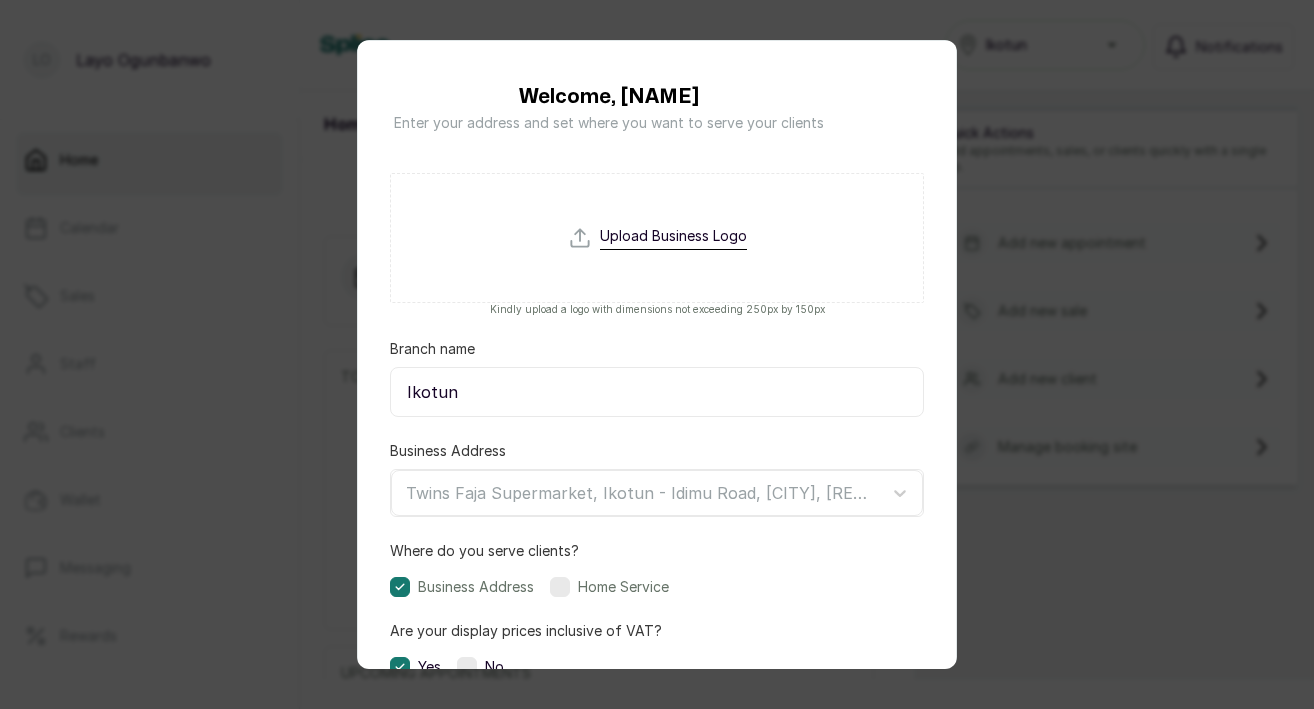 click at bounding box center [657, 274] 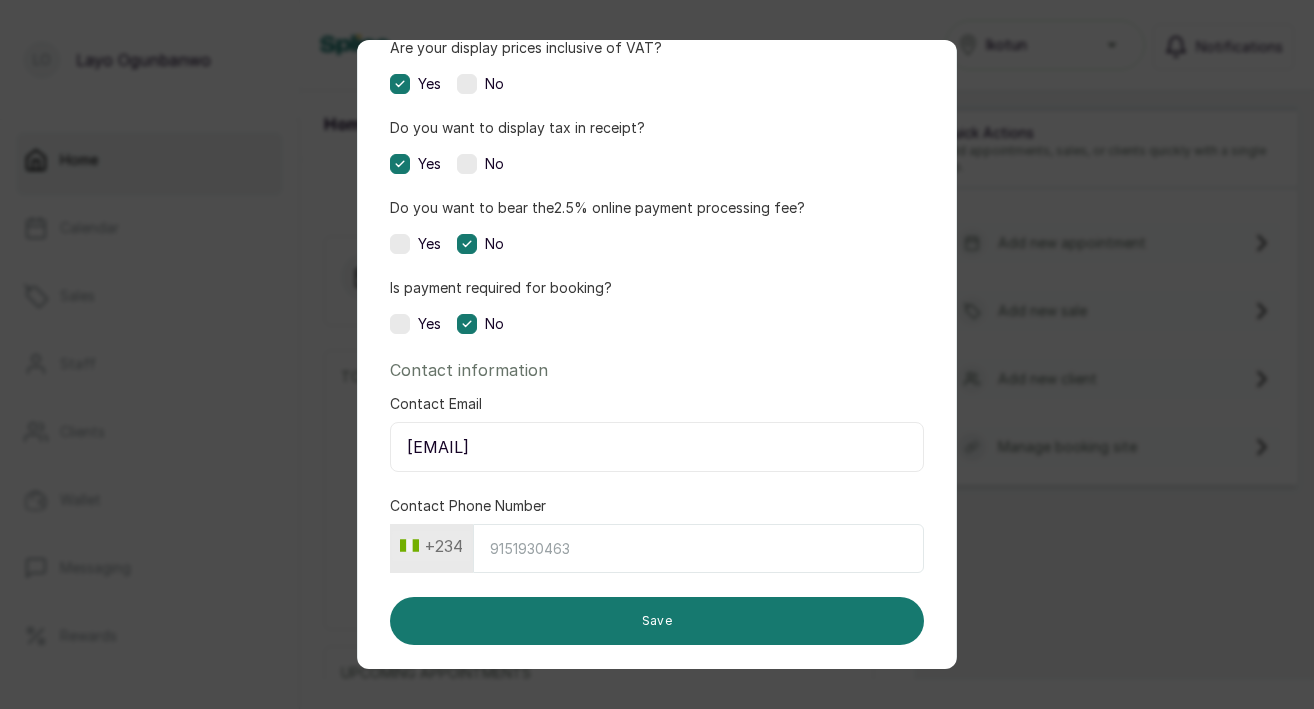 scroll, scrollTop: 584, scrollLeft: 0, axis: vertical 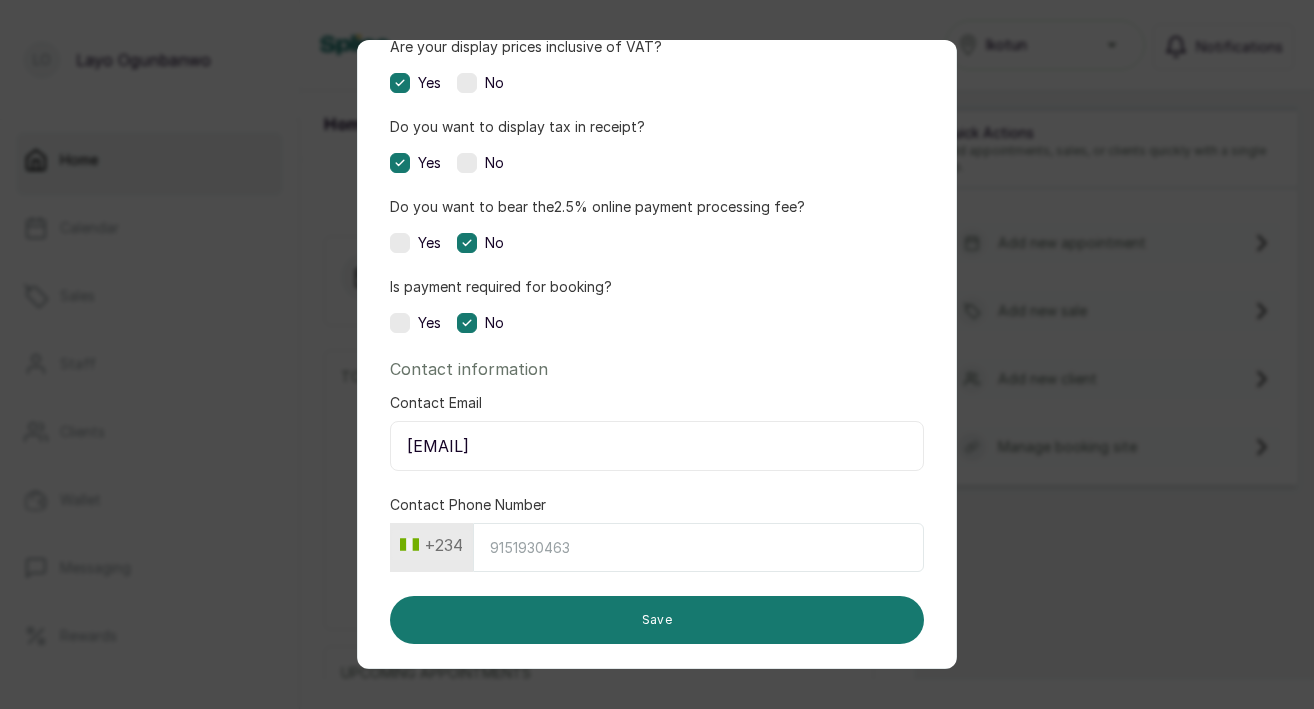 click on "Contact Phone Number" at bounding box center (698, 547) 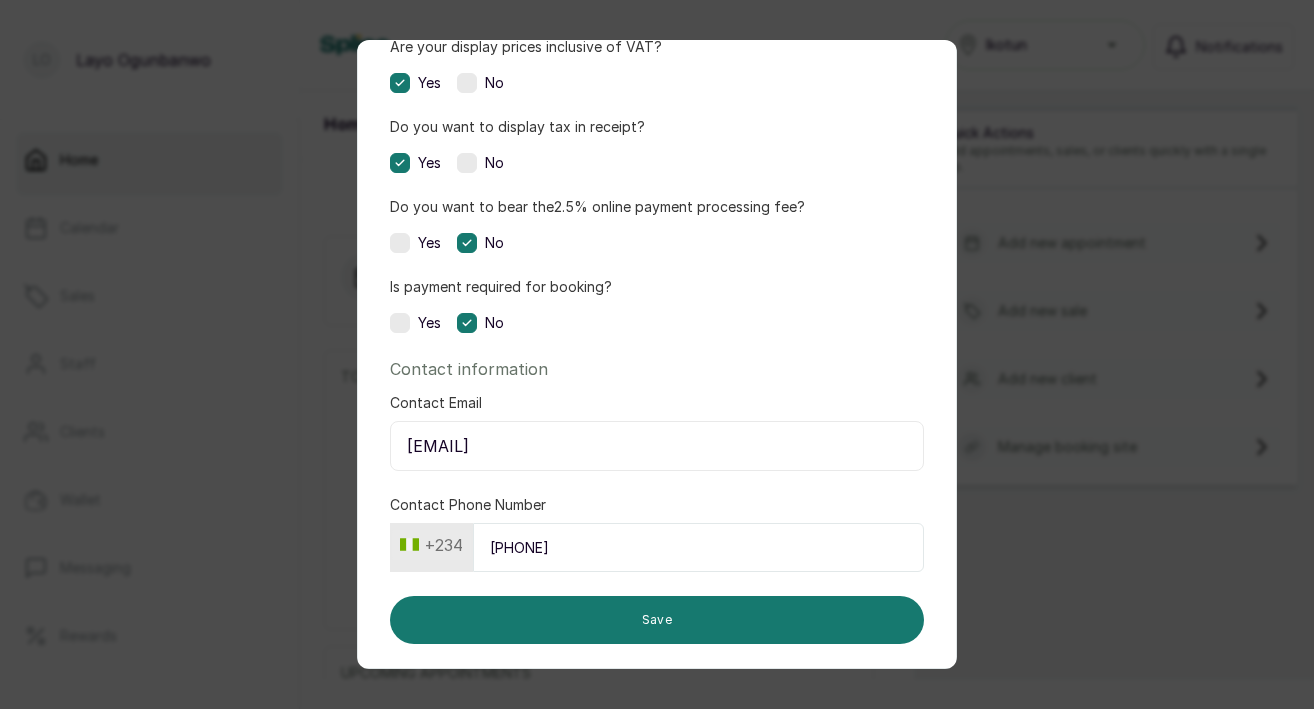 type on "81389154119" 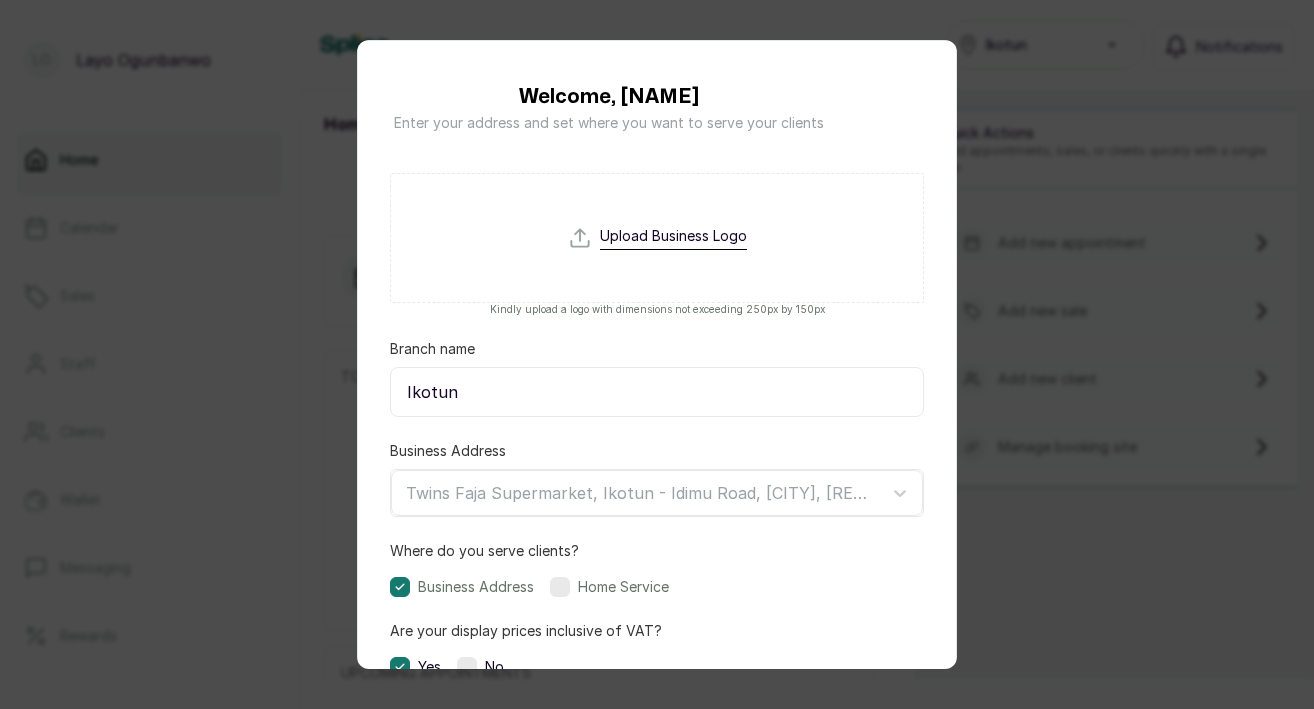click at bounding box center (657, 274) 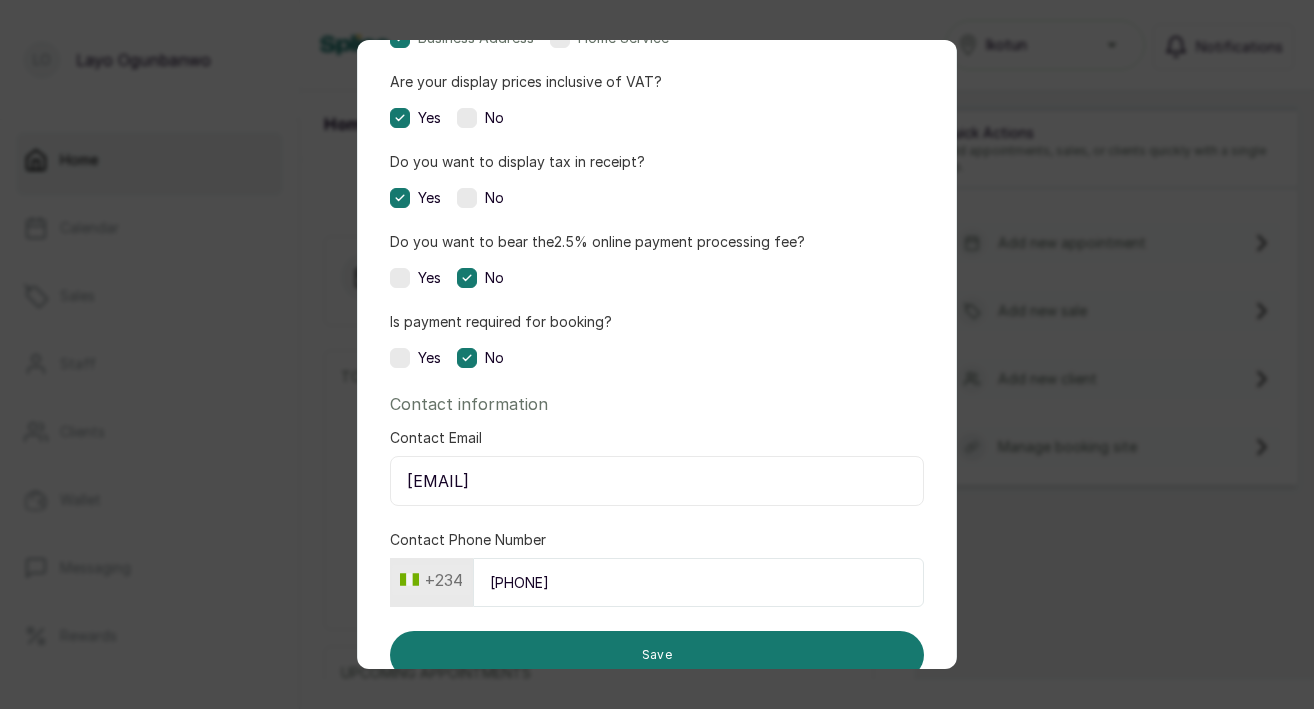 scroll, scrollTop: 584, scrollLeft: 0, axis: vertical 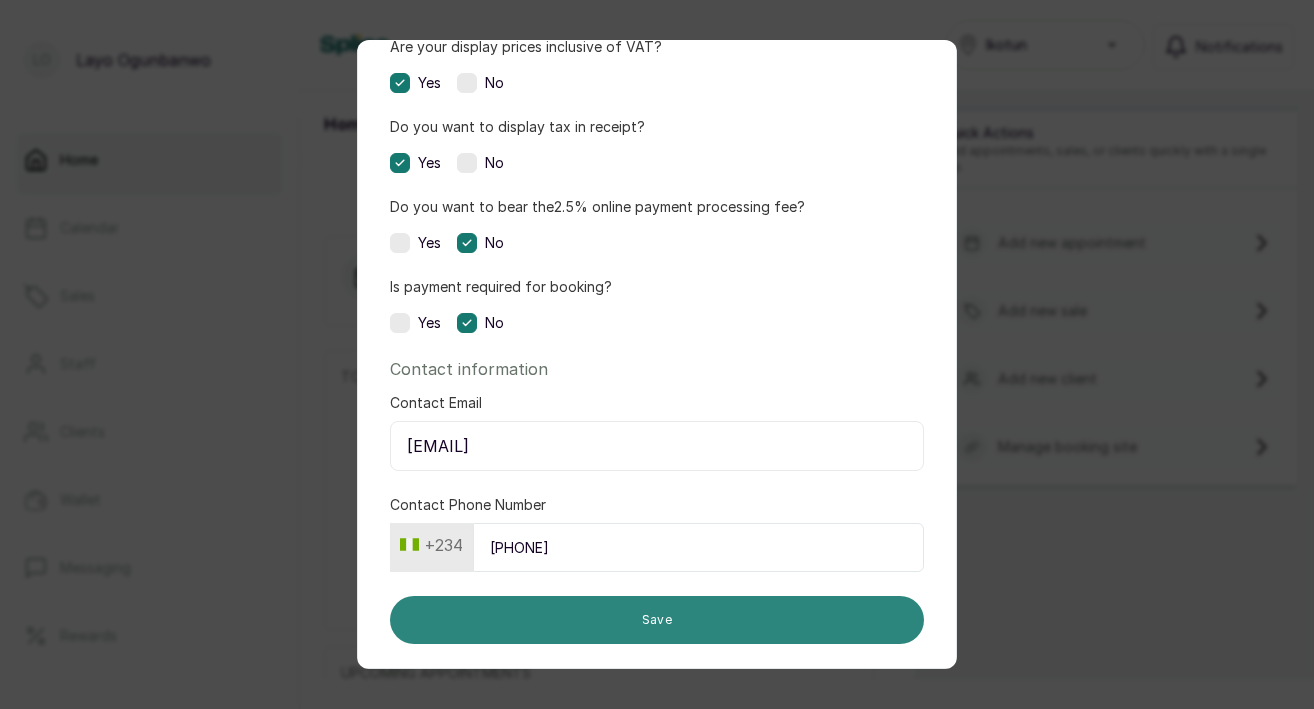 click on "Save" at bounding box center (657, 620) 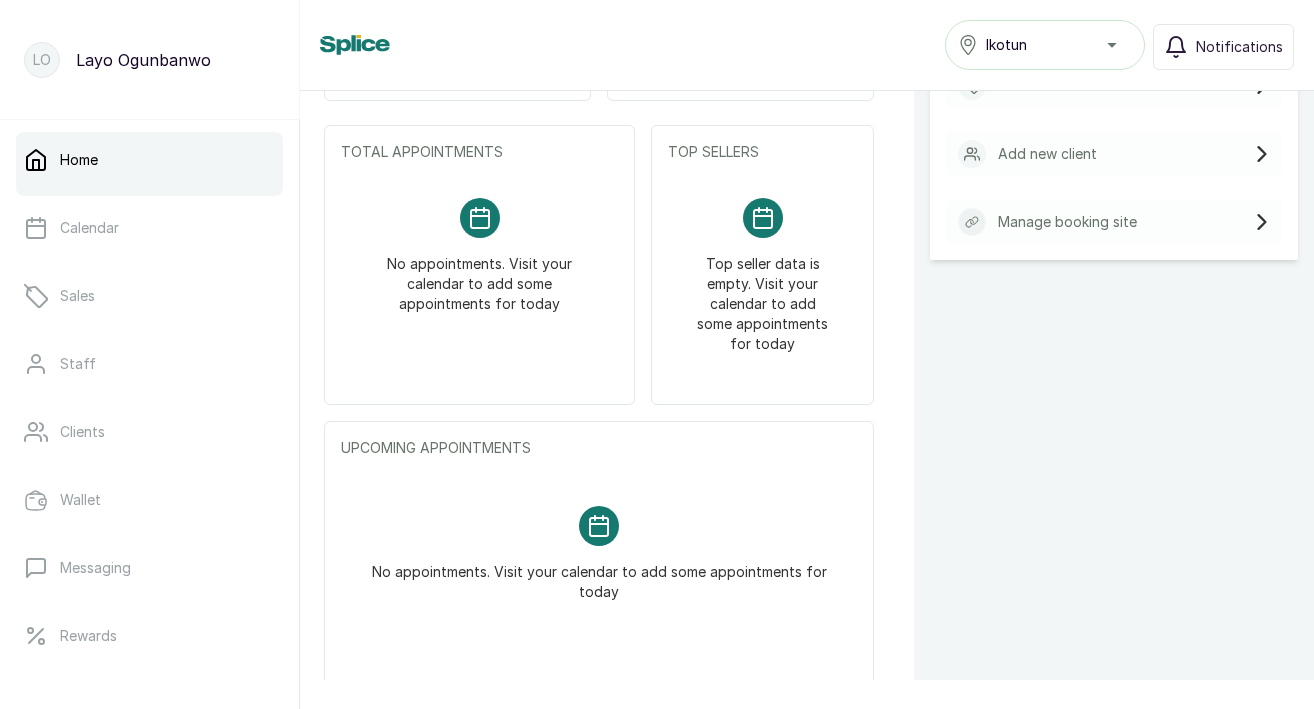 scroll, scrollTop: 270, scrollLeft: 0, axis: vertical 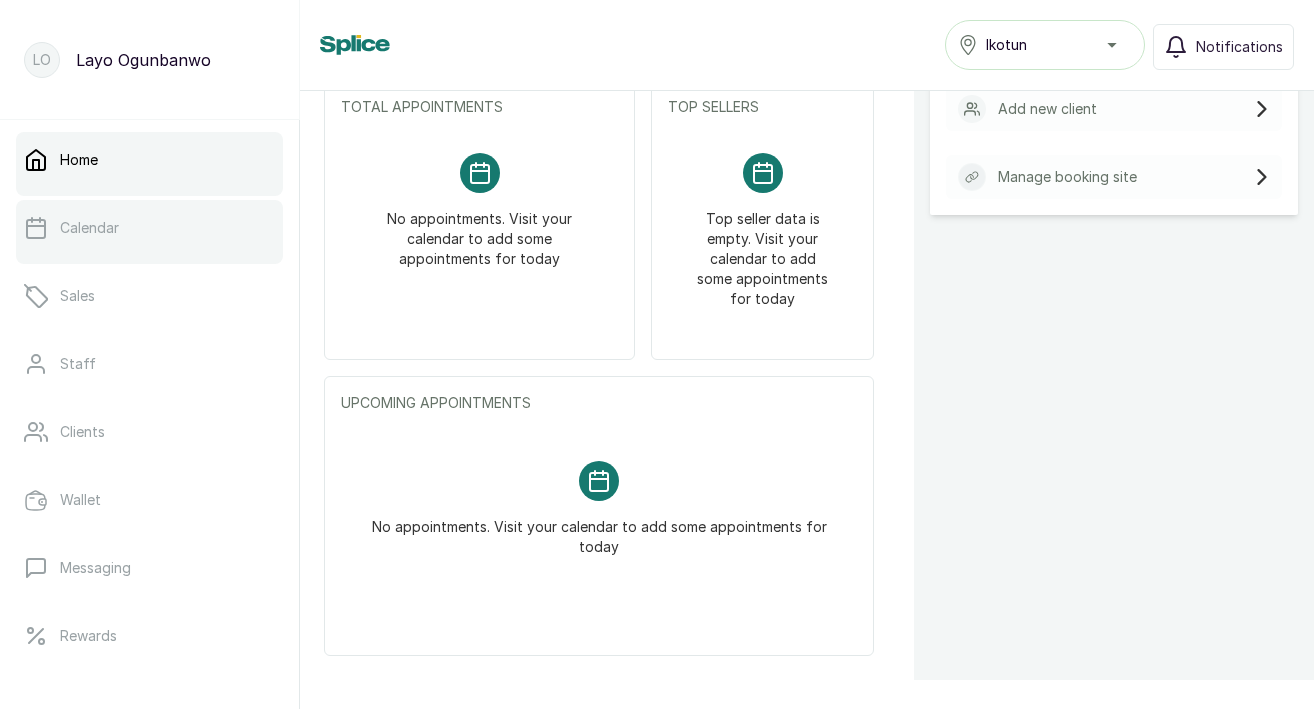 click on "Calendar" at bounding box center [149, 228] 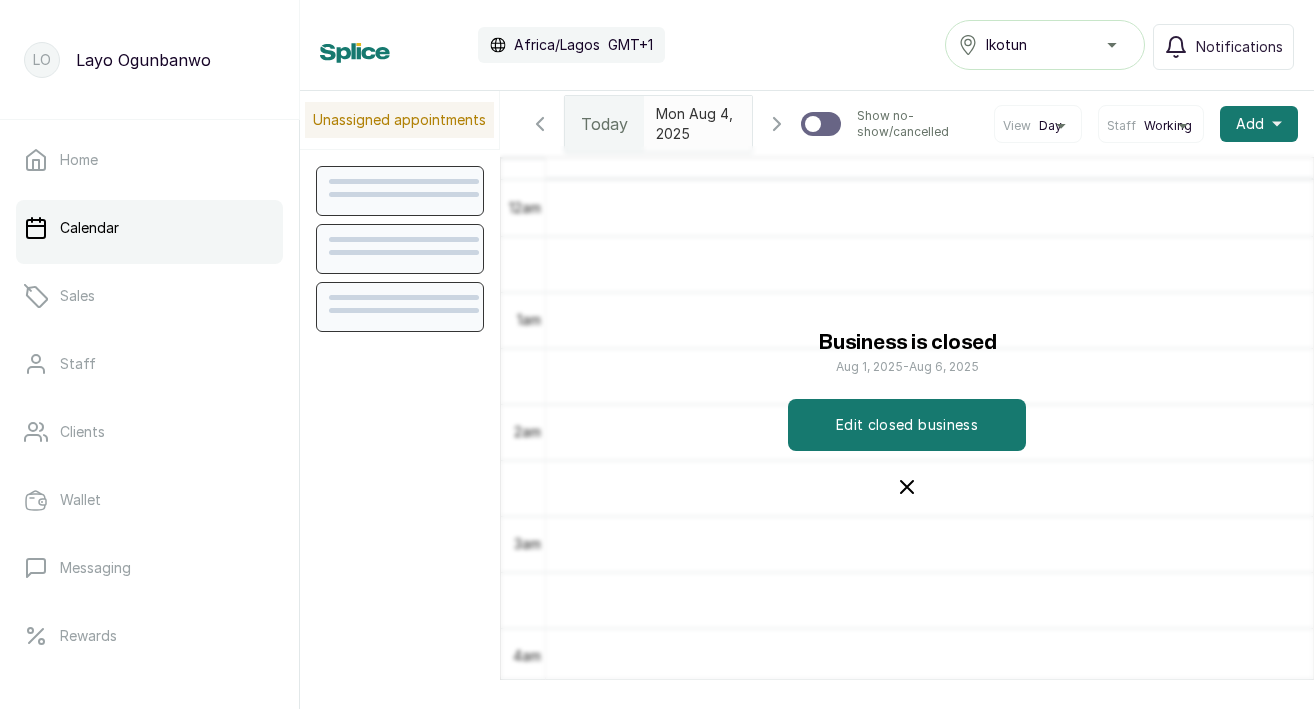 scroll, scrollTop: 673, scrollLeft: 0, axis: vertical 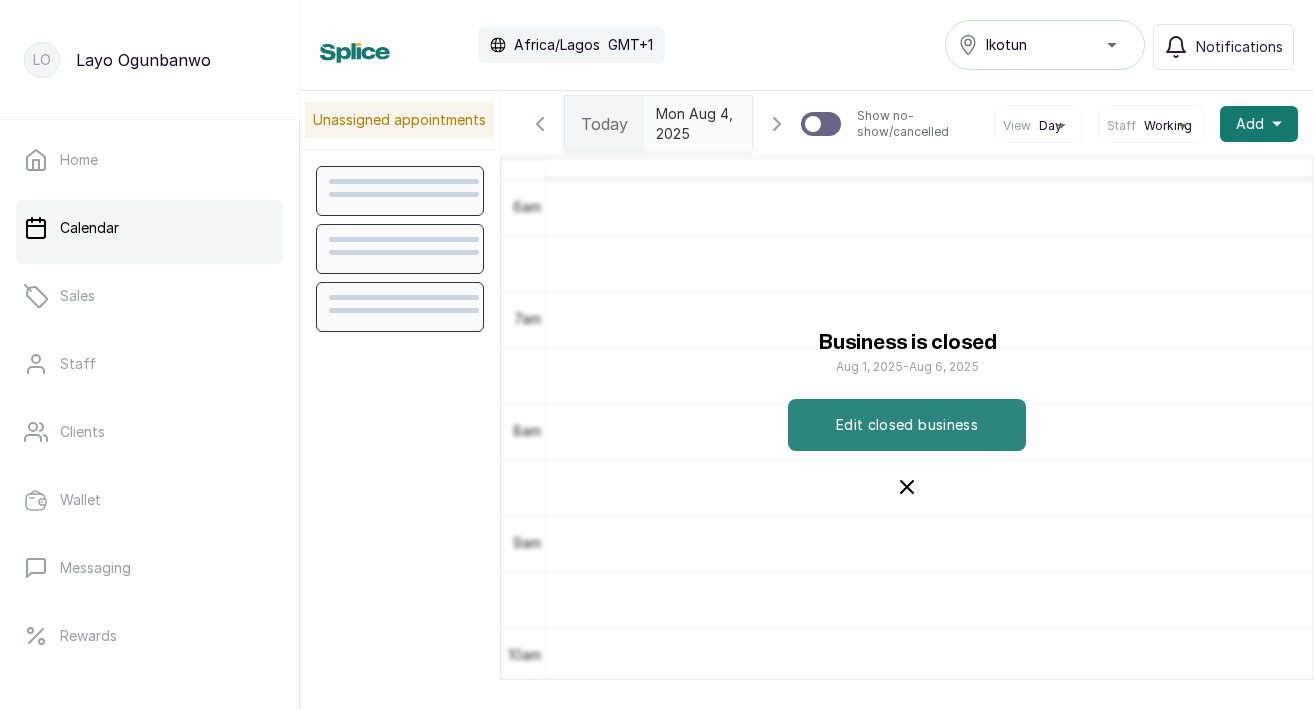 click on "Edit closed business" at bounding box center [907, 425] 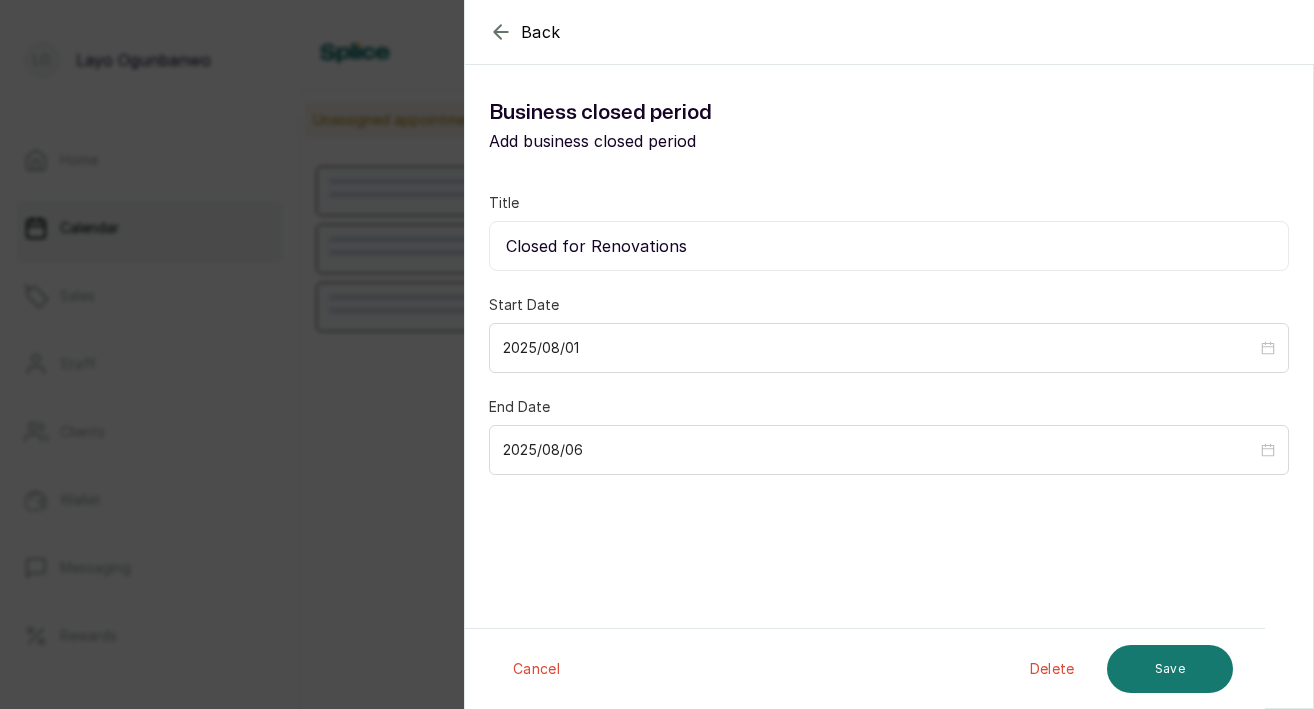 click on "Closed for Renovations" at bounding box center (889, 246) 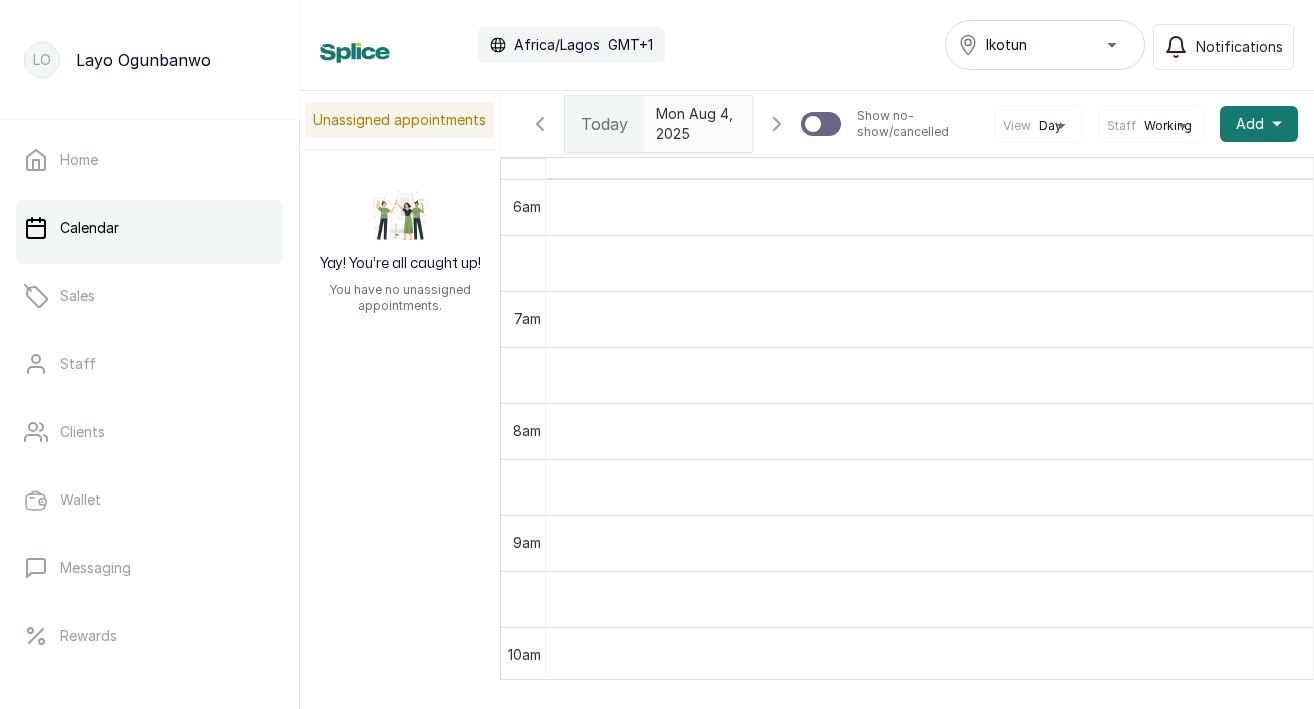 click on "Calendar" at bounding box center (89, 228) 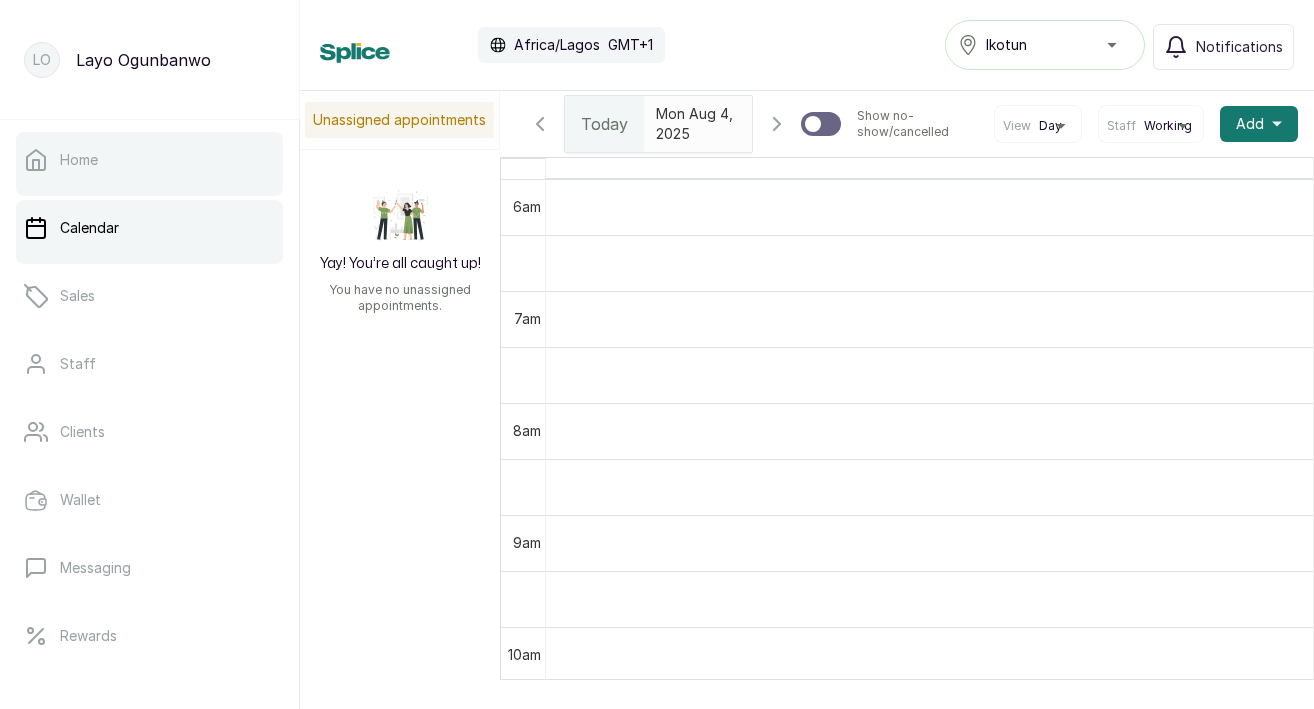 click on "Home" at bounding box center [149, 160] 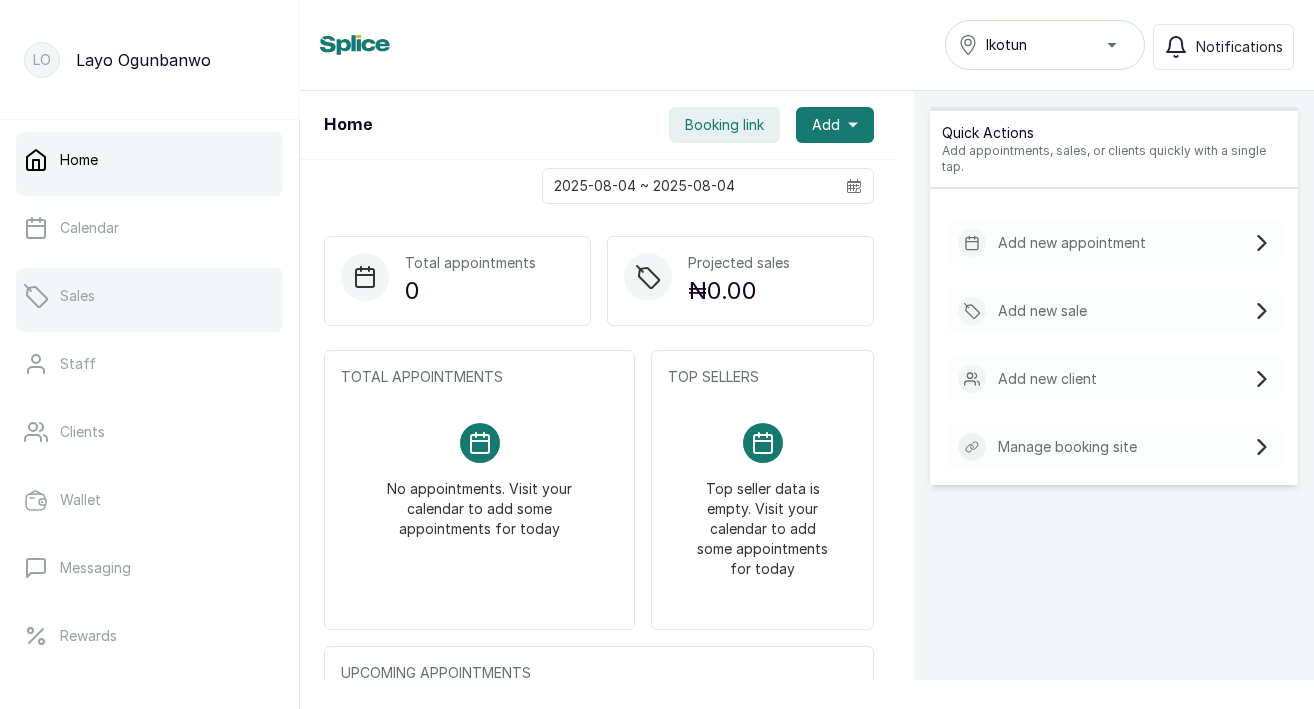 click on "Sales" at bounding box center (149, 296) 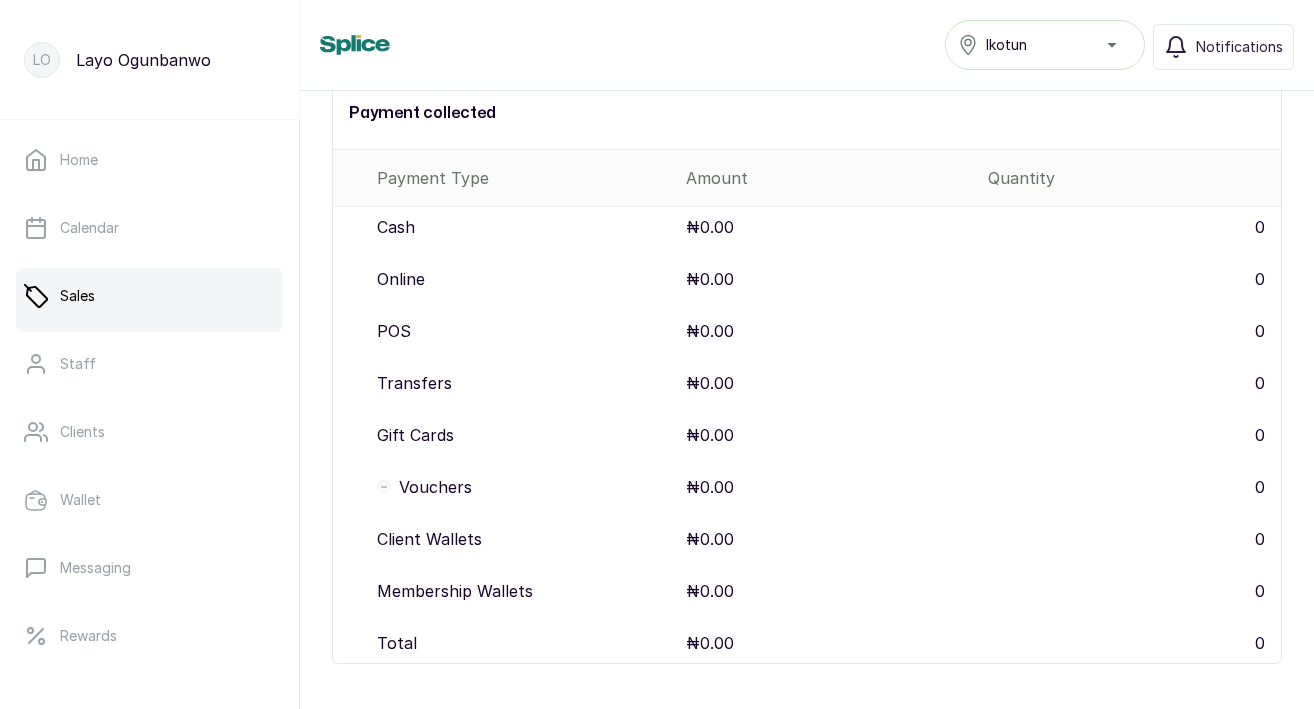 scroll, scrollTop: 0, scrollLeft: 0, axis: both 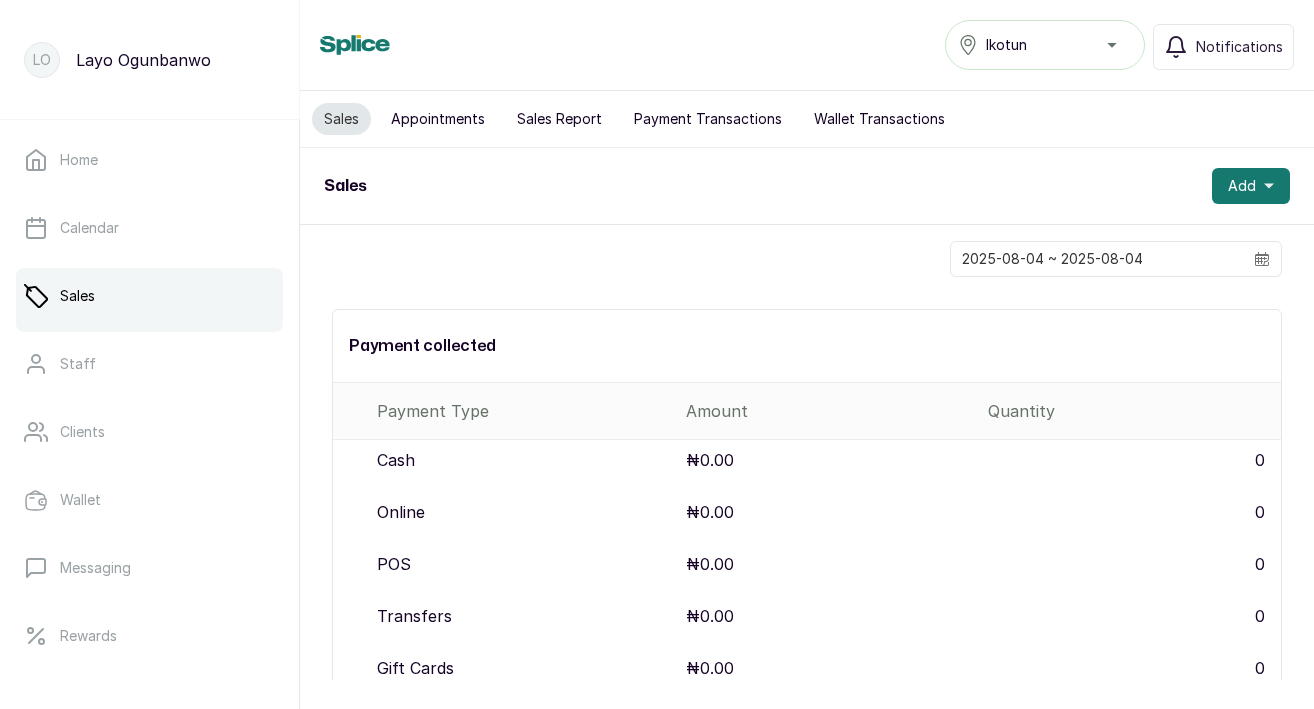 click on "Appointments" at bounding box center [438, 119] 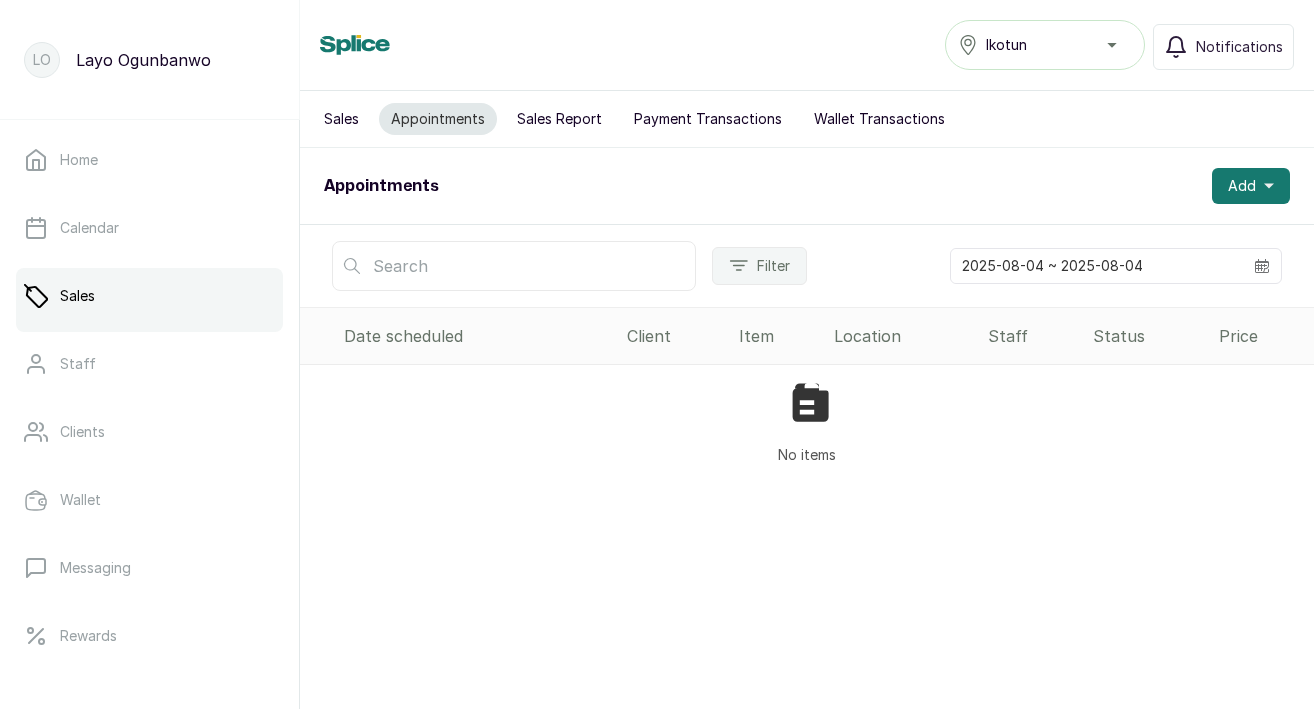 click on "Sales Report" at bounding box center [559, 119] 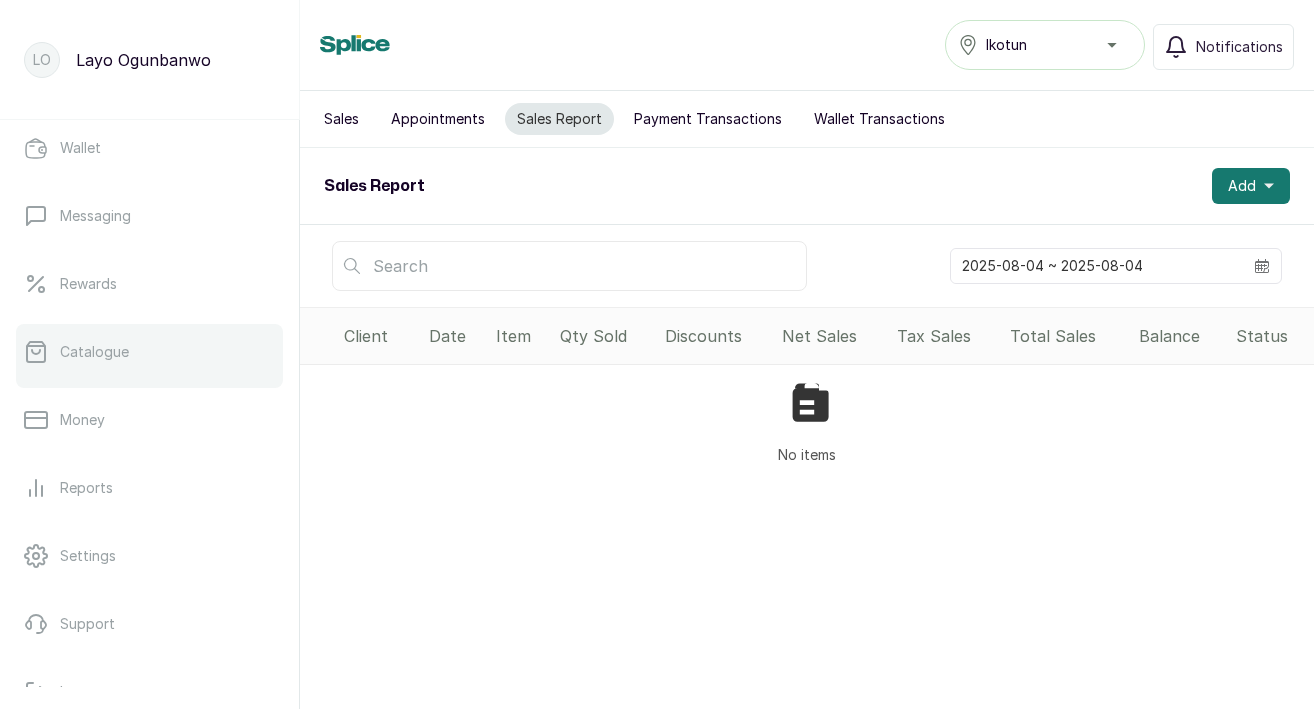 scroll, scrollTop: 407, scrollLeft: 0, axis: vertical 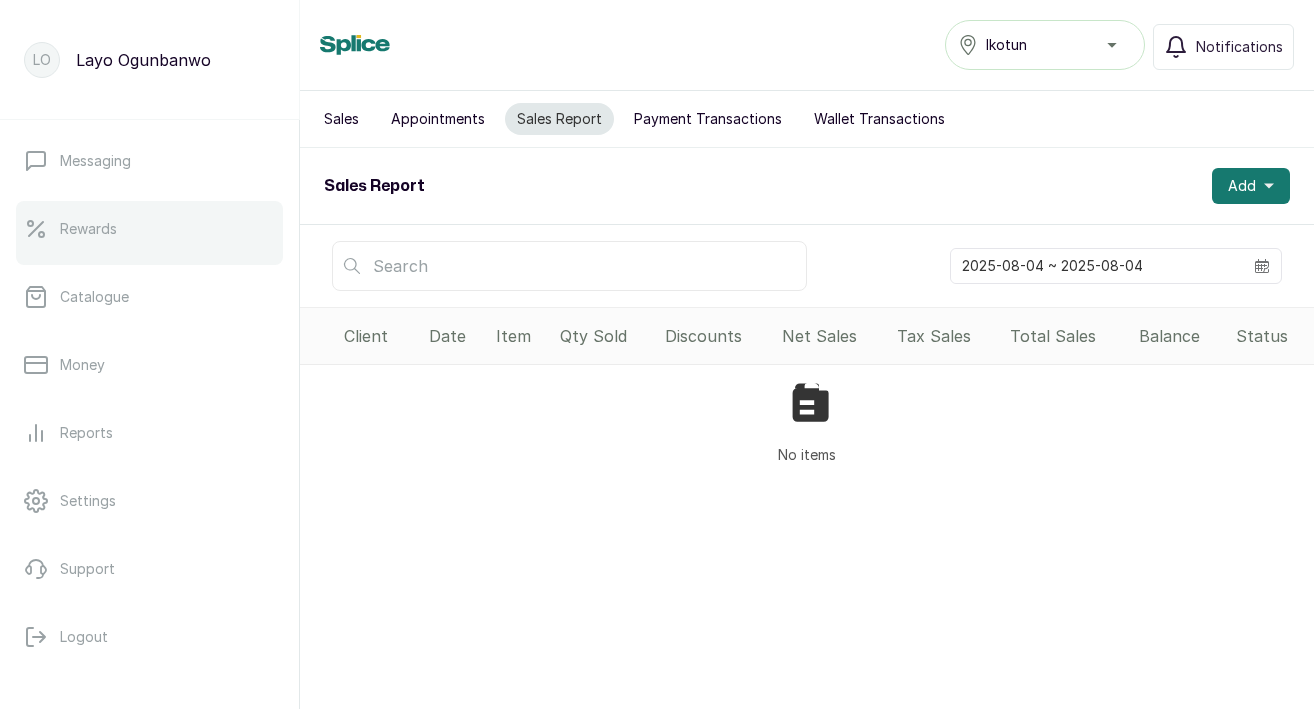 click on "Rewards" at bounding box center [88, 229] 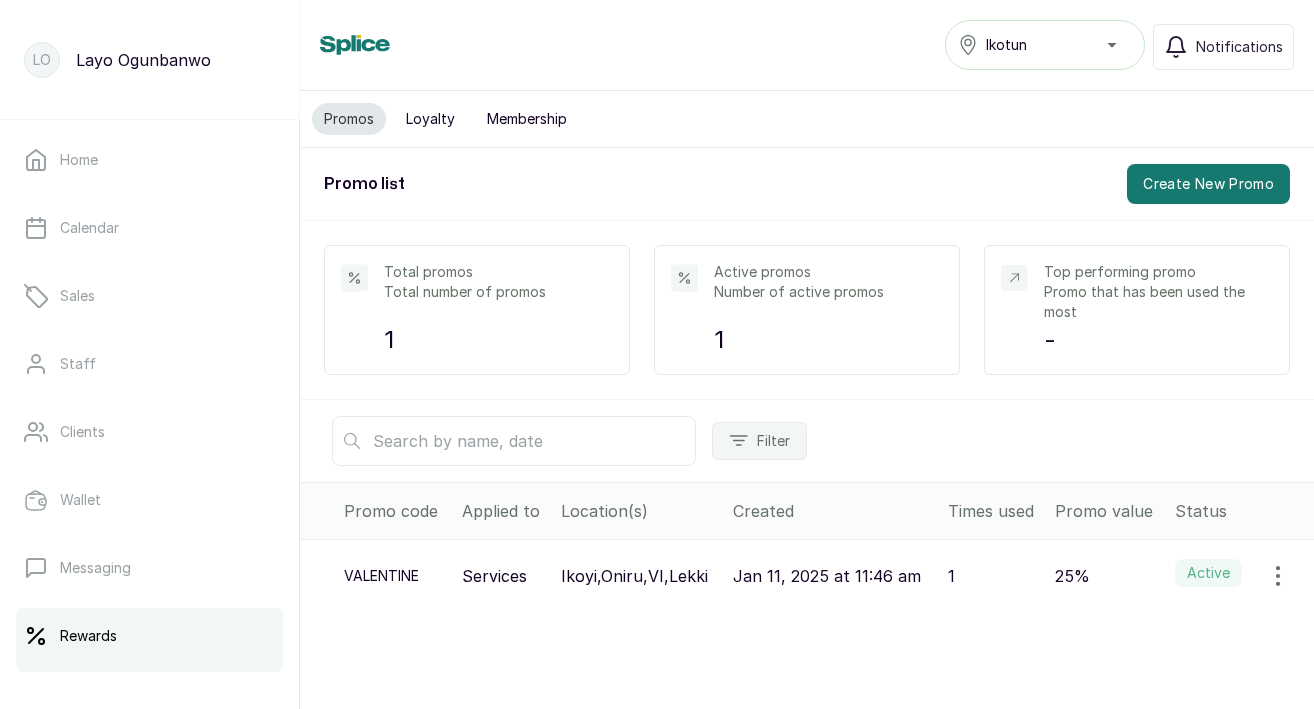 click on "Loyalty" at bounding box center [430, 119] 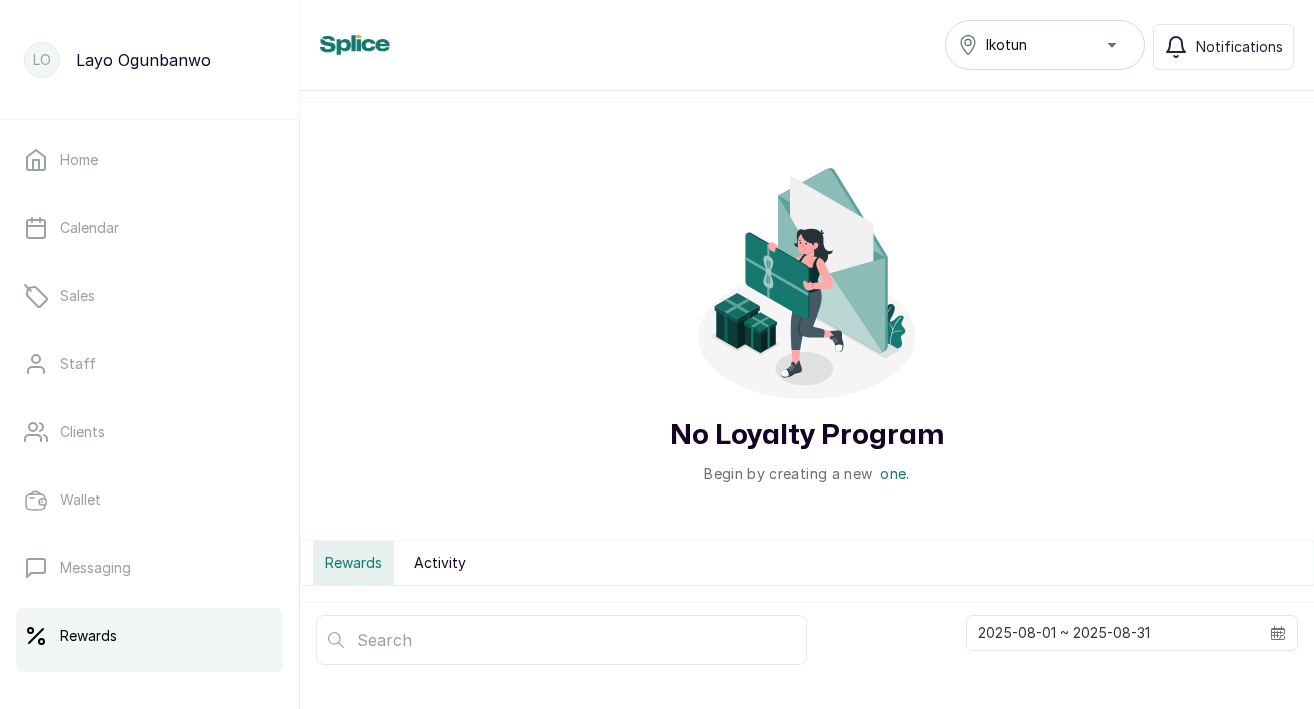 scroll, scrollTop: 135, scrollLeft: 0, axis: vertical 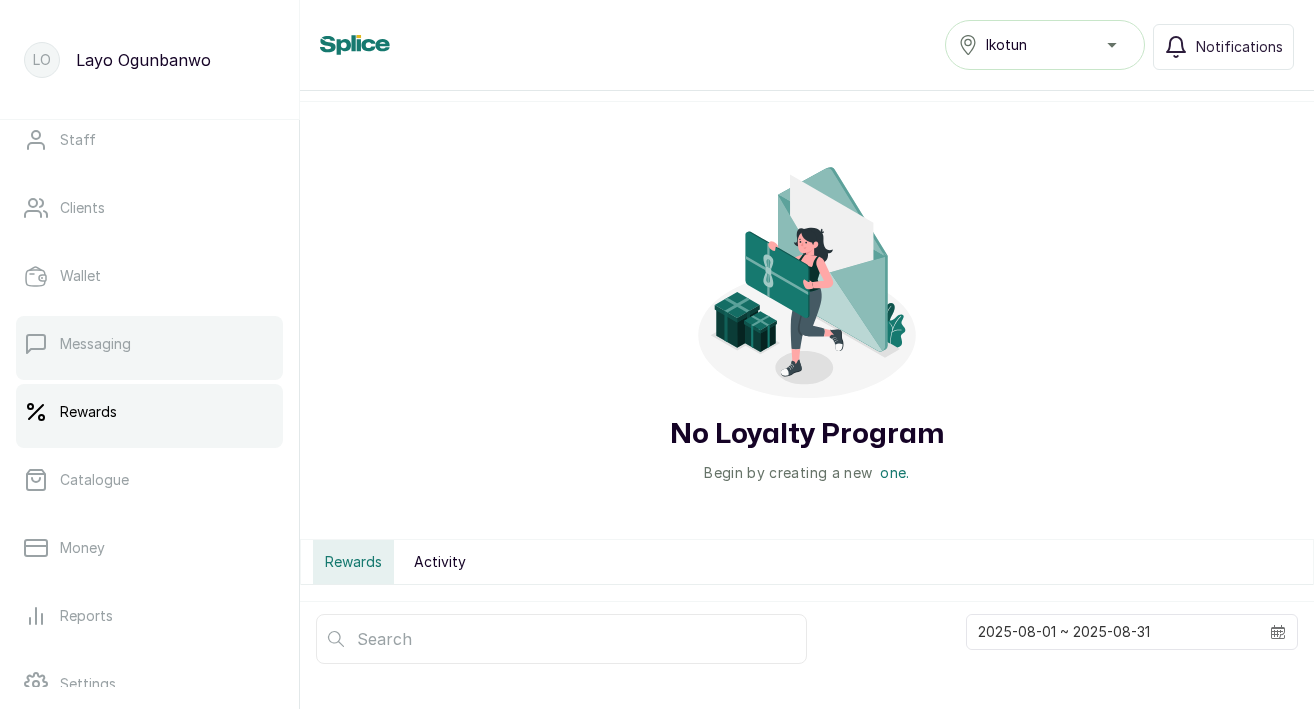 click on "Messaging" at bounding box center (149, 344) 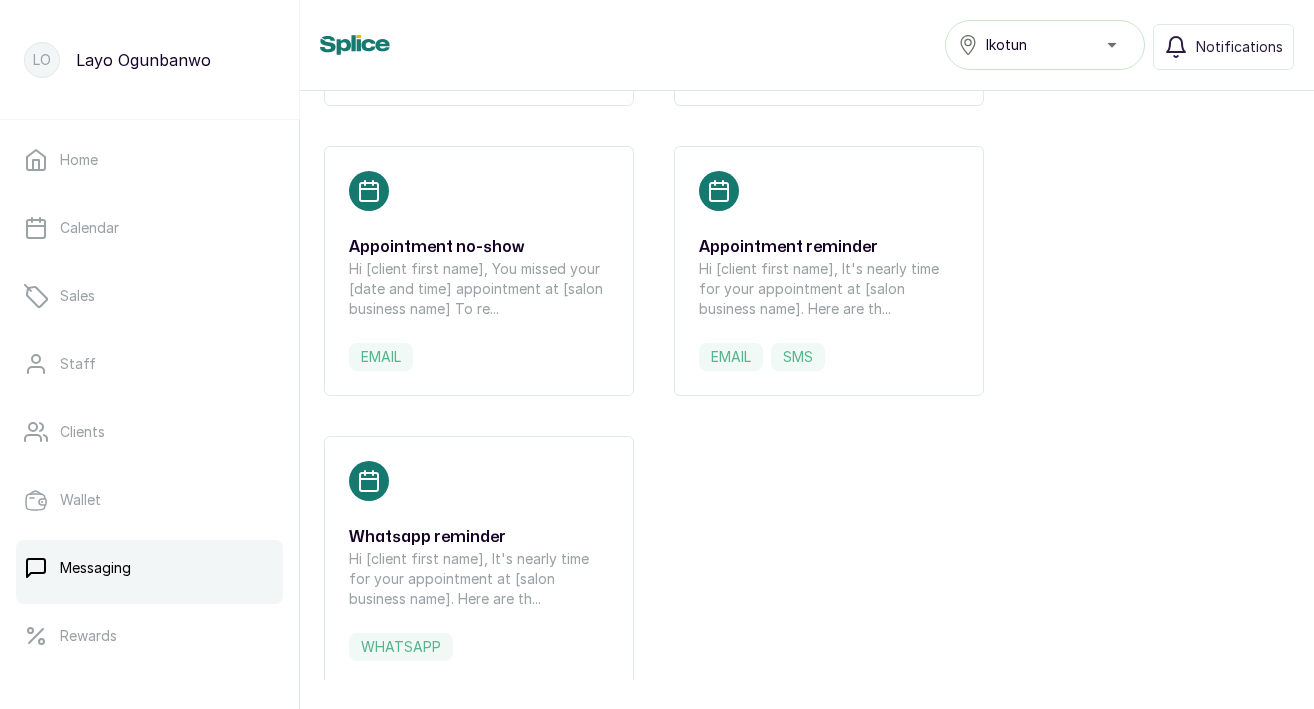 scroll, scrollTop: 349, scrollLeft: 0, axis: vertical 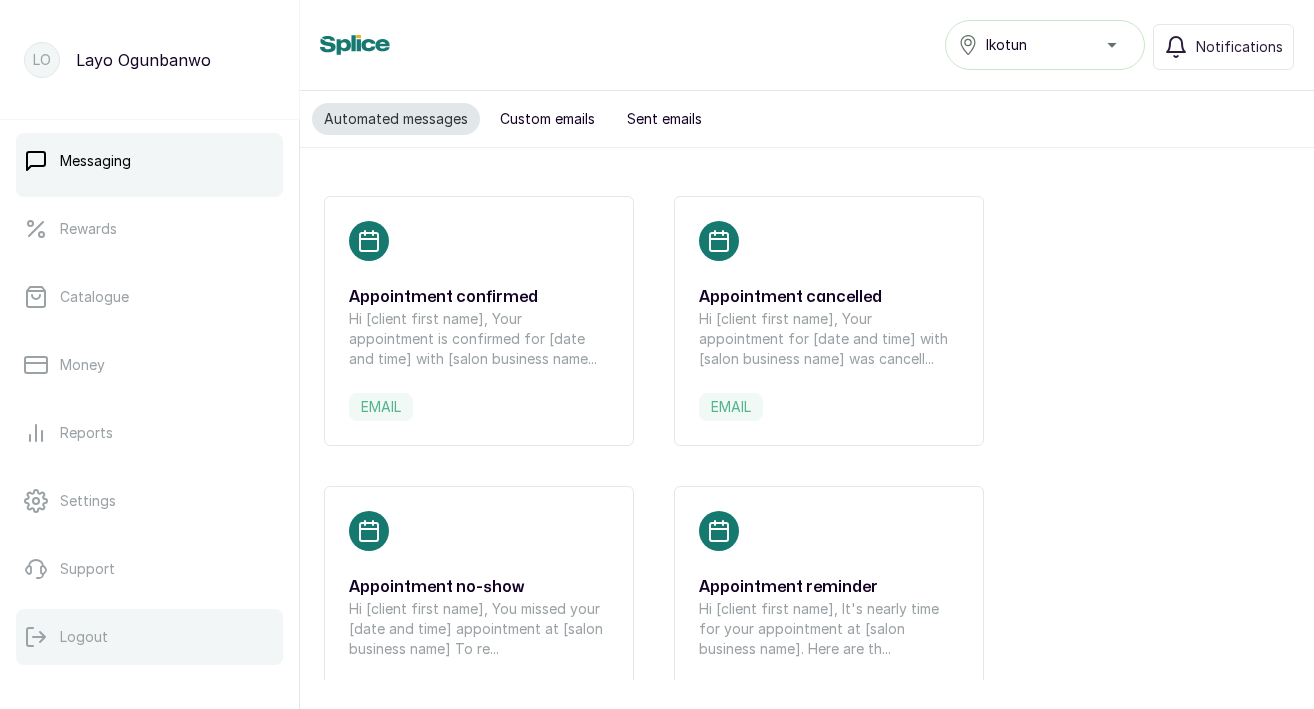 click on "Logout" at bounding box center (84, 637) 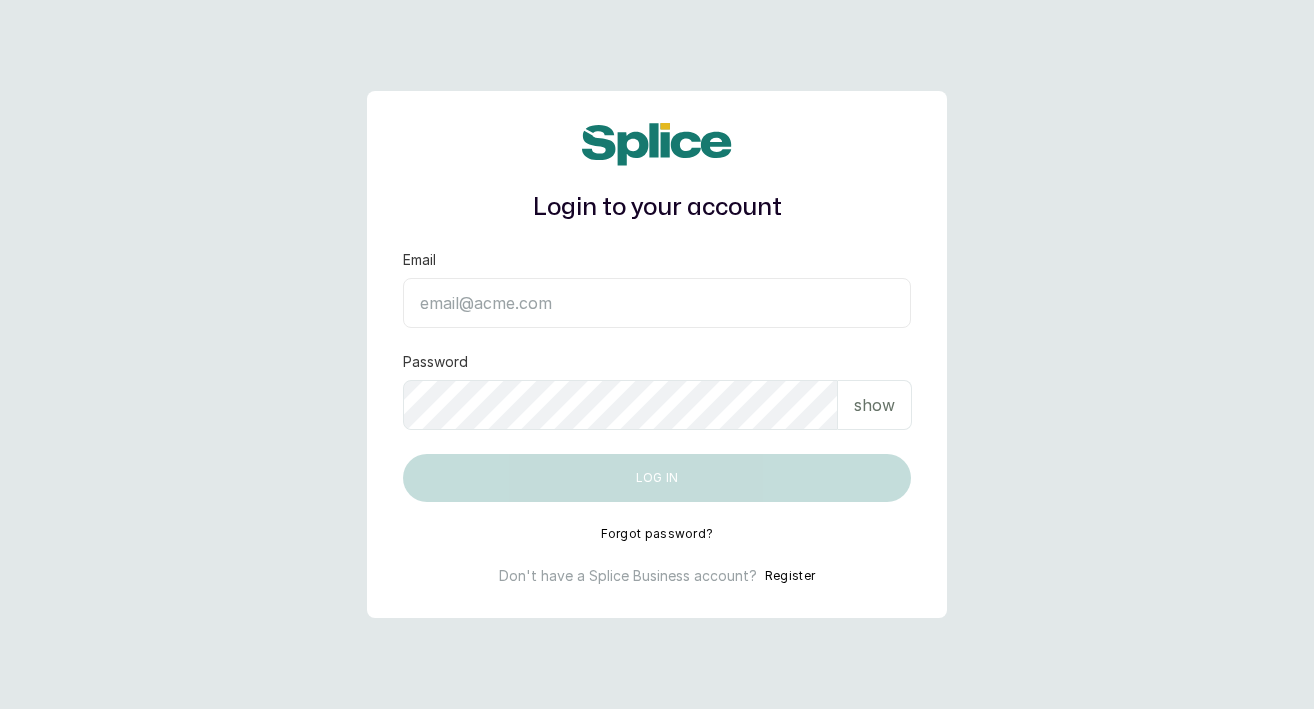 scroll, scrollTop: 0, scrollLeft: 0, axis: both 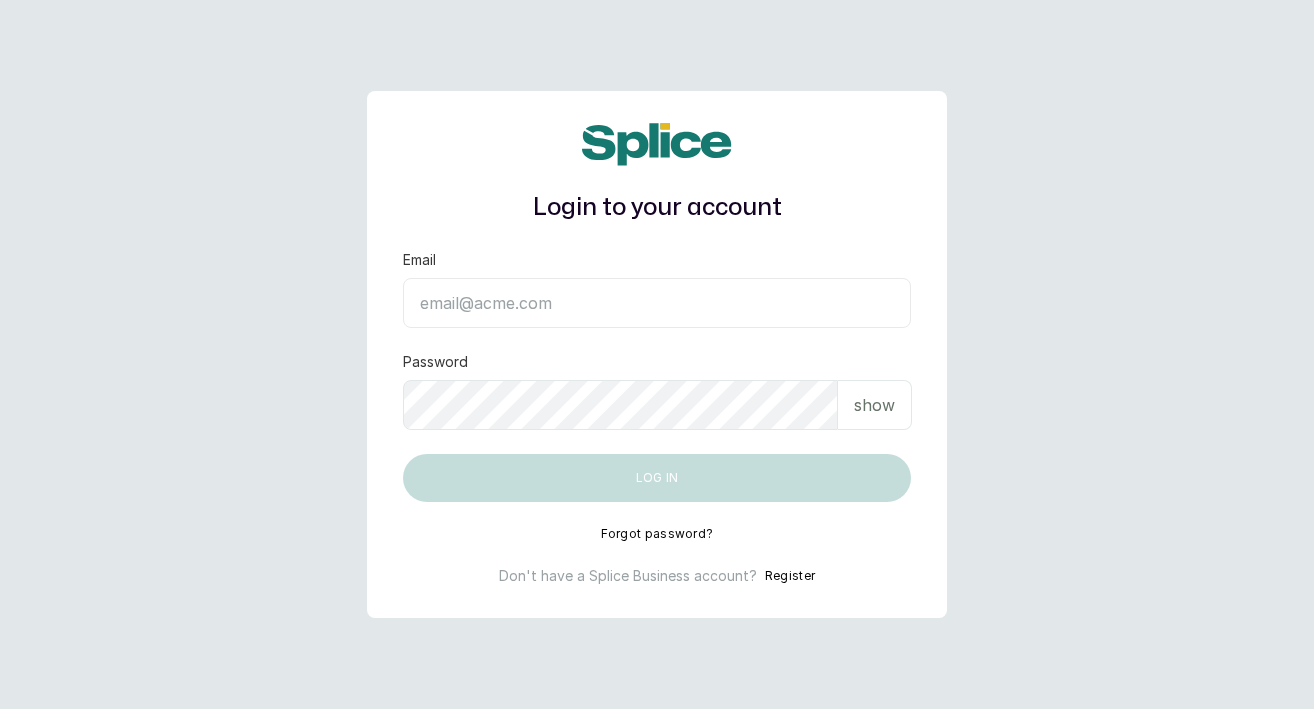 type on "temitopedeborah1234@gmail.com" 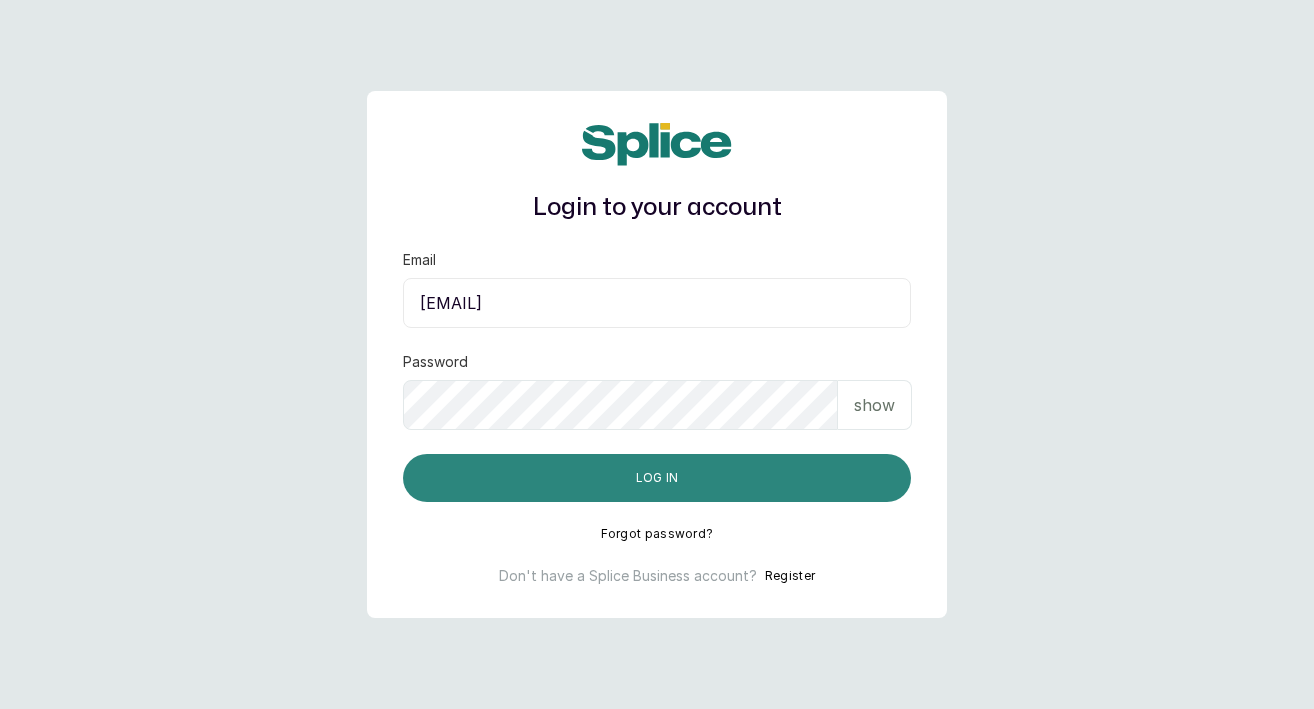 click on "Log in" at bounding box center (657, 478) 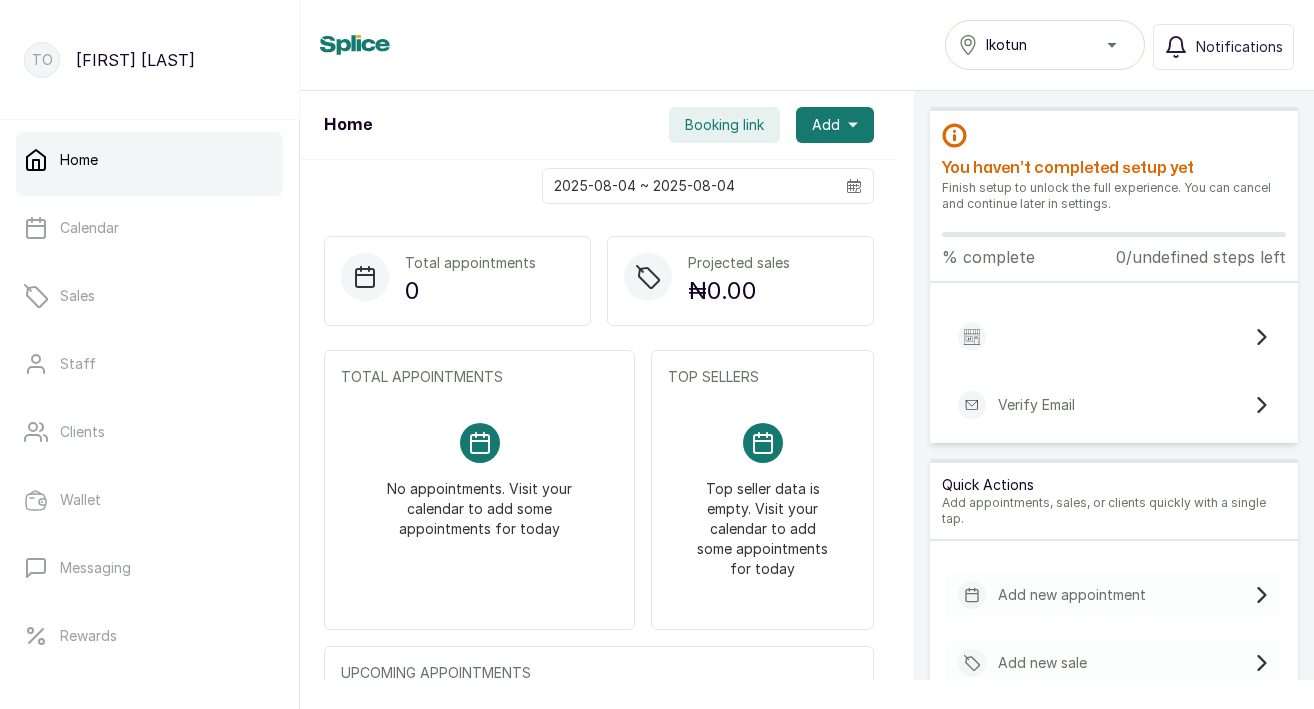scroll, scrollTop: 0, scrollLeft: 0, axis: both 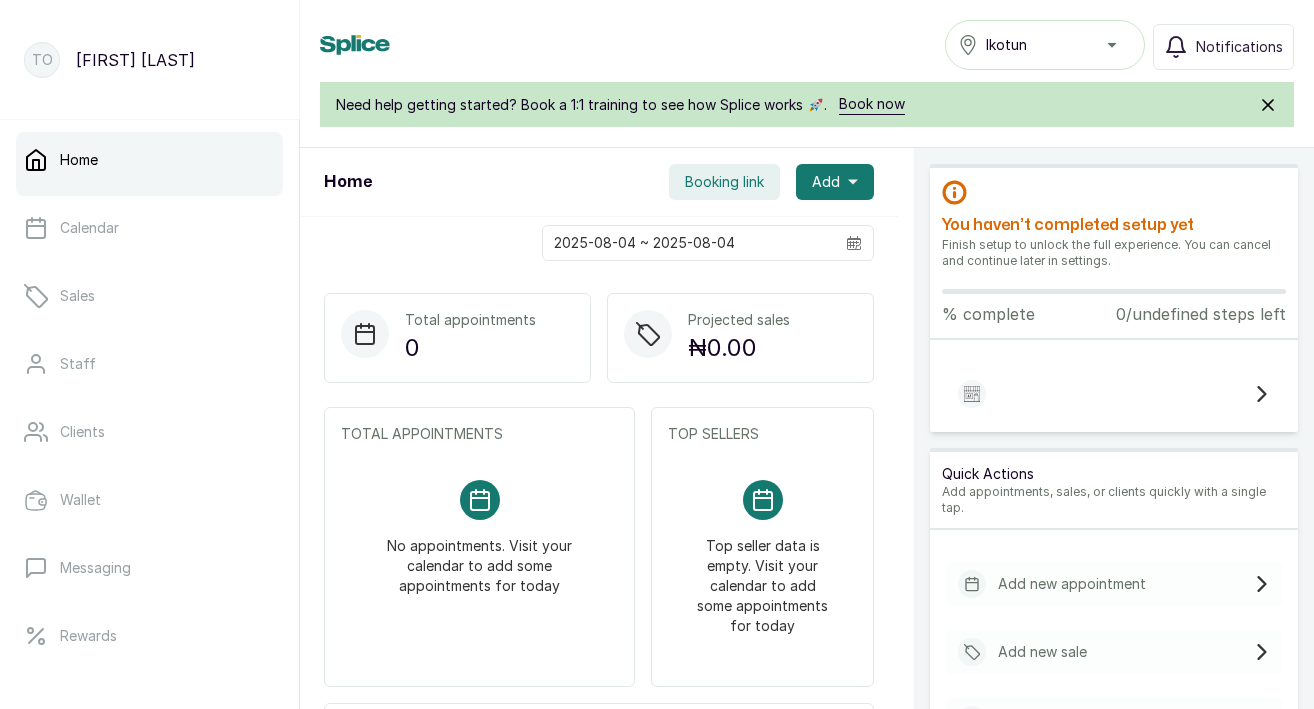 click on "Ikotun" at bounding box center (1045, 45) 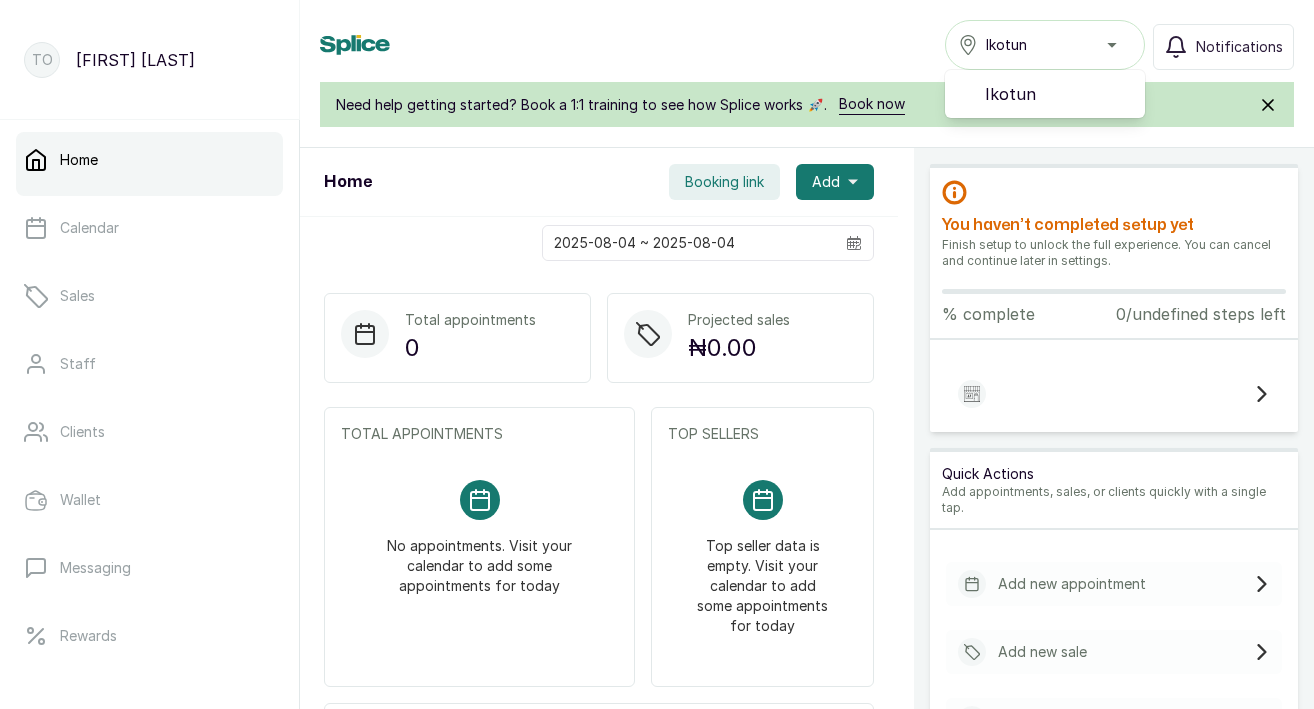 click on "Home Ikotun Ikotun Notifications" at bounding box center (807, 45) 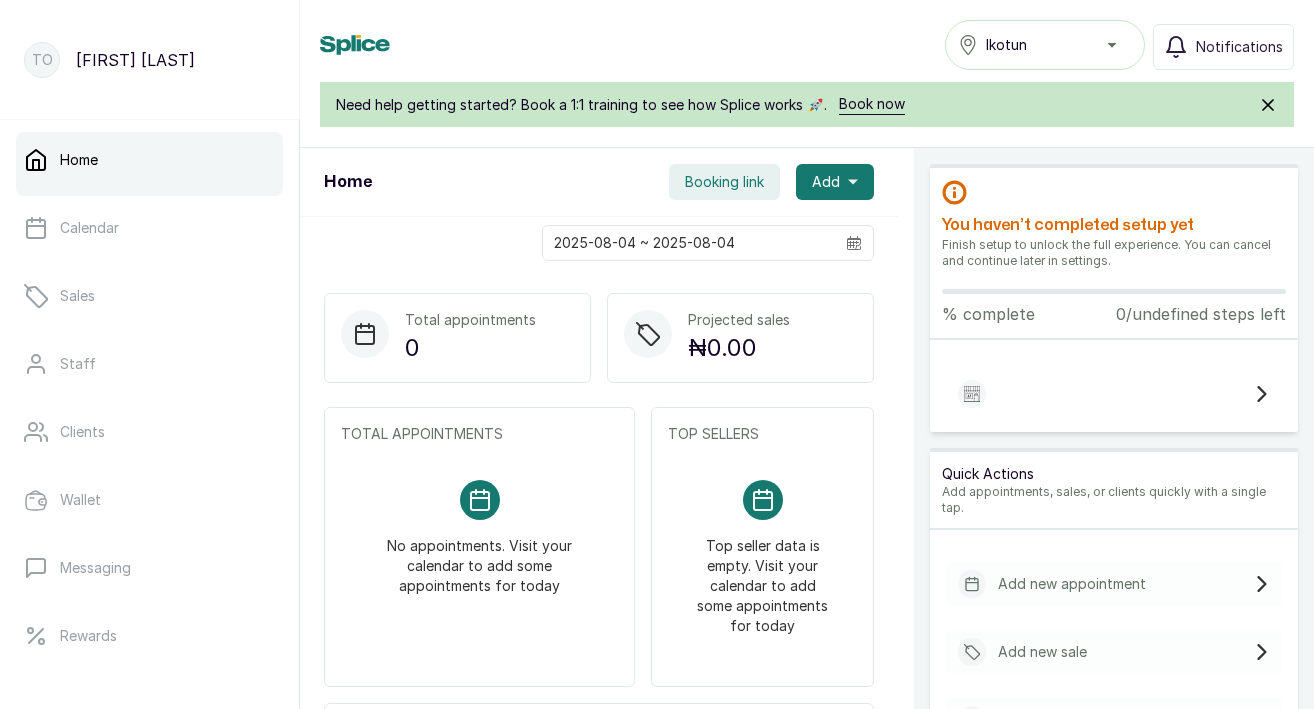 scroll, scrollTop: 270, scrollLeft: 0, axis: vertical 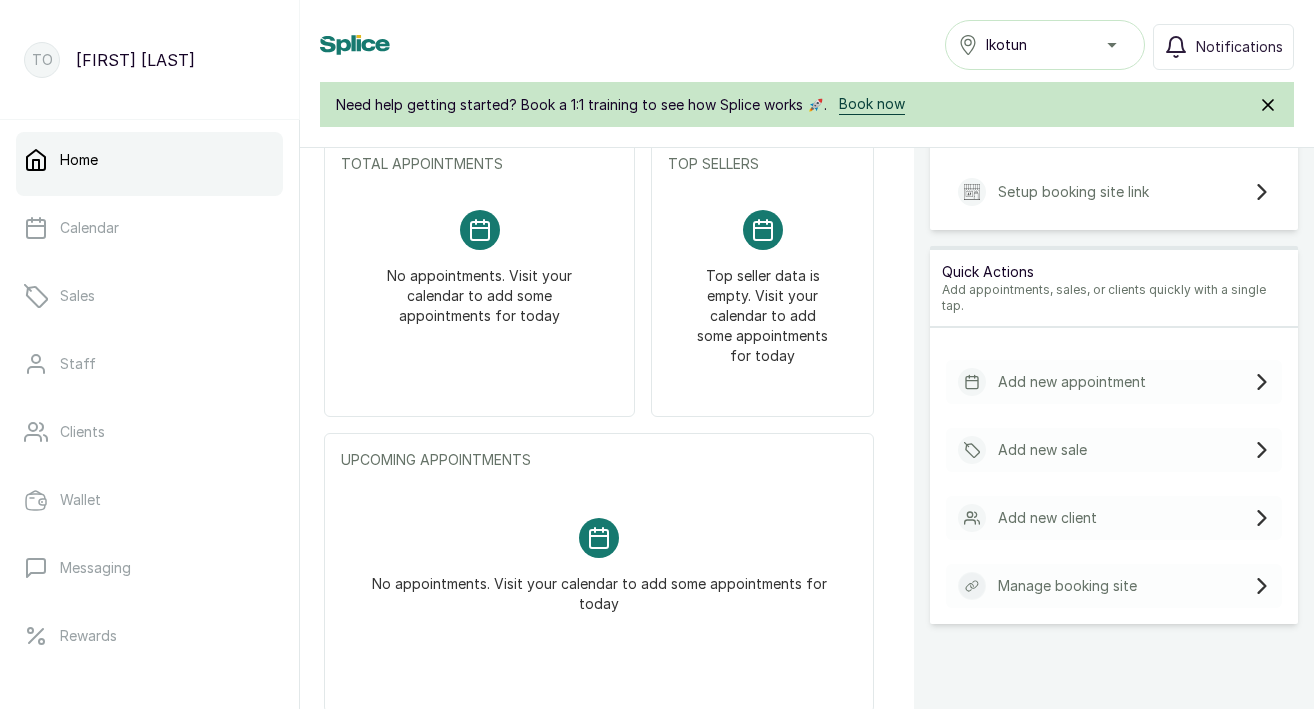 click on "Book now" at bounding box center (872, 104) 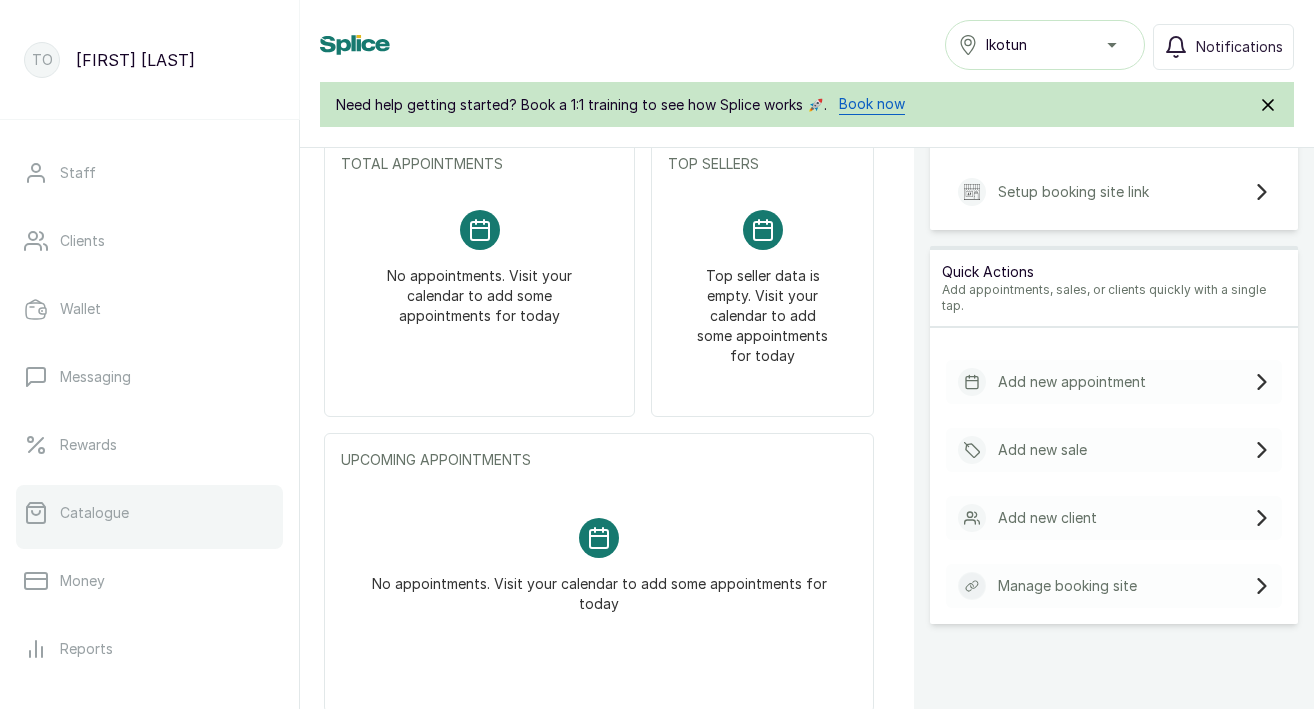 scroll, scrollTop: 0, scrollLeft: 0, axis: both 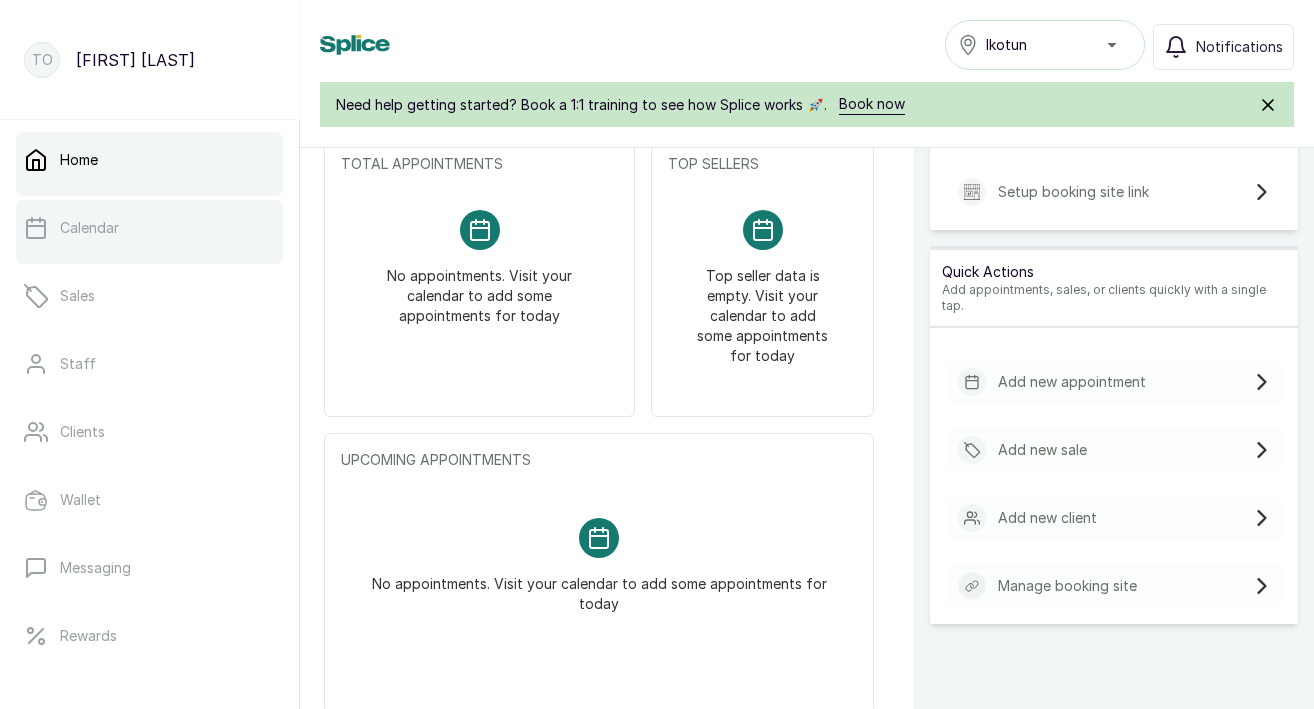 click on "Calendar" at bounding box center (89, 228) 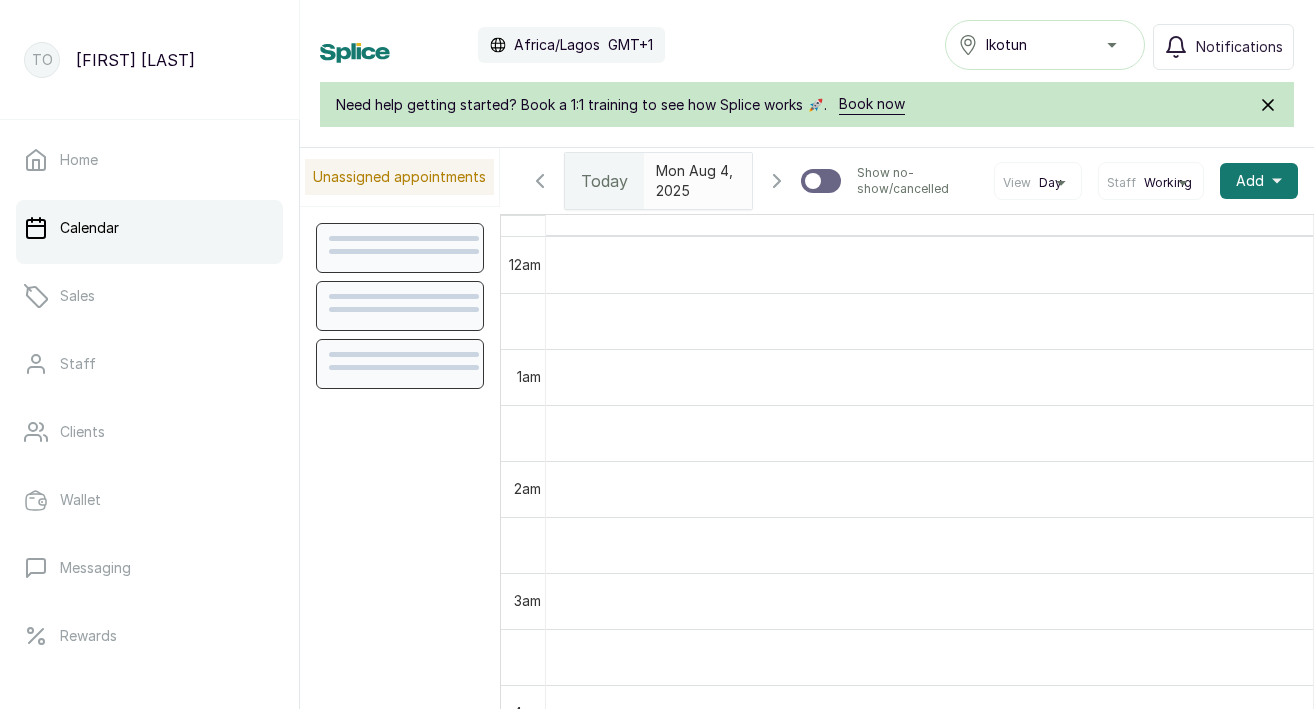 scroll, scrollTop: 673, scrollLeft: 0, axis: vertical 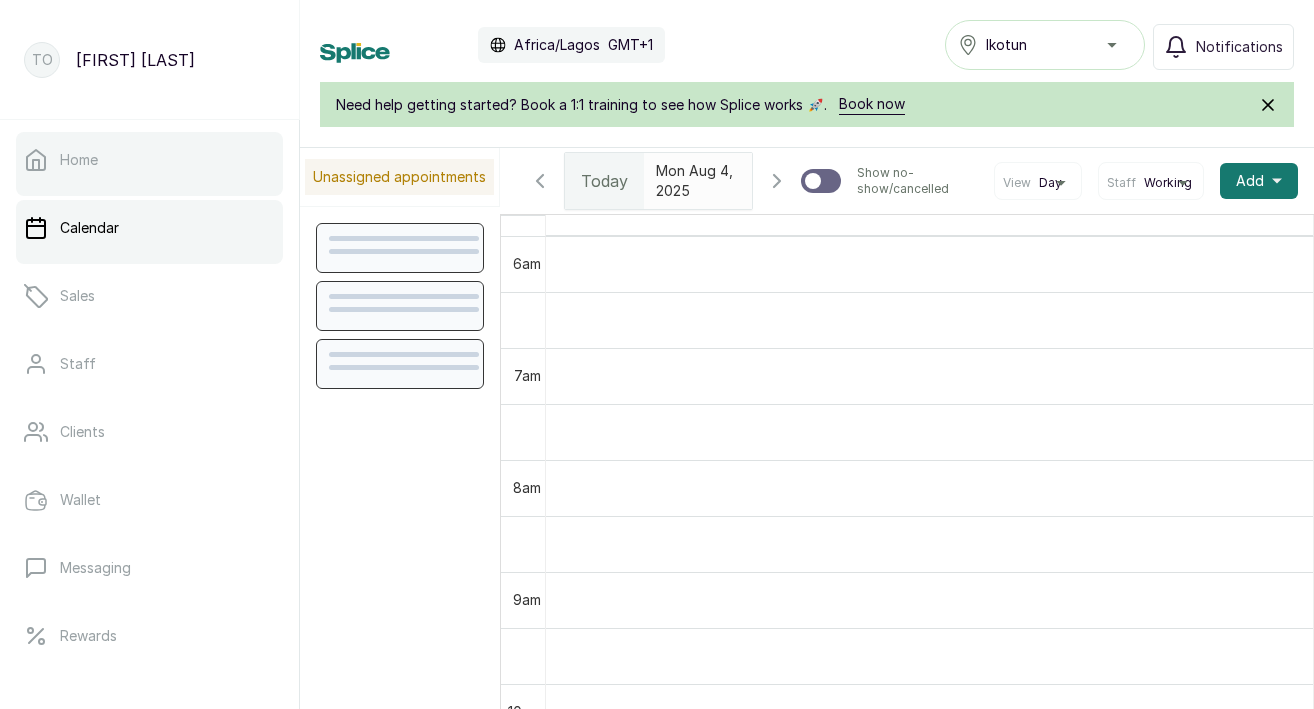 click on "Home" at bounding box center (149, 160) 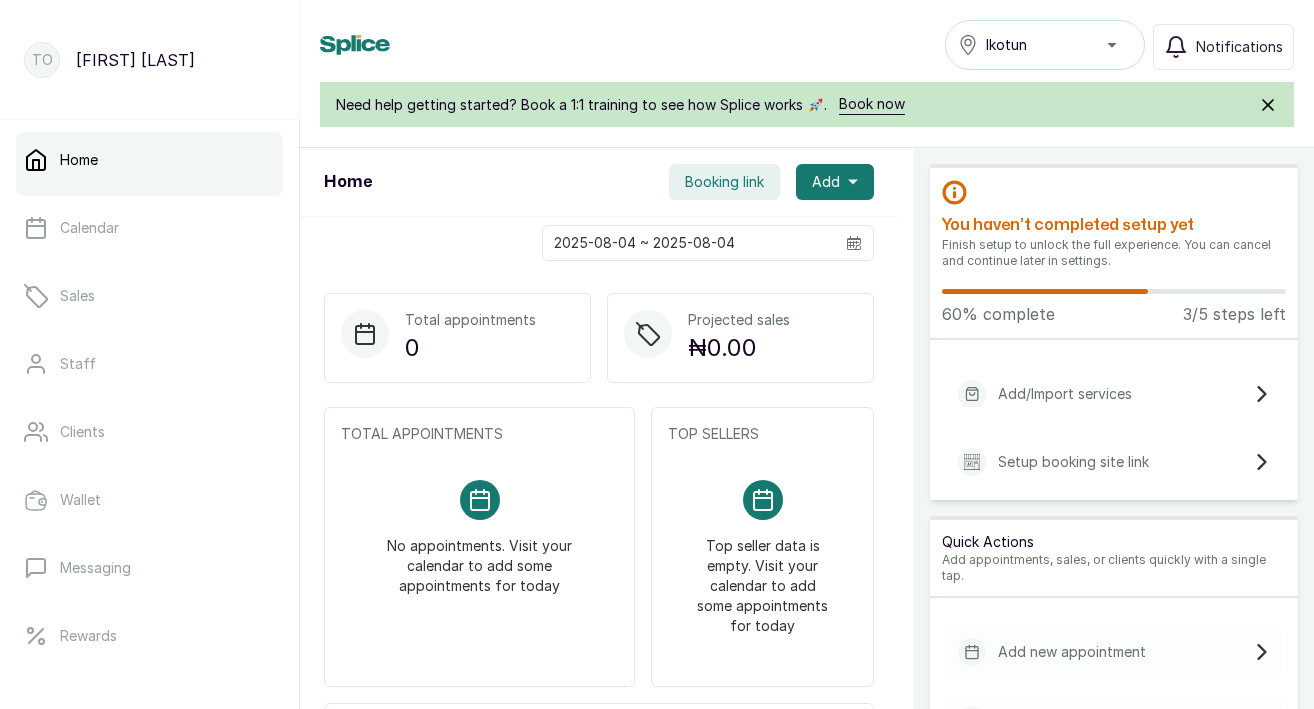 click on "Setup booking site link" at bounding box center (1073, 462) 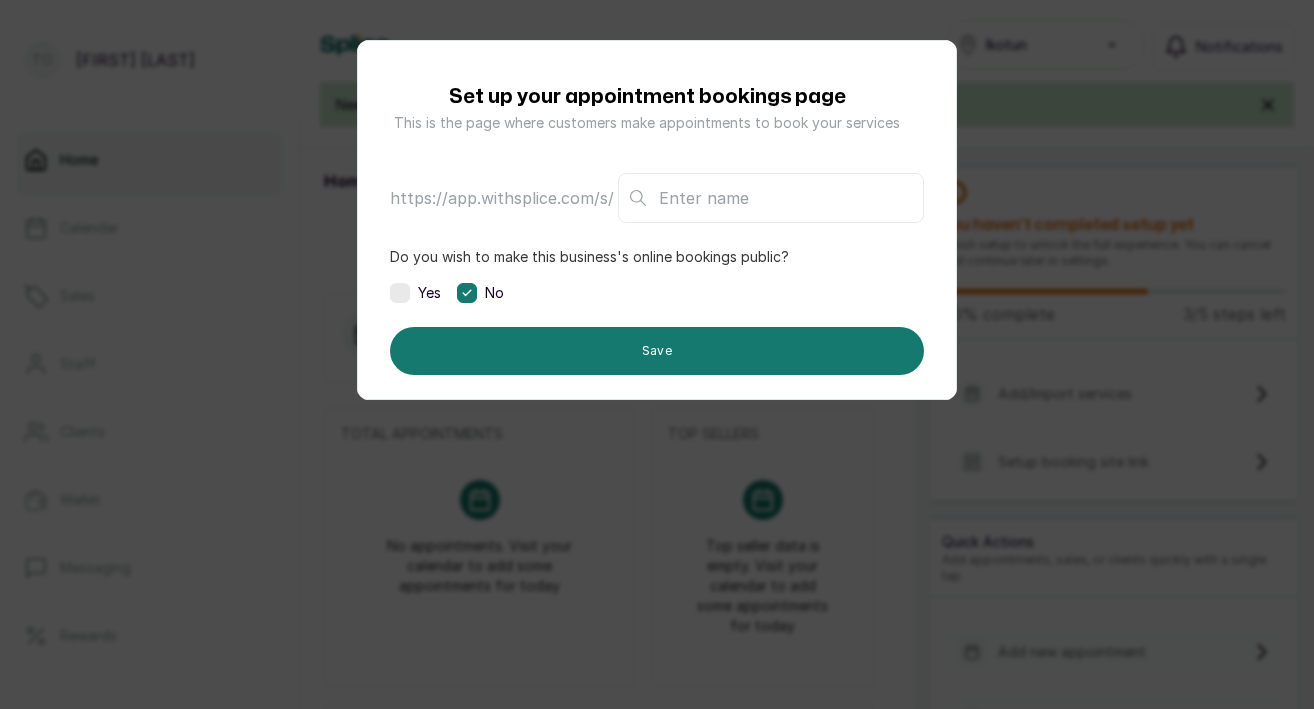 click at bounding box center (771, 198) 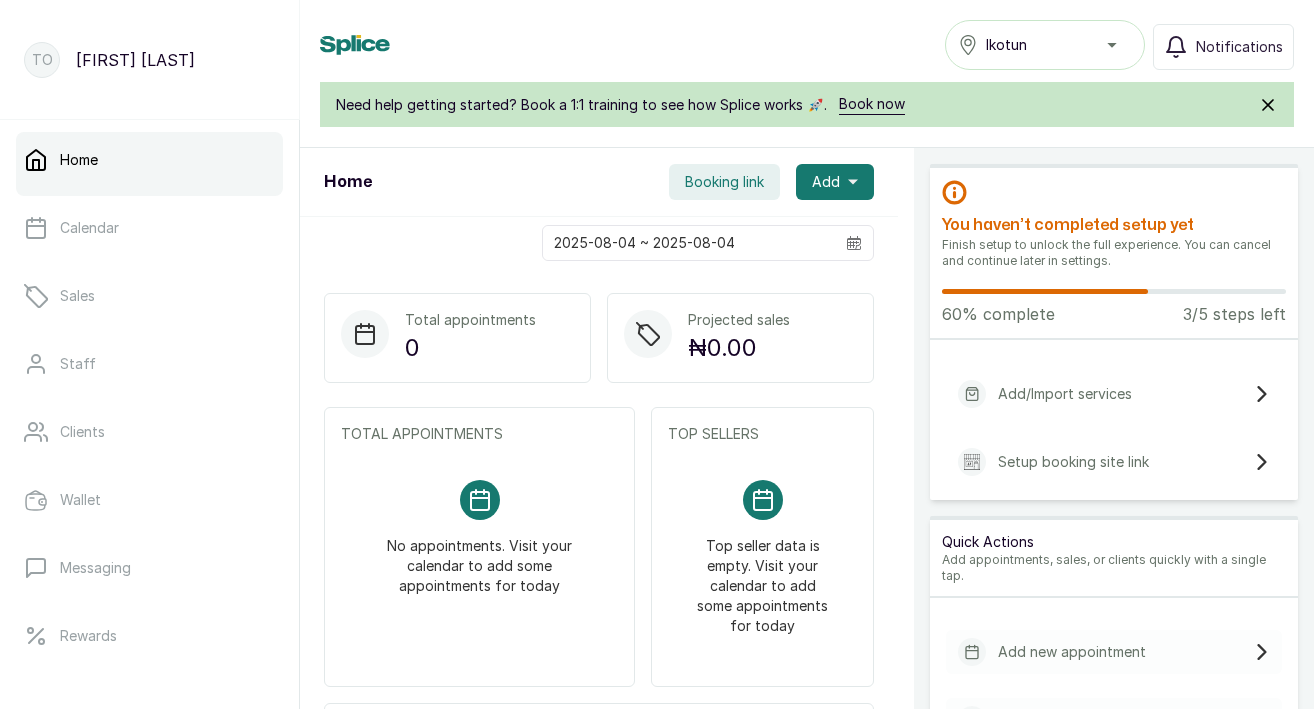 click on "Booking link" at bounding box center [724, 182] 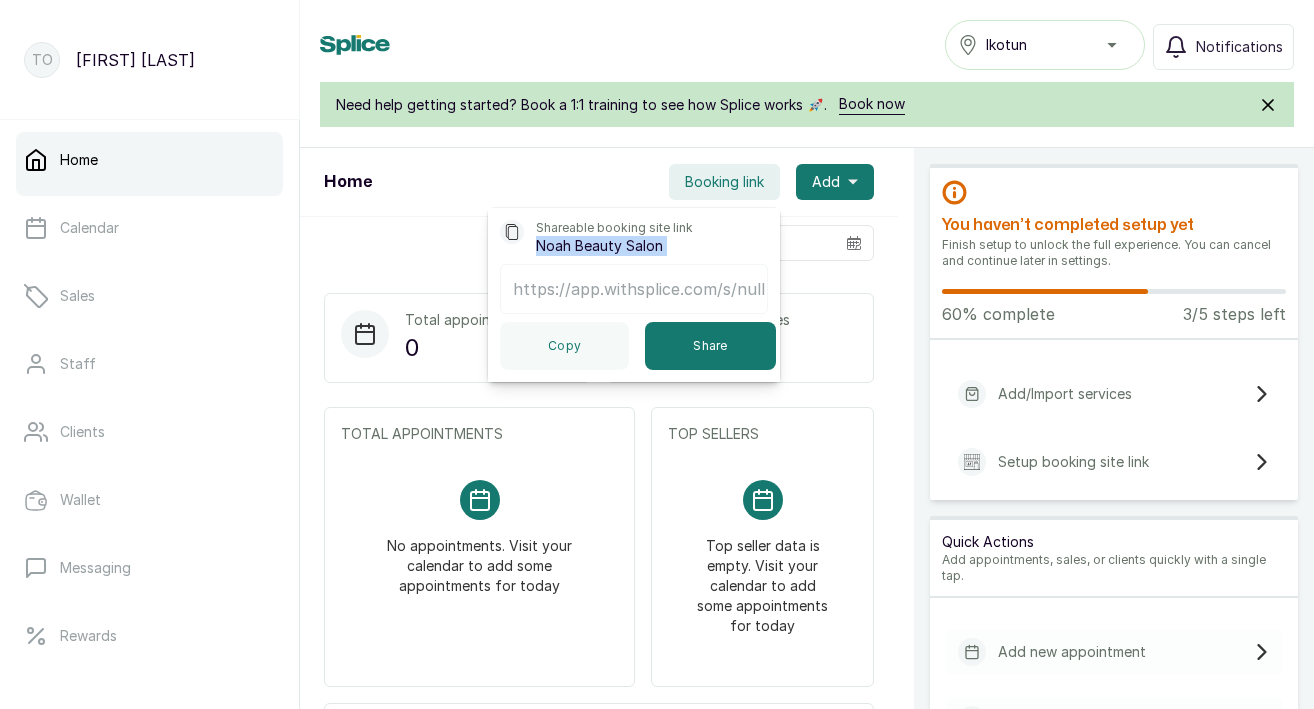 drag, startPoint x: 538, startPoint y: 251, endPoint x: 684, endPoint y: 262, distance: 146.4138 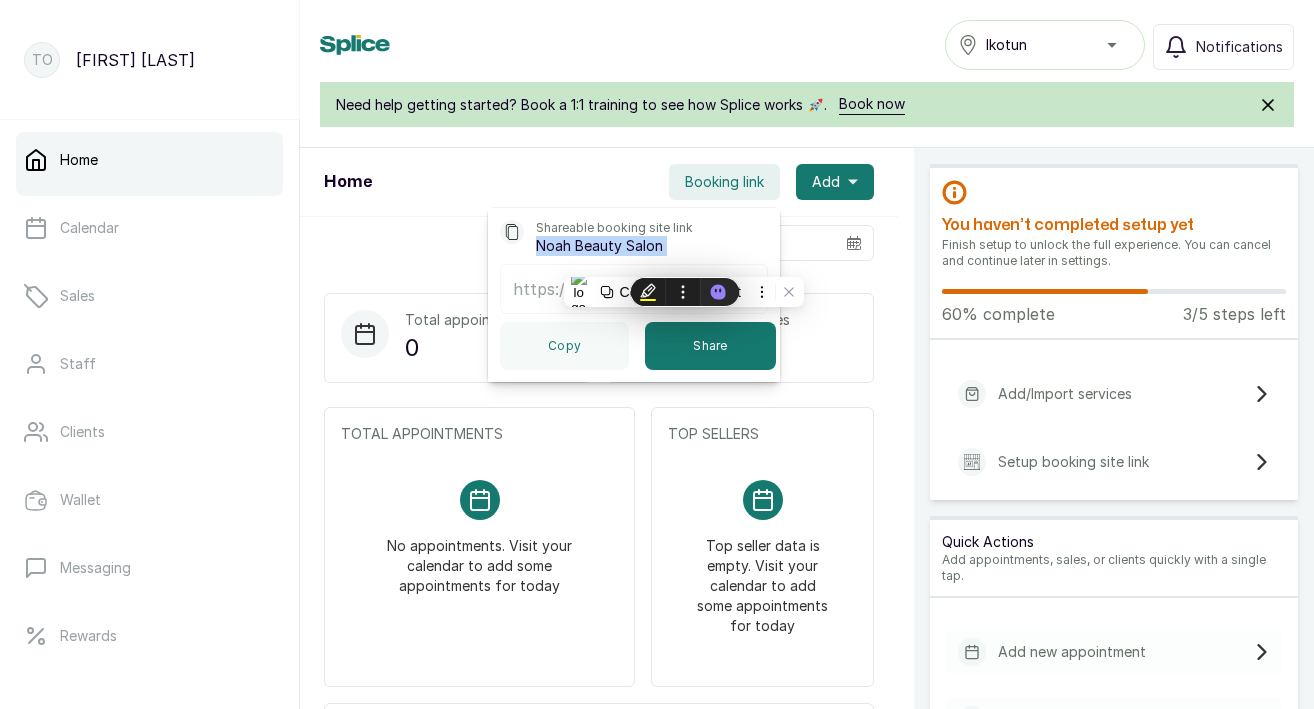 copy on "Noah Beauty Salon" 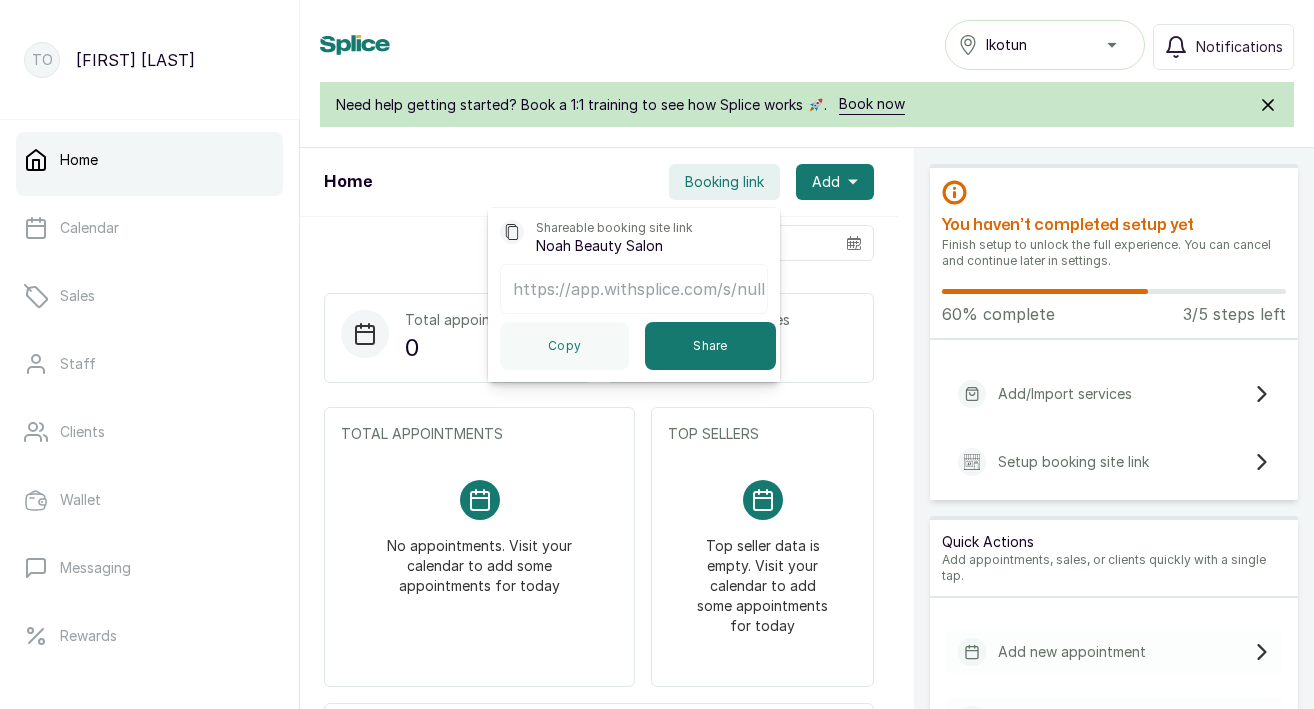 click on "Setup booking site link" at bounding box center [1073, 462] 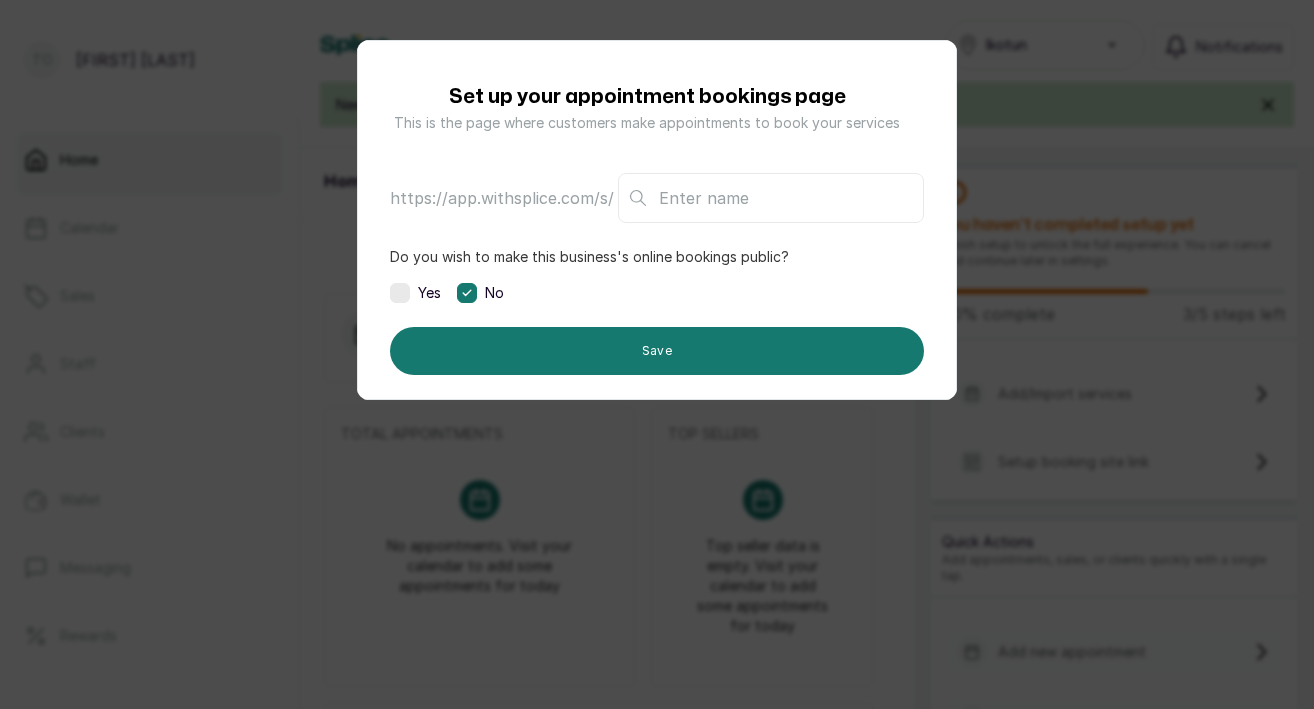 click on "Set up your appointment bookings page This is the page where customers make appointments to book your services https://app.withsplice.com/s/ Do you wish to make this business's online bookings public? Yes No Save" at bounding box center (657, 354) 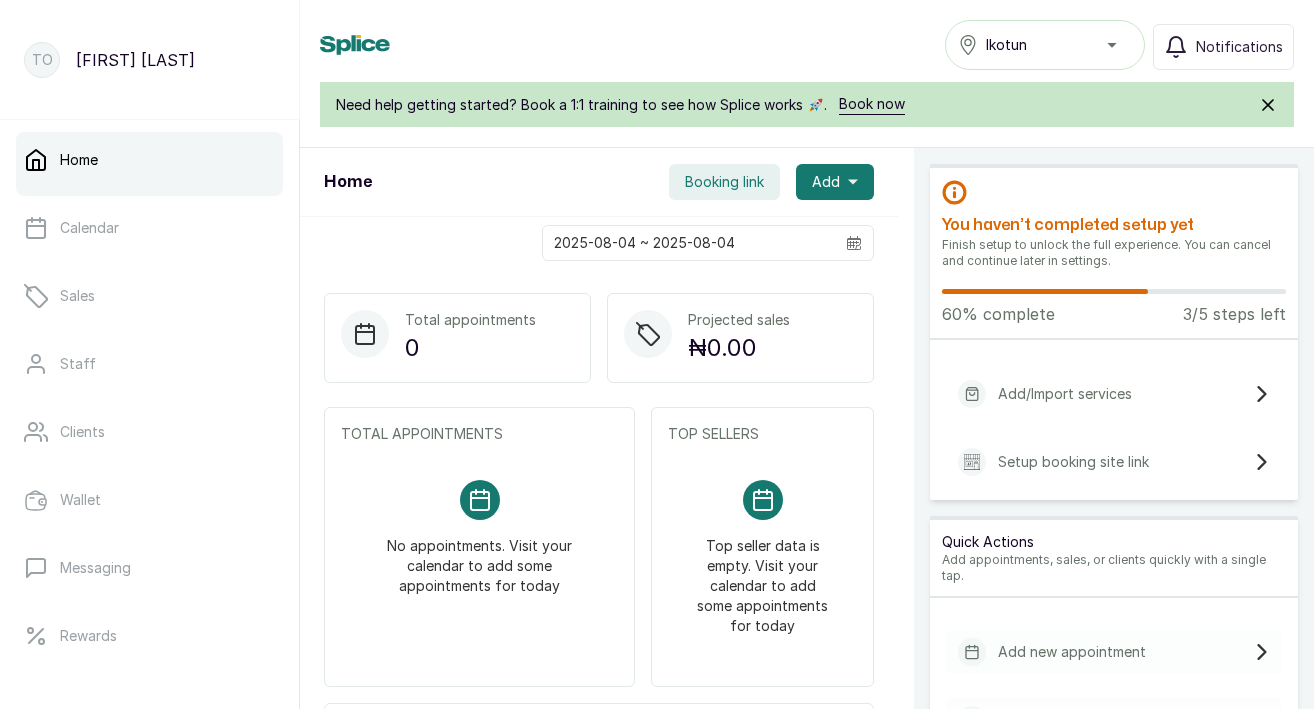 click on "Setup booking site link" at bounding box center (1073, 462) 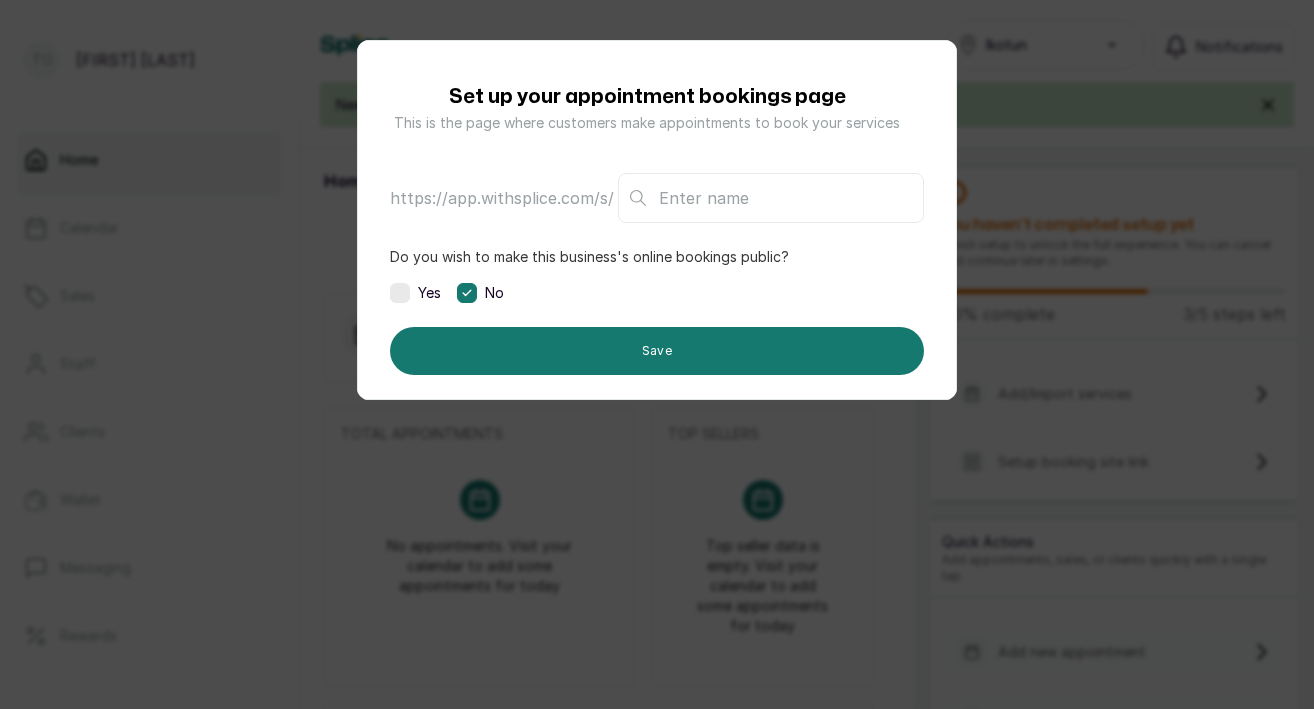 click at bounding box center (771, 198) 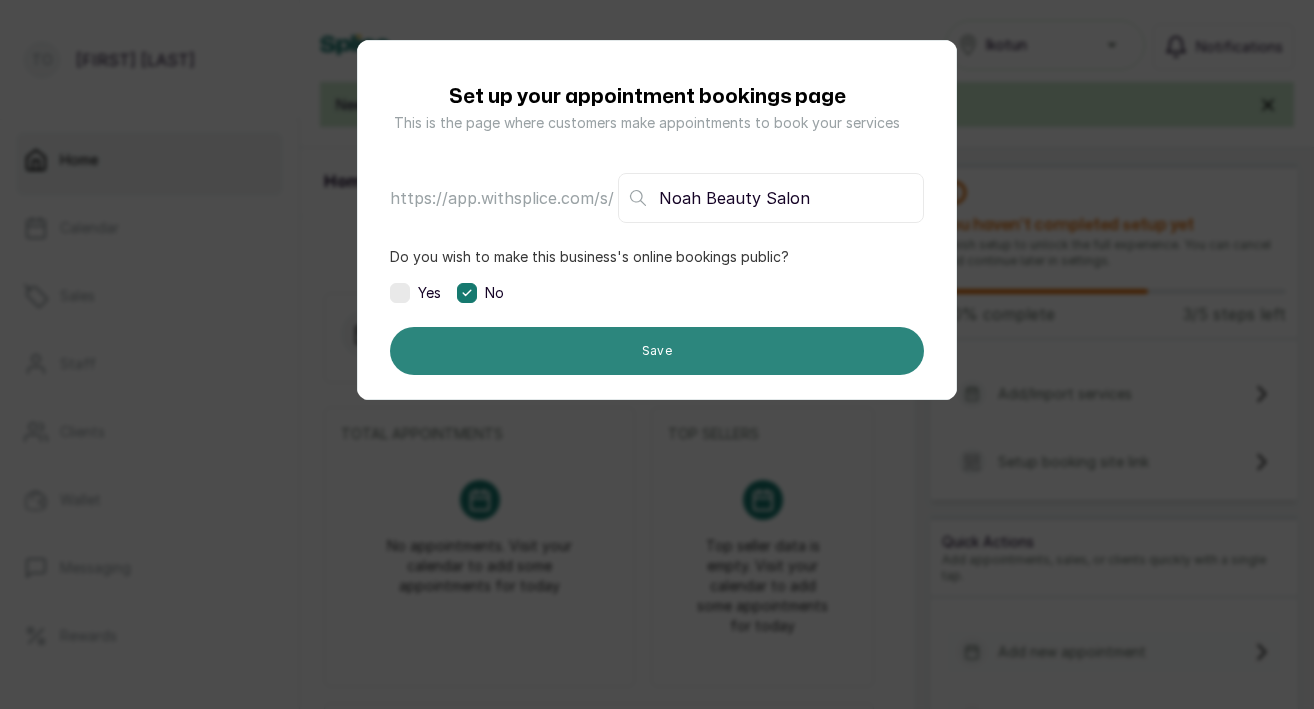 type on "Noah Beauty Salon" 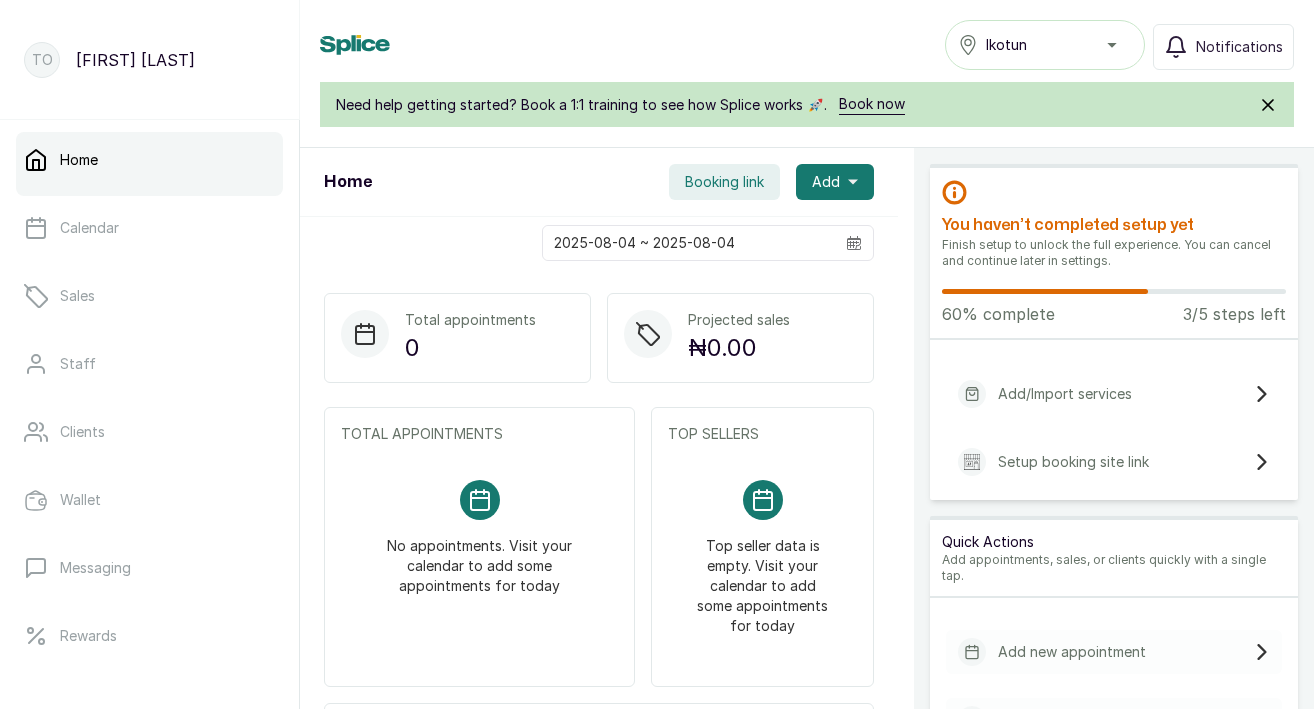 click on "Setup booking site link" at bounding box center [1114, 462] 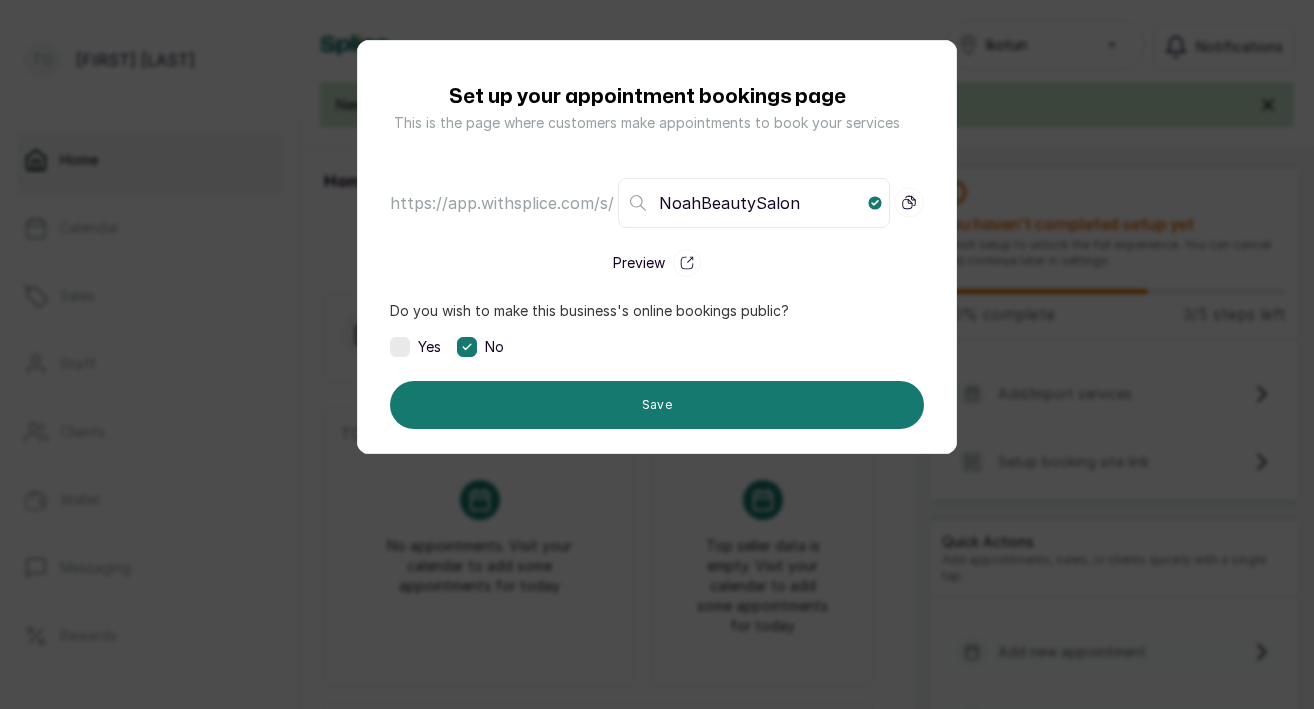 click 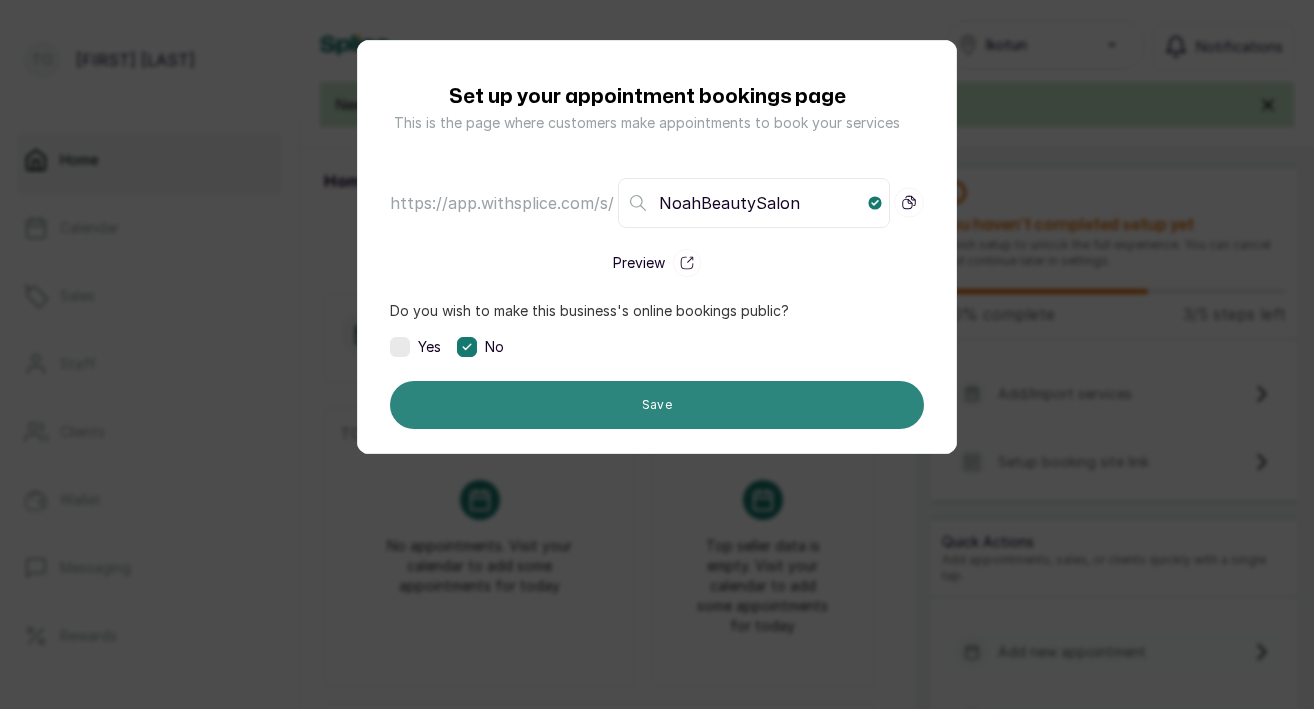 click on "Save" at bounding box center (657, 405) 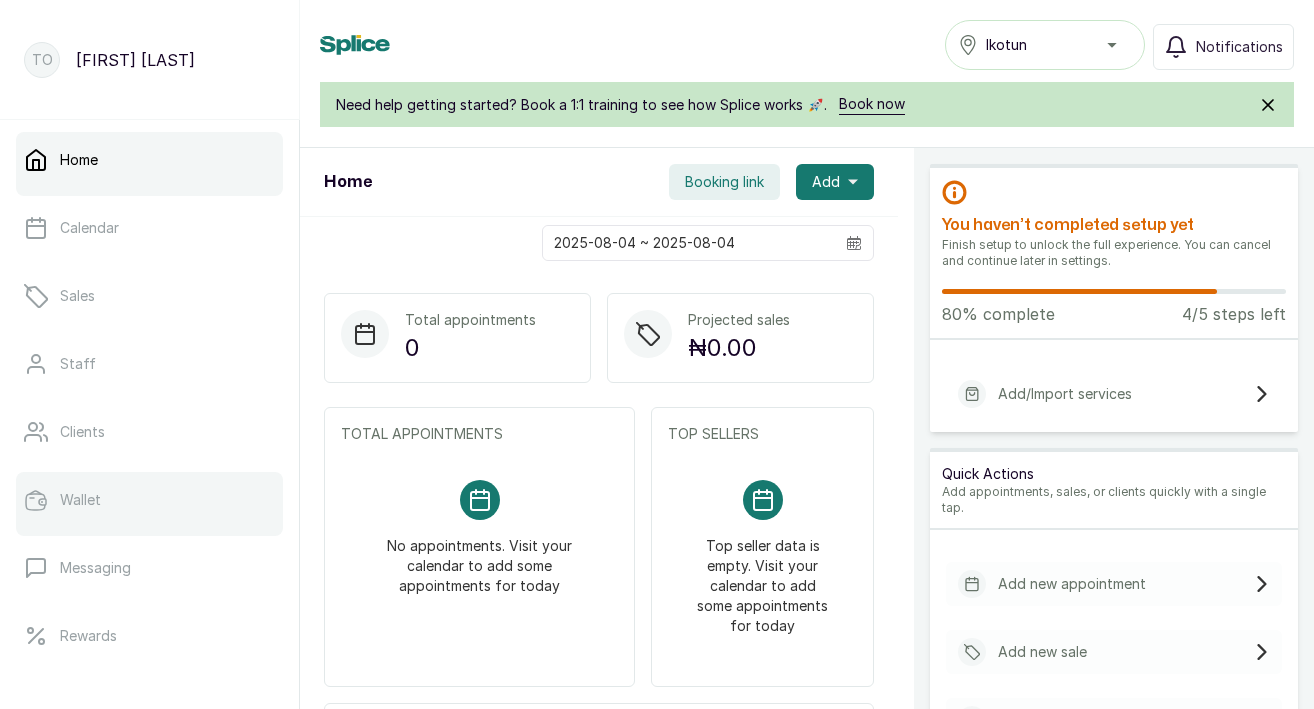 scroll, scrollTop: 407, scrollLeft: 0, axis: vertical 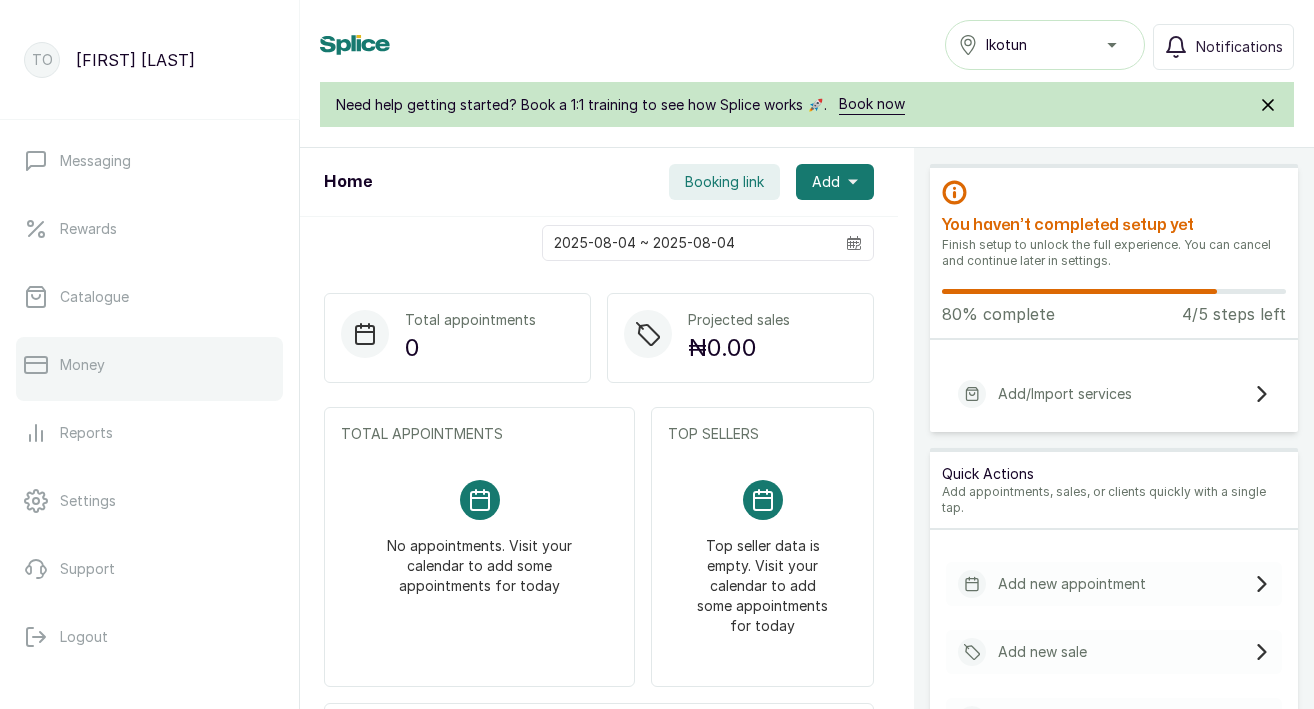 click on "Money" at bounding box center [149, 365] 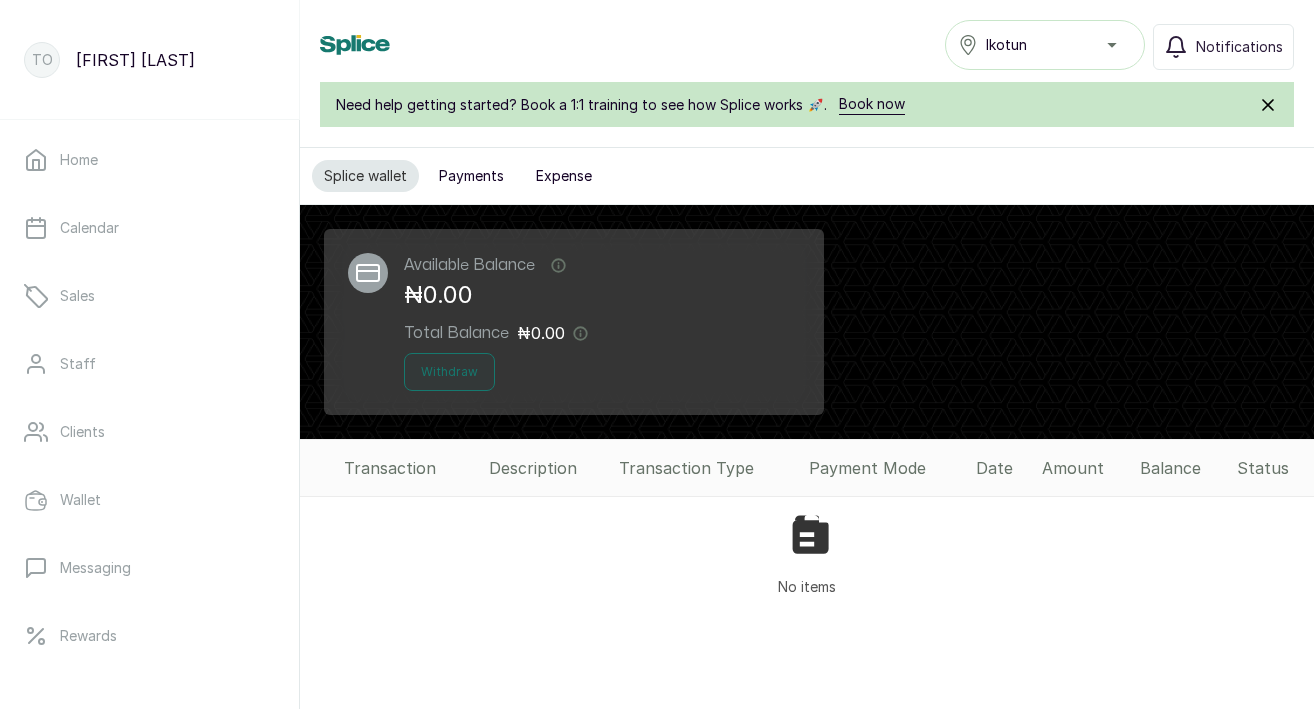 click on "Payments" at bounding box center (471, 176) 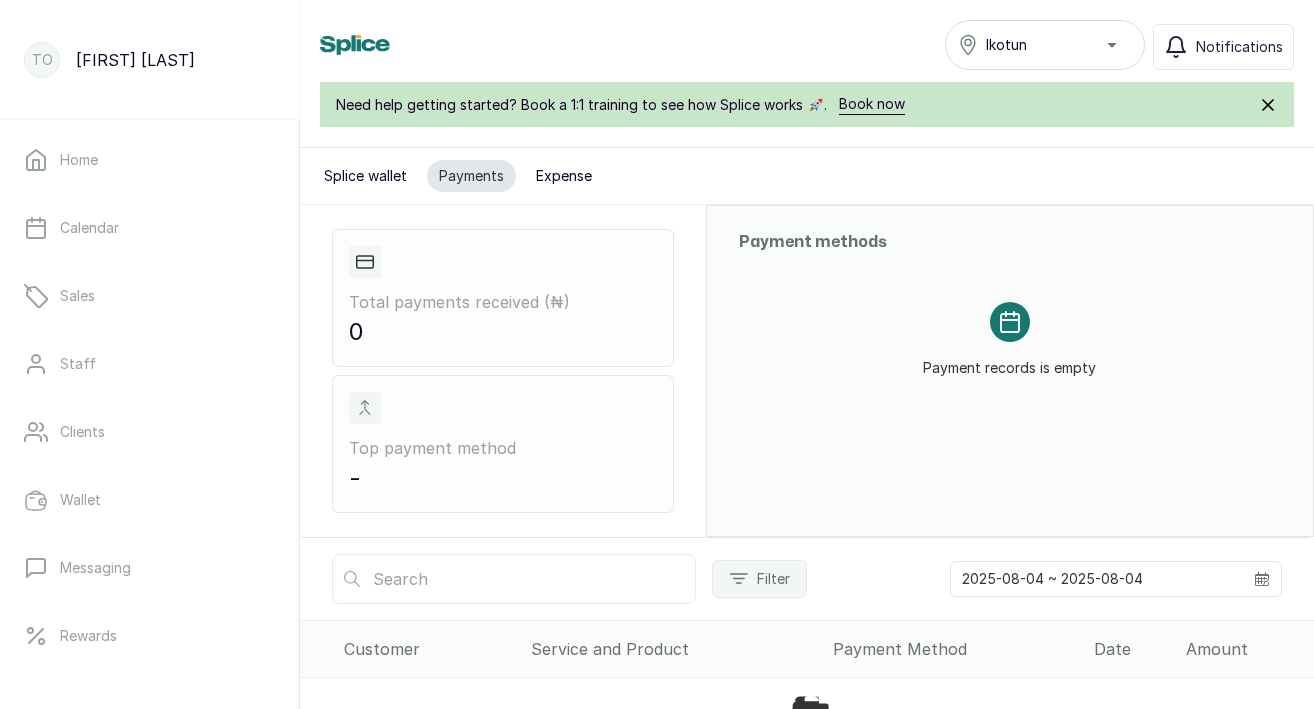 click on "Expense" at bounding box center (564, 176) 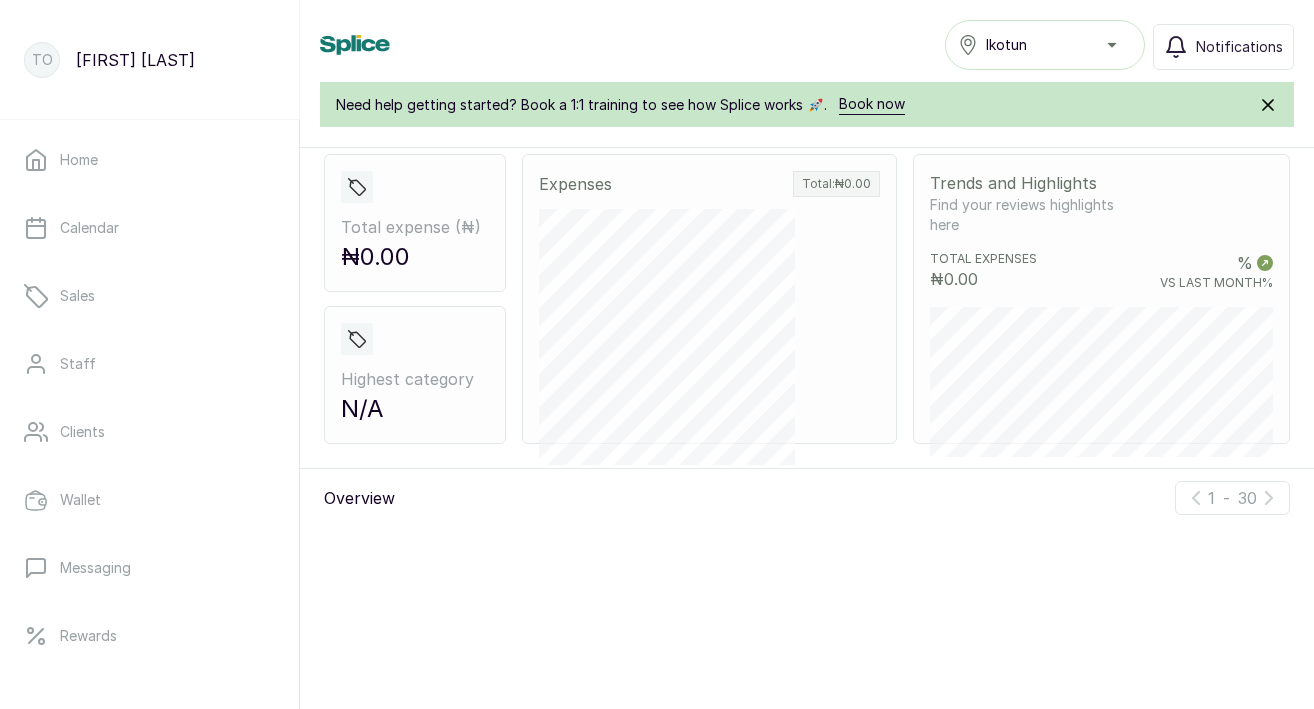 scroll, scrollTop: 204, scrollLeft: 0, axis: vertical 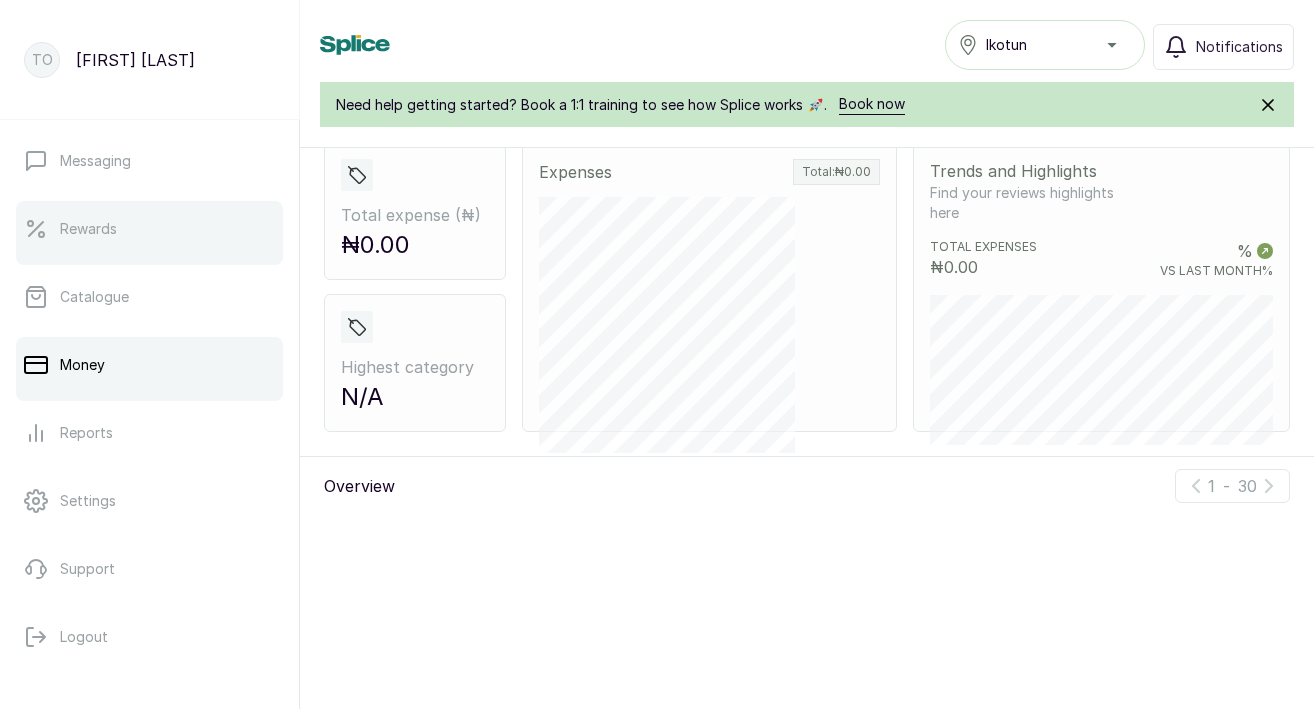 click on "Rewards" at bounding box center (149, 229) 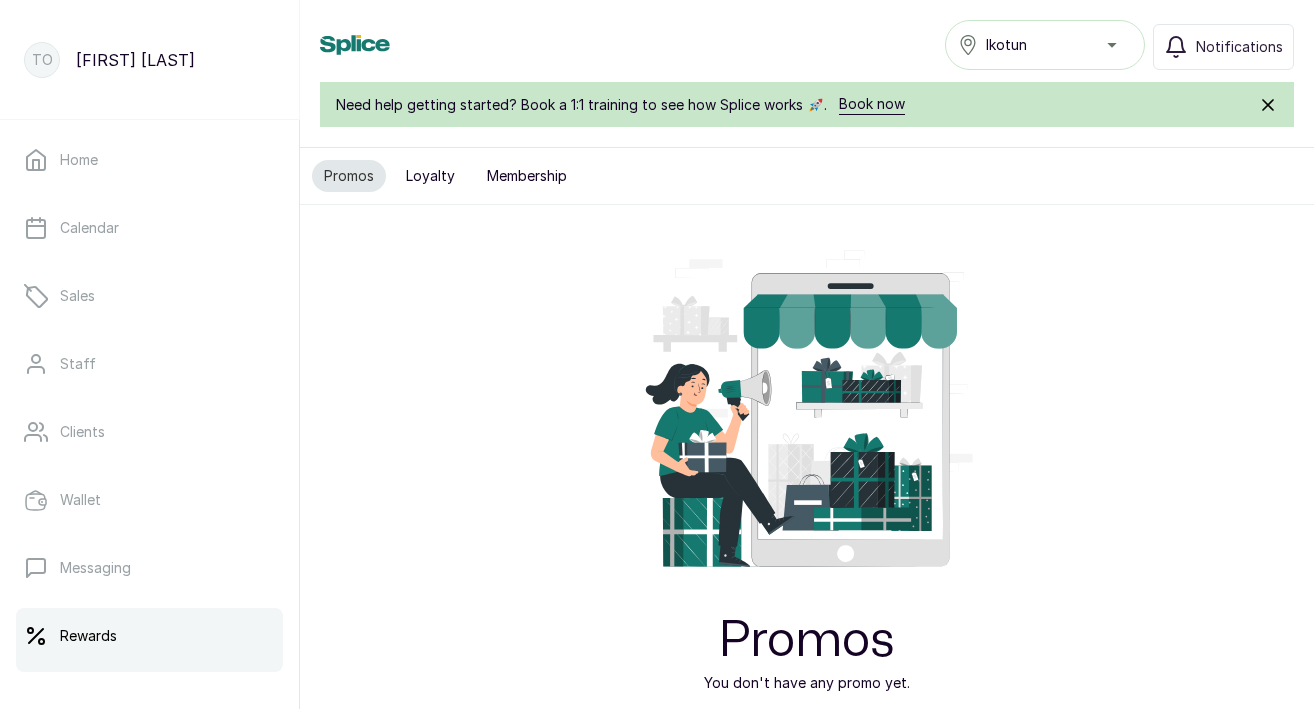 scroll, scrollTop: 75, scrollLeft: 0, axis: vertical 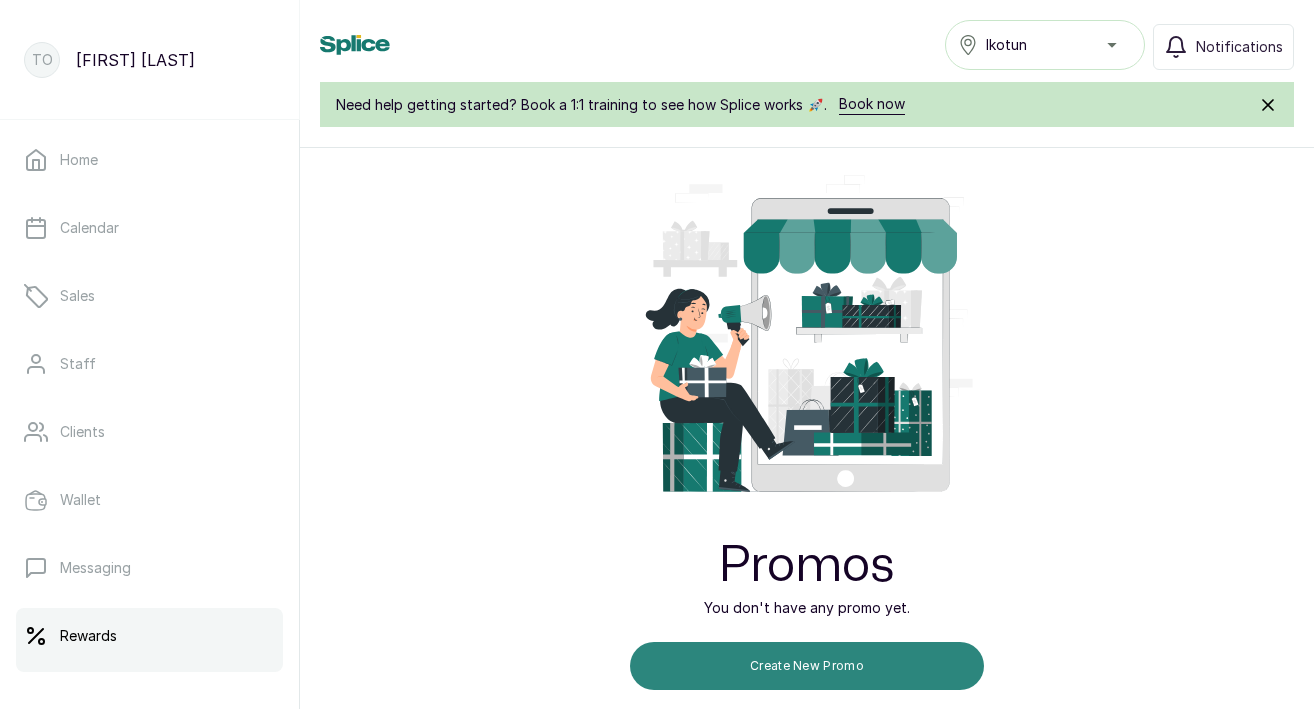 click on "Create New Promo" at bounding box center [807, 666] 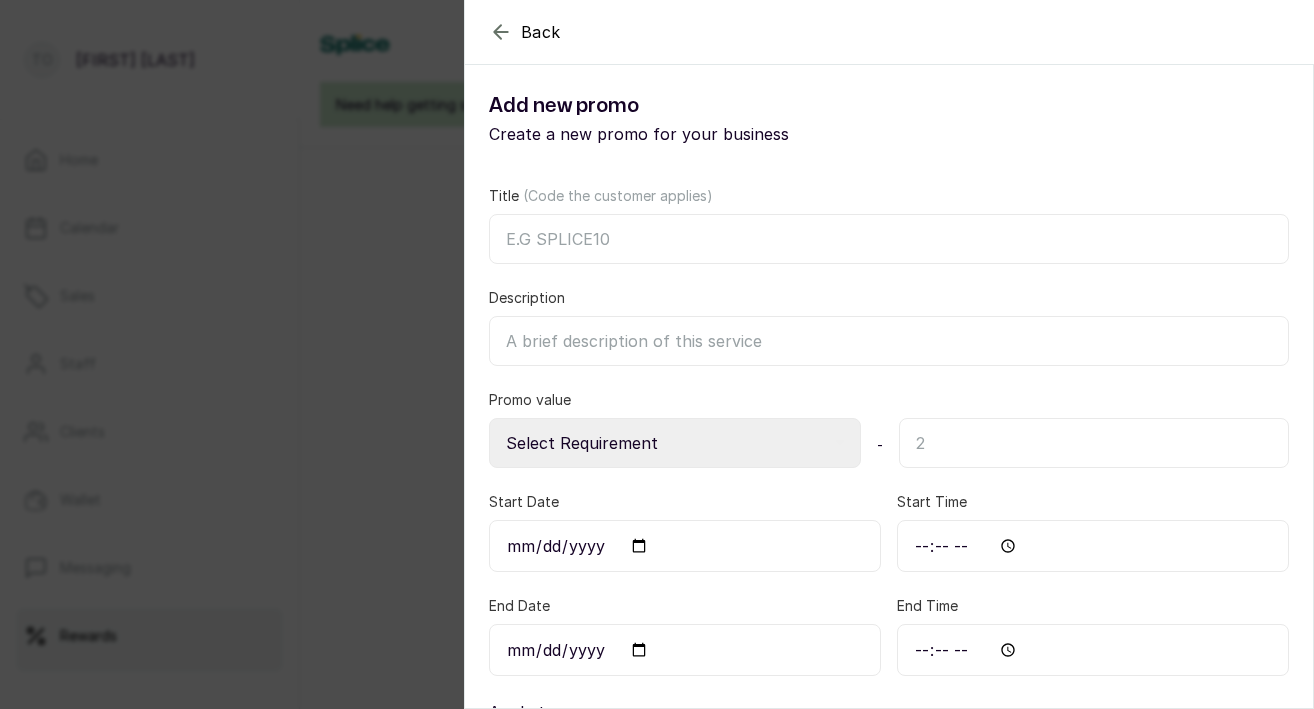 scroll, scrollTop: 0, scrollLeft: 0, axis: both 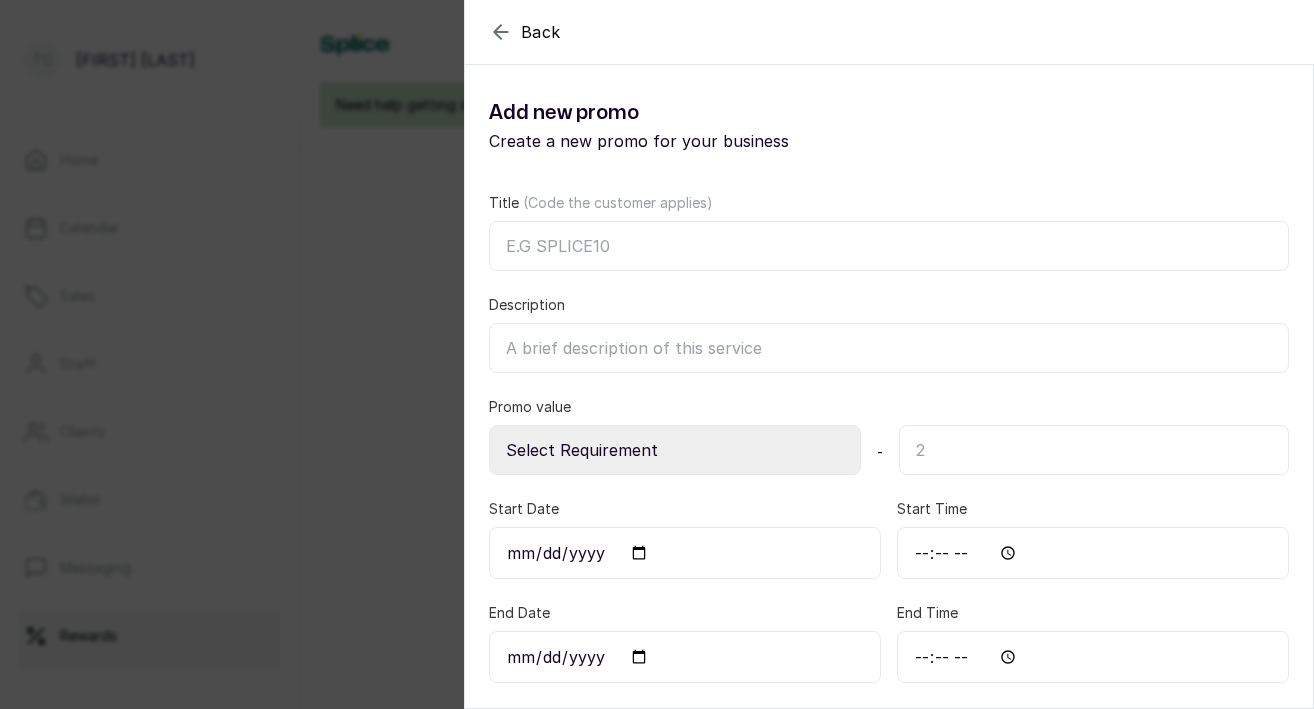 click 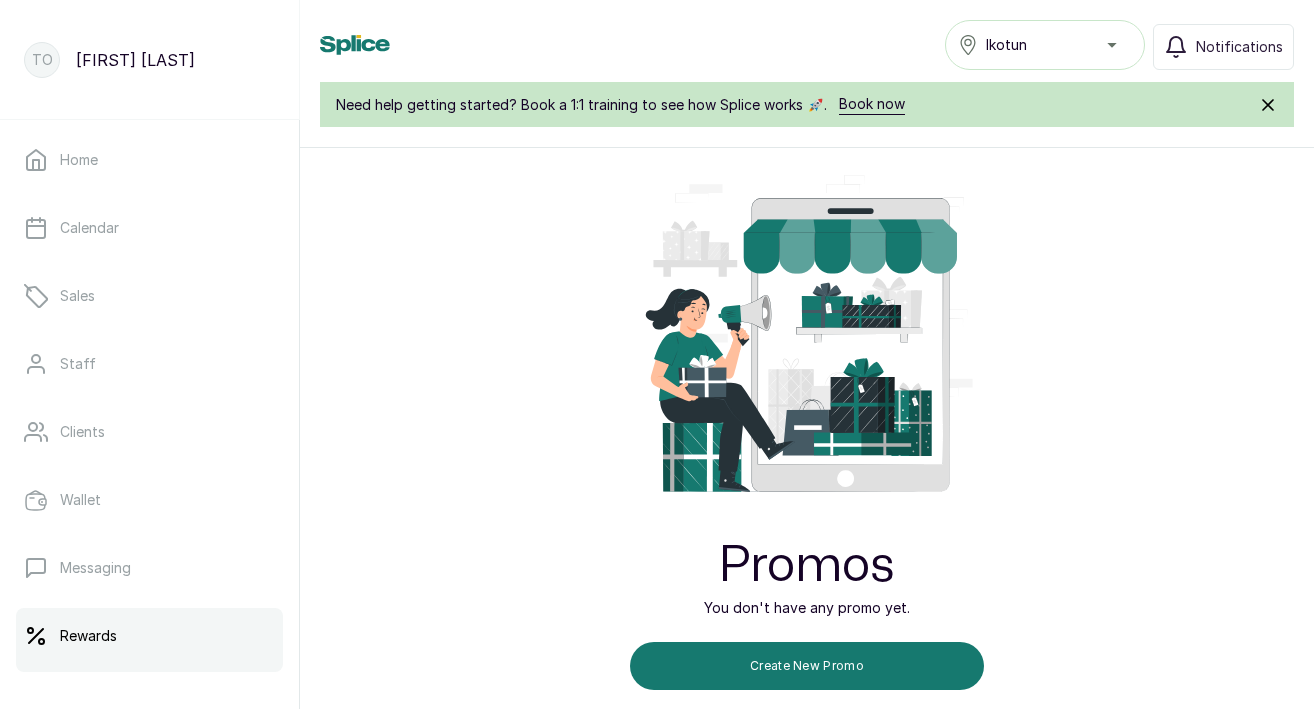 scroll, scrollTop: 0, scrollLeft: 0, axis: both 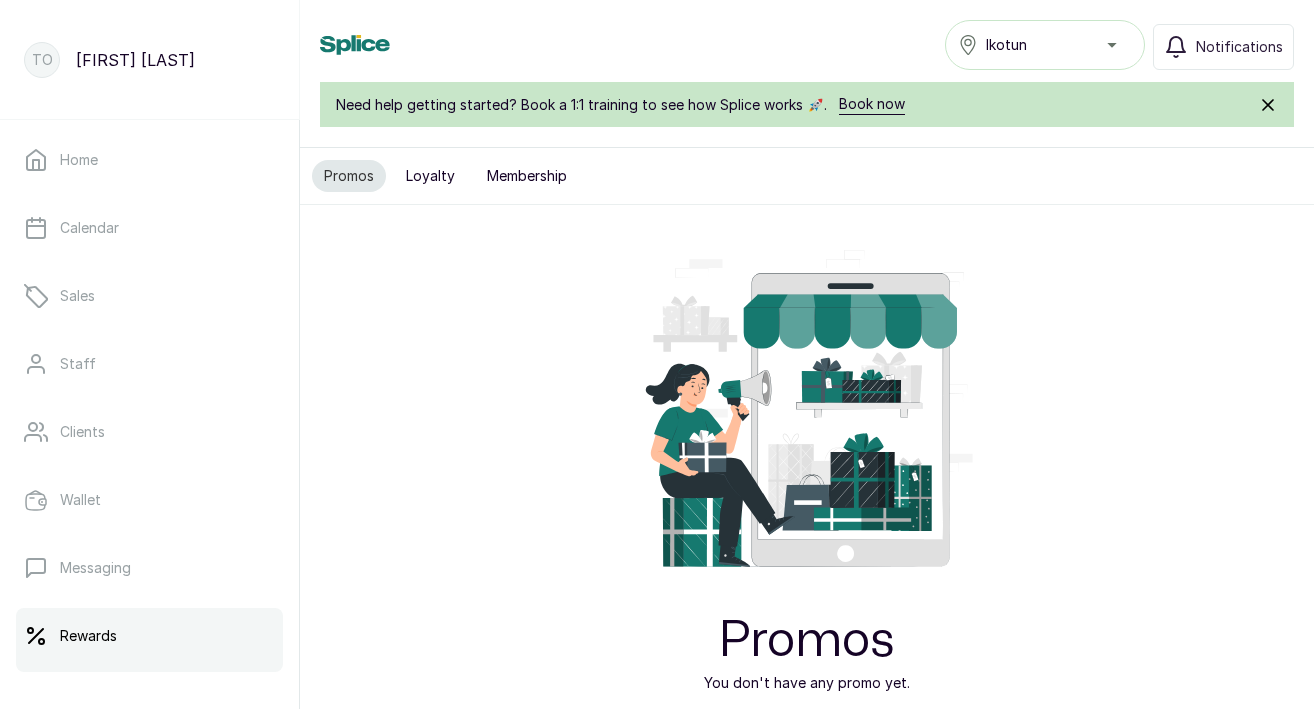 click on "Loyalty" at bounding box center [430, 176] 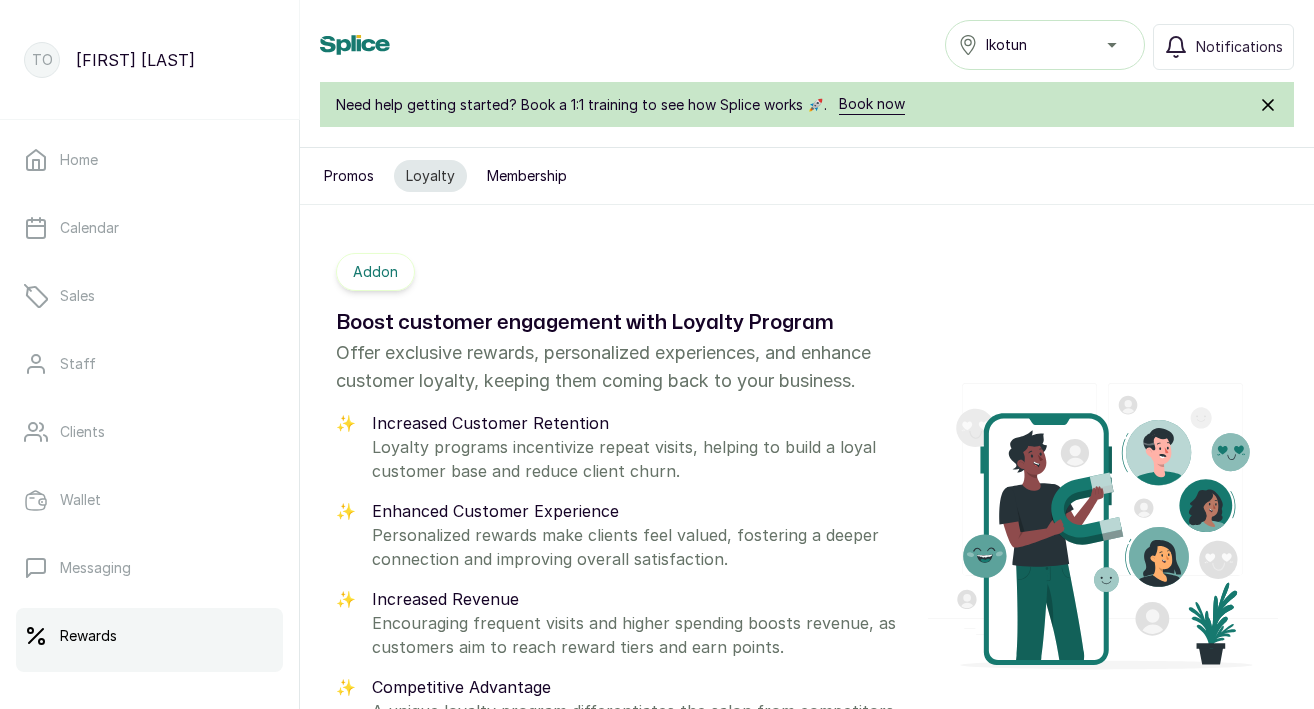 scroll, scrollTop: 65, scrollLeft: 0, axis: vertical 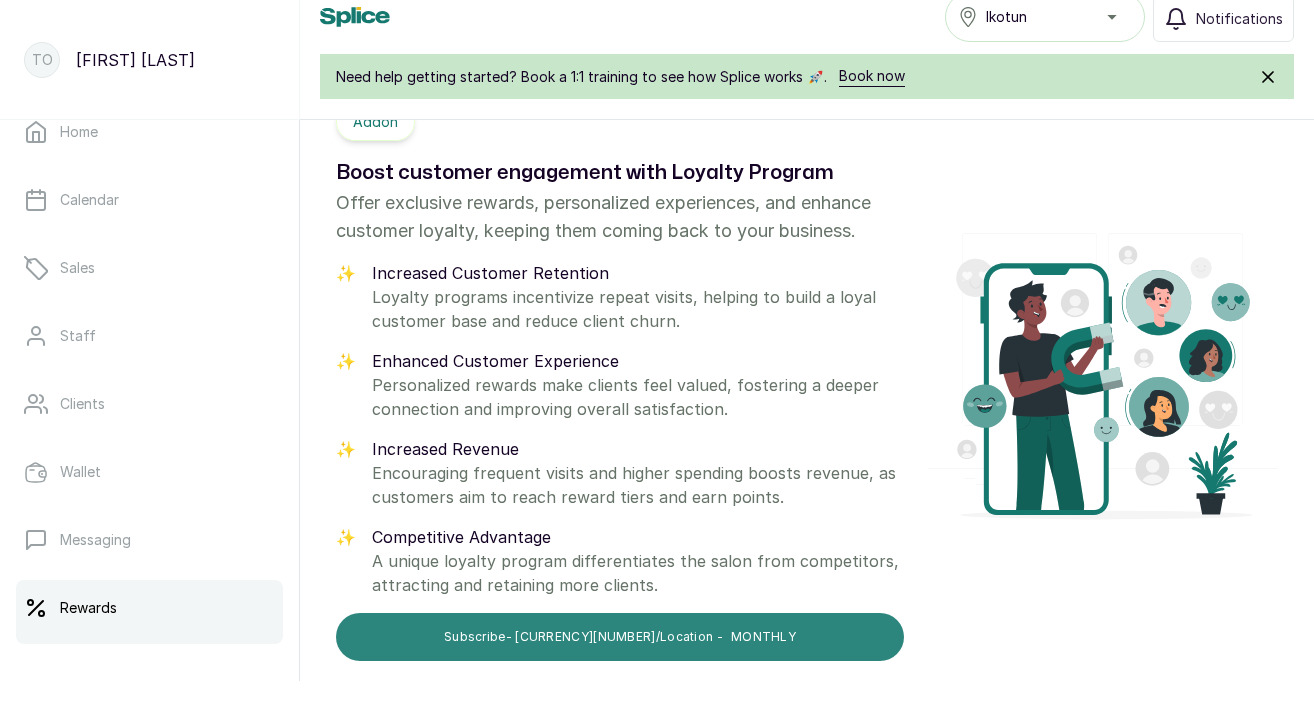 click on "Subscribe  -   ₦50,000 /Location -  MONTHLY" at bounding box center (620, 637) 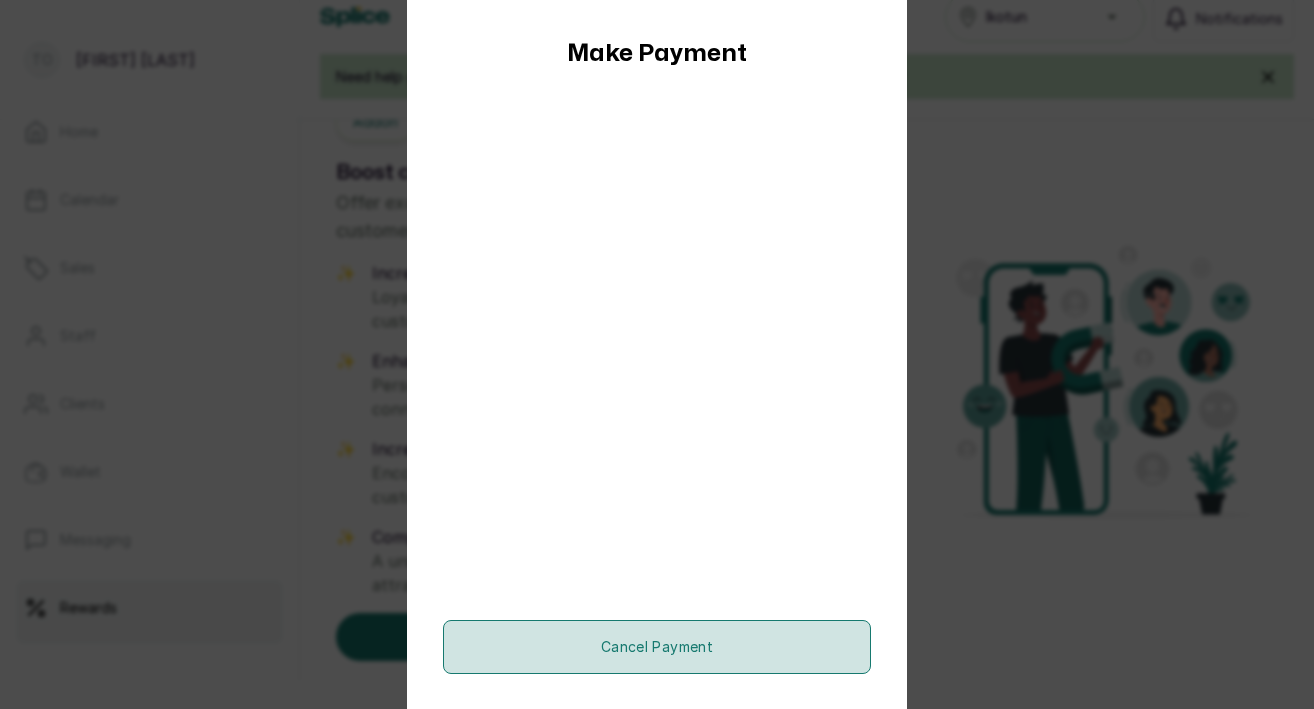 click on "Cancel payment" at bounding box center [657, 647] 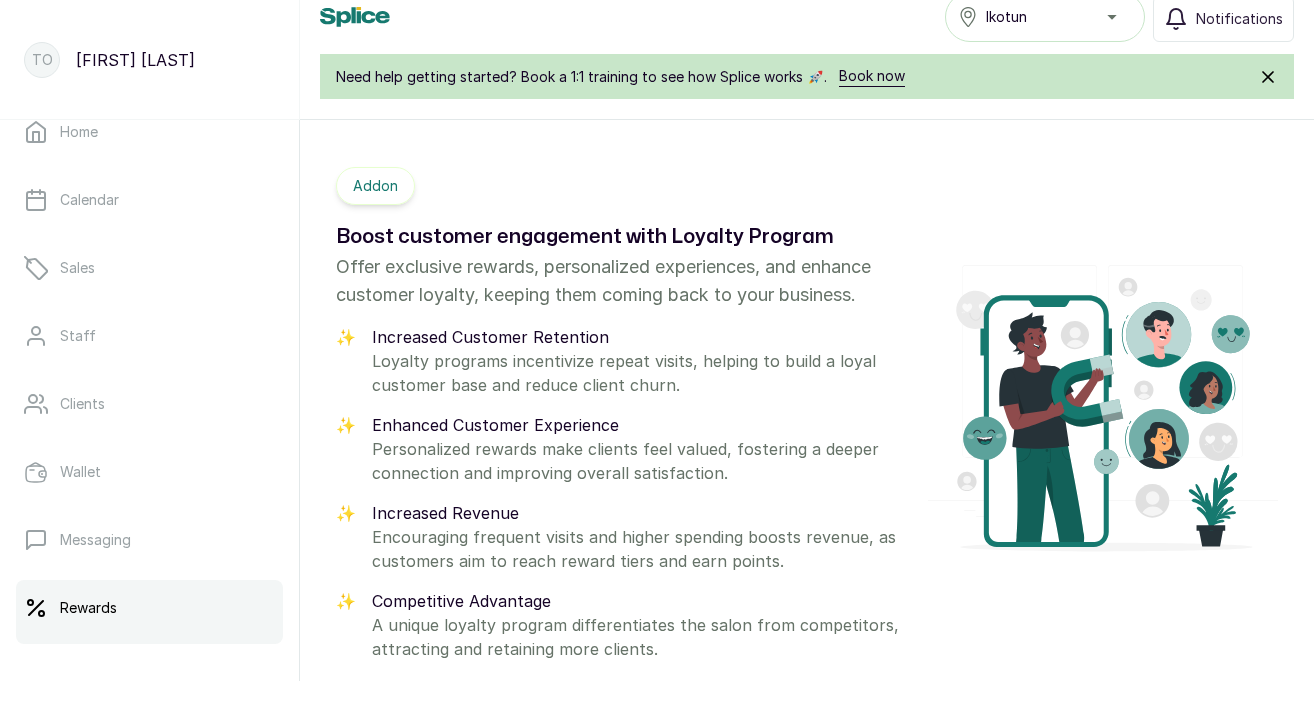 scroll, scrollTop: 0, scrollLeft: 0, axis: both 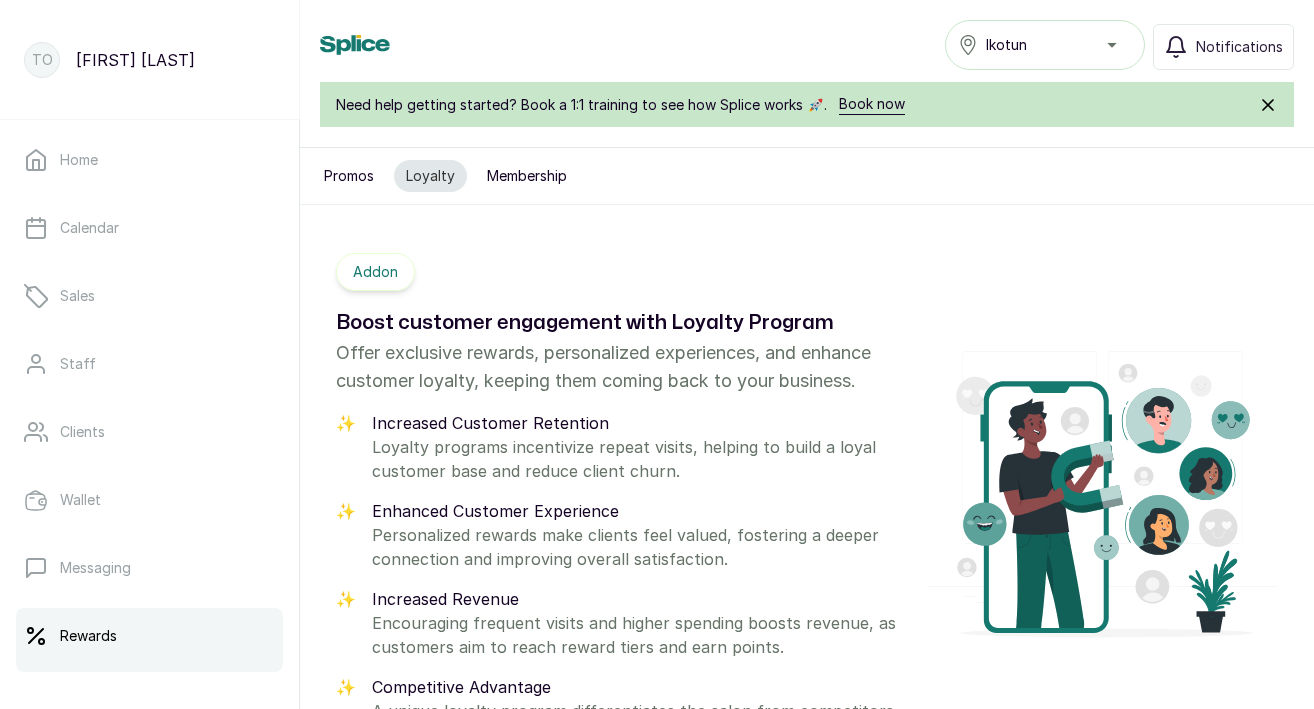 click on "Membership" at bounding box center (527, 176) 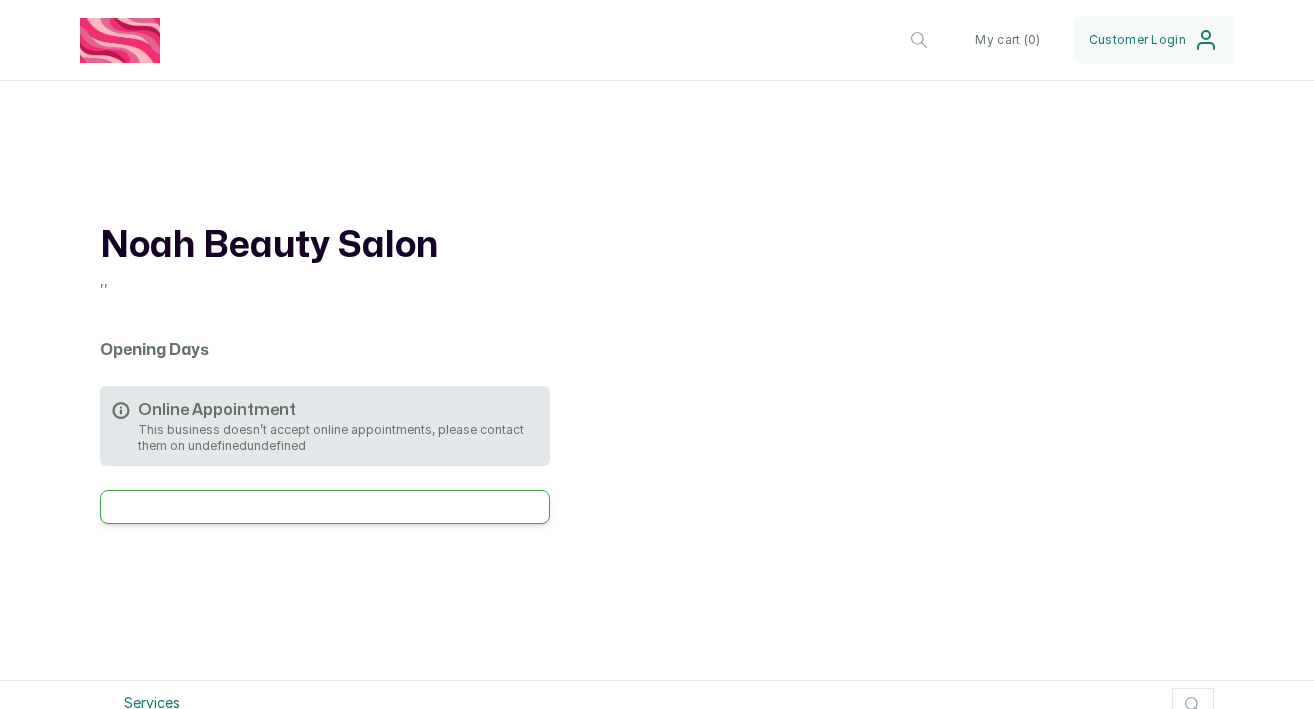 scroll, scrollTop: 0, scrollLeft: 0, axis: both 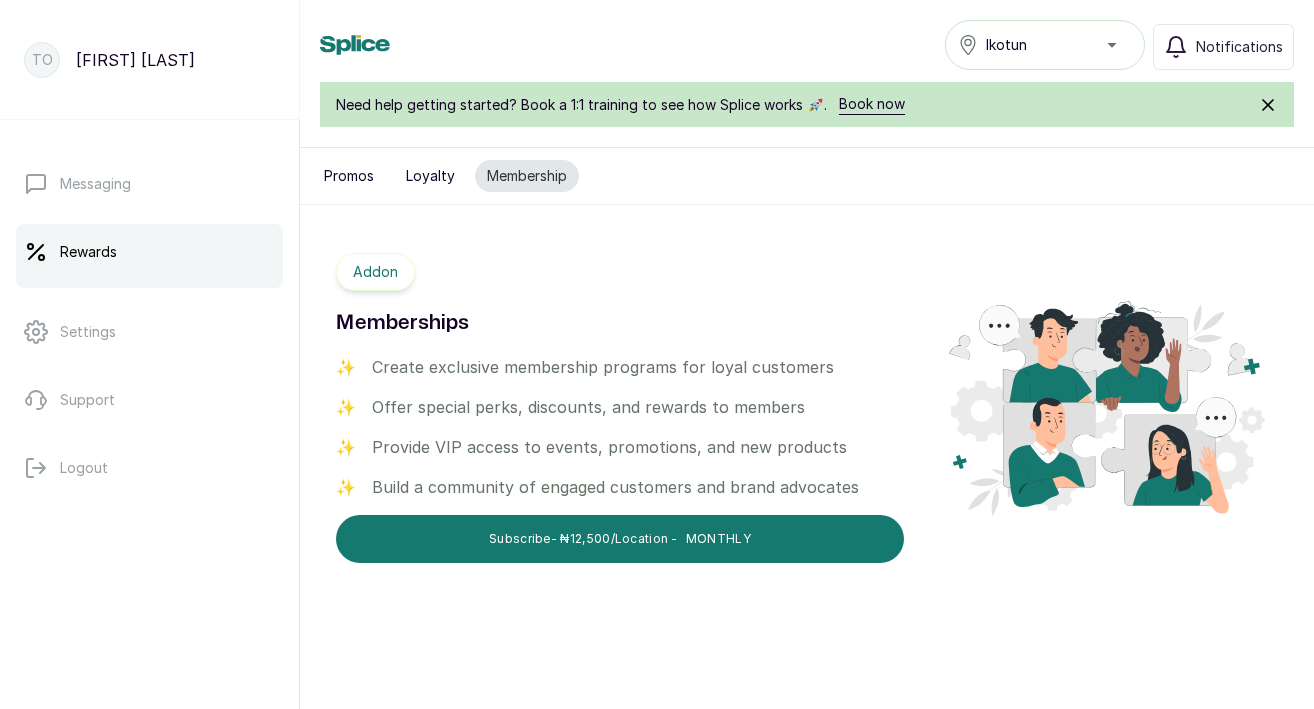 click 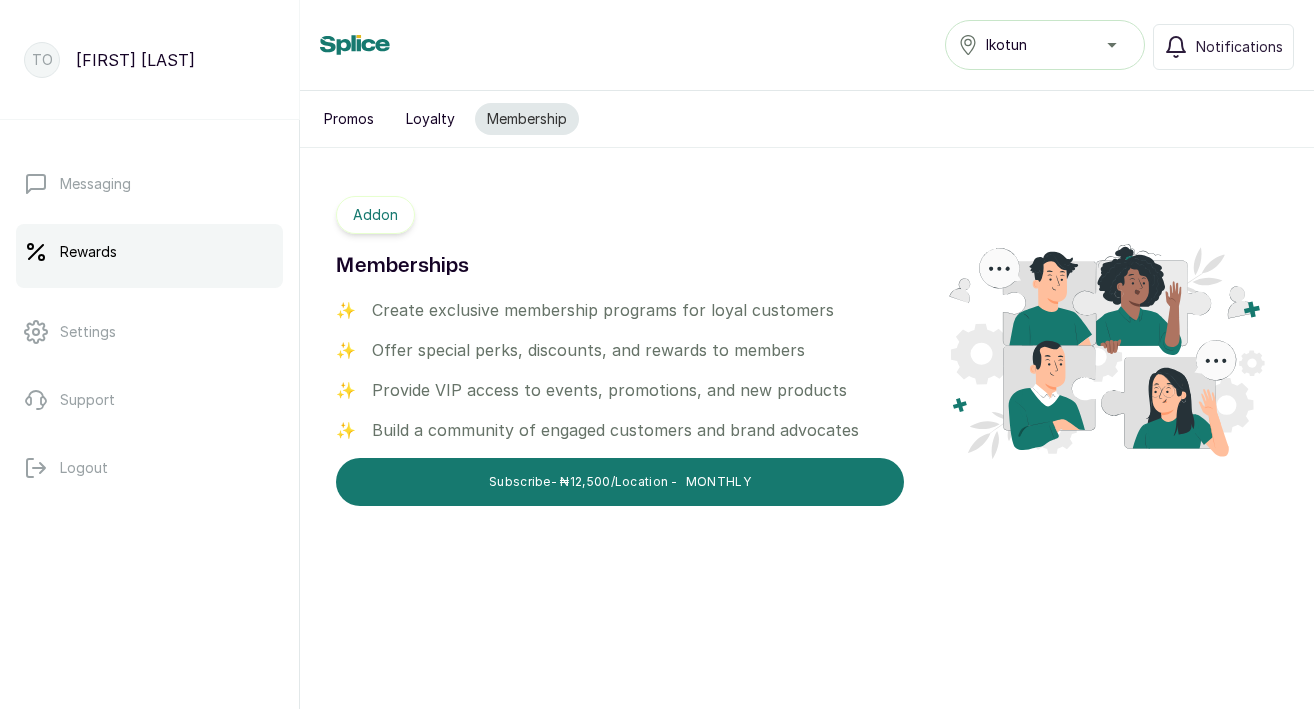 click on "Promos" at bounding box center [349, 119] 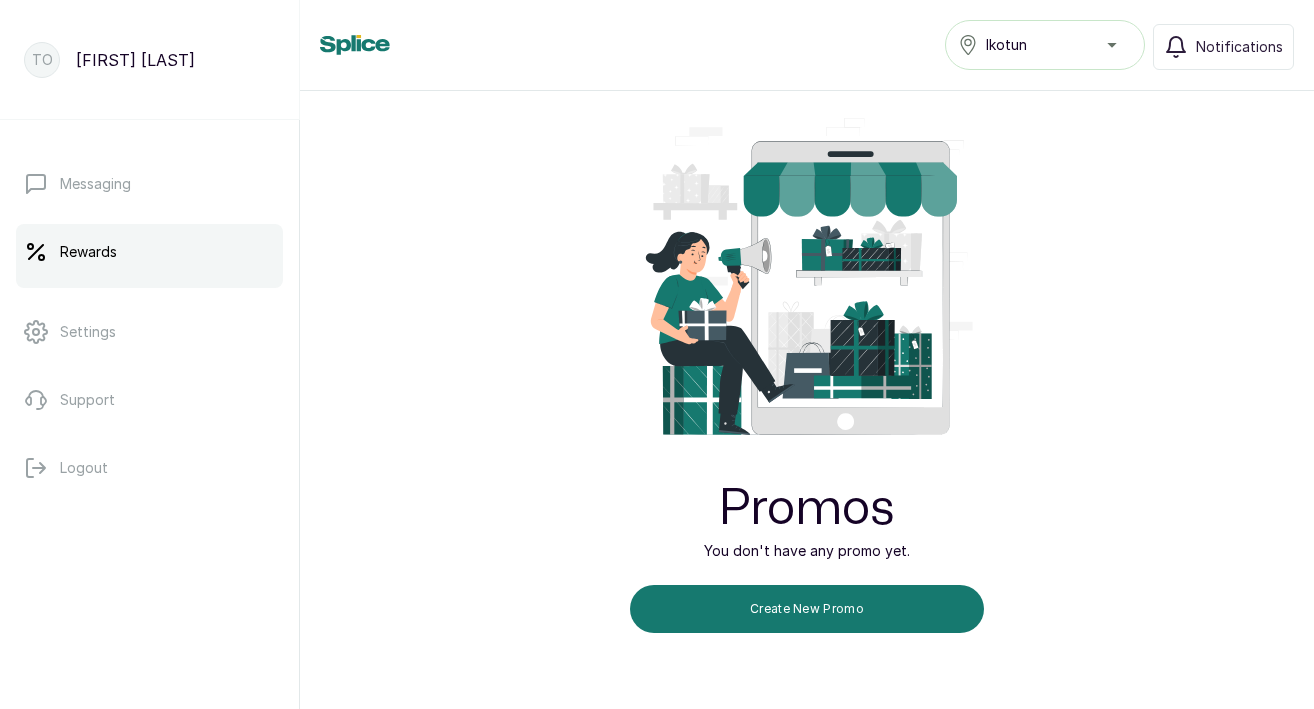 scroll, scrollTop: 0, scrollLeft: 0, axis: both 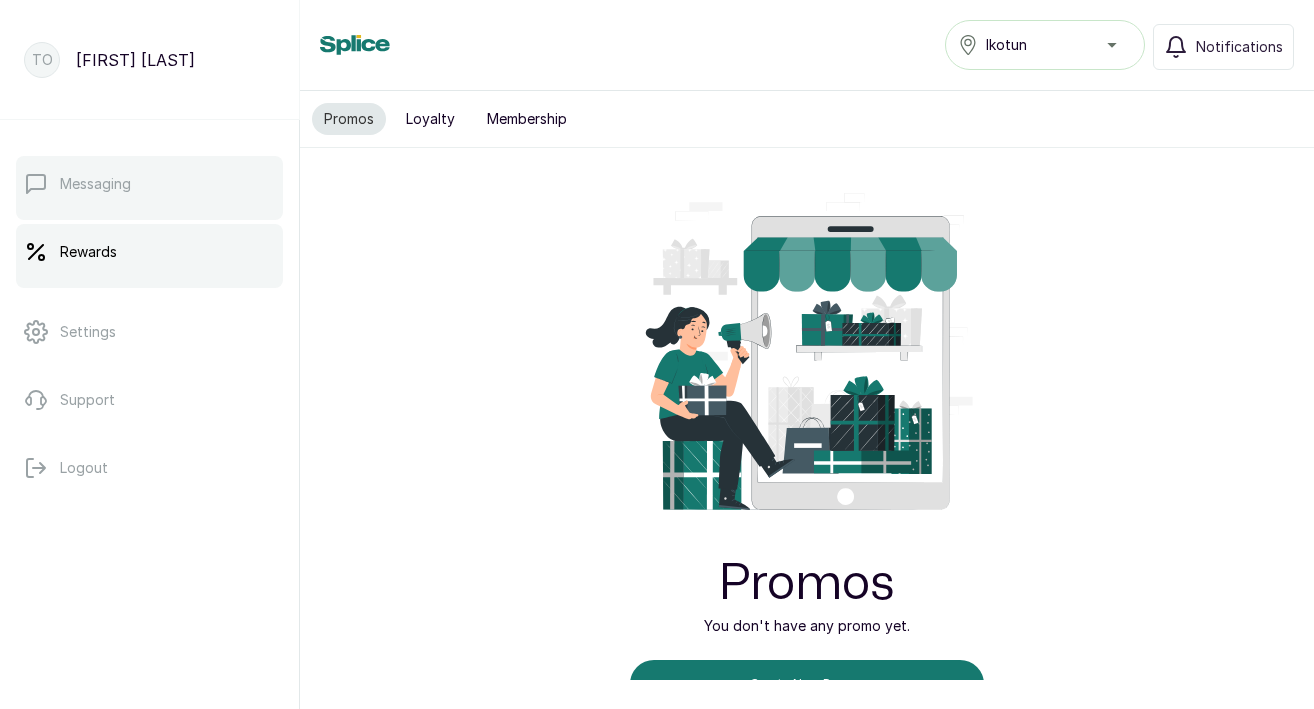 click on "Messaging" at bounding box center [95, 184] 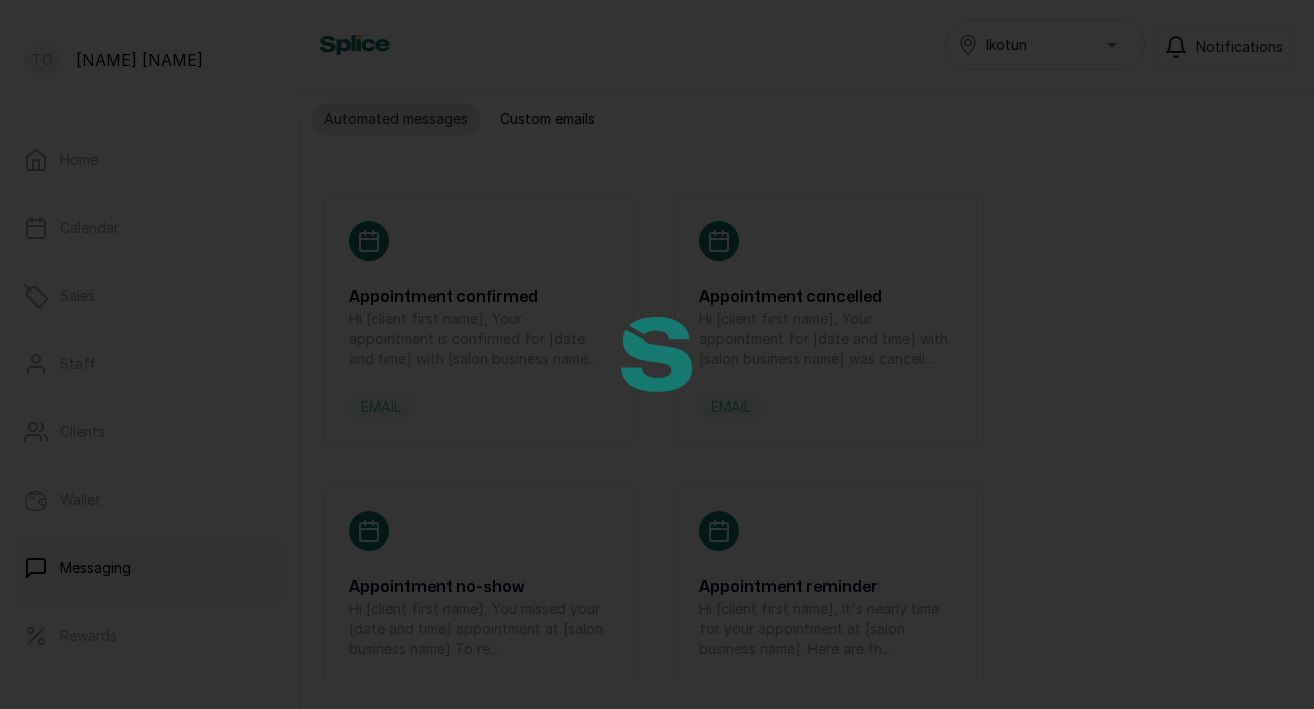 scroll, scrollTop: 0, scrollLeft: 0, axis: both 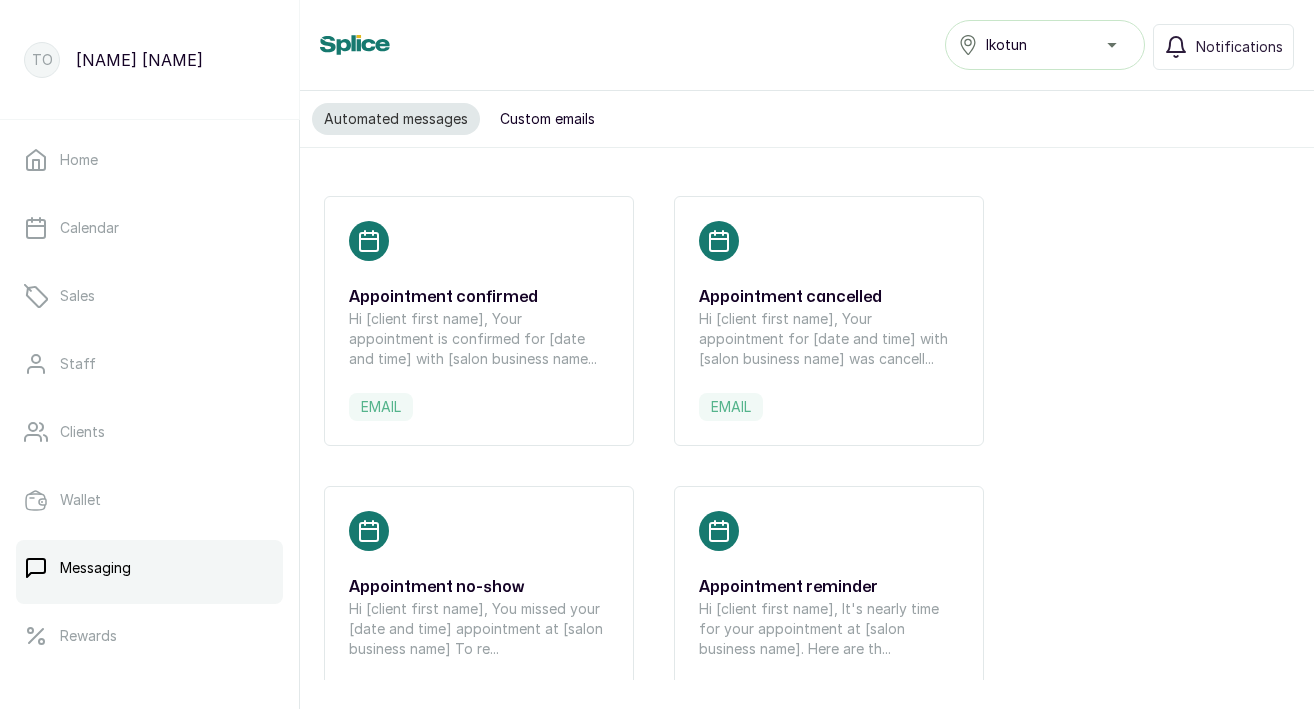 click on "Automated messages" at bounding box center (396, 119) 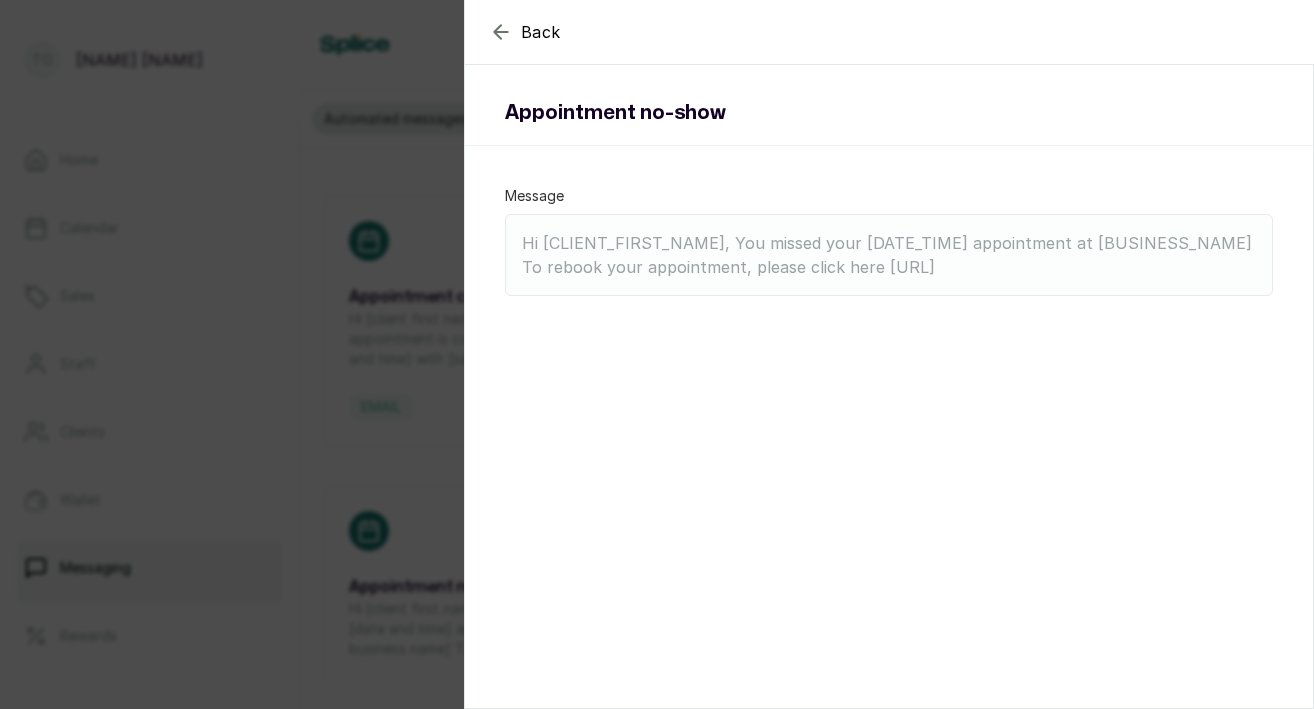 click 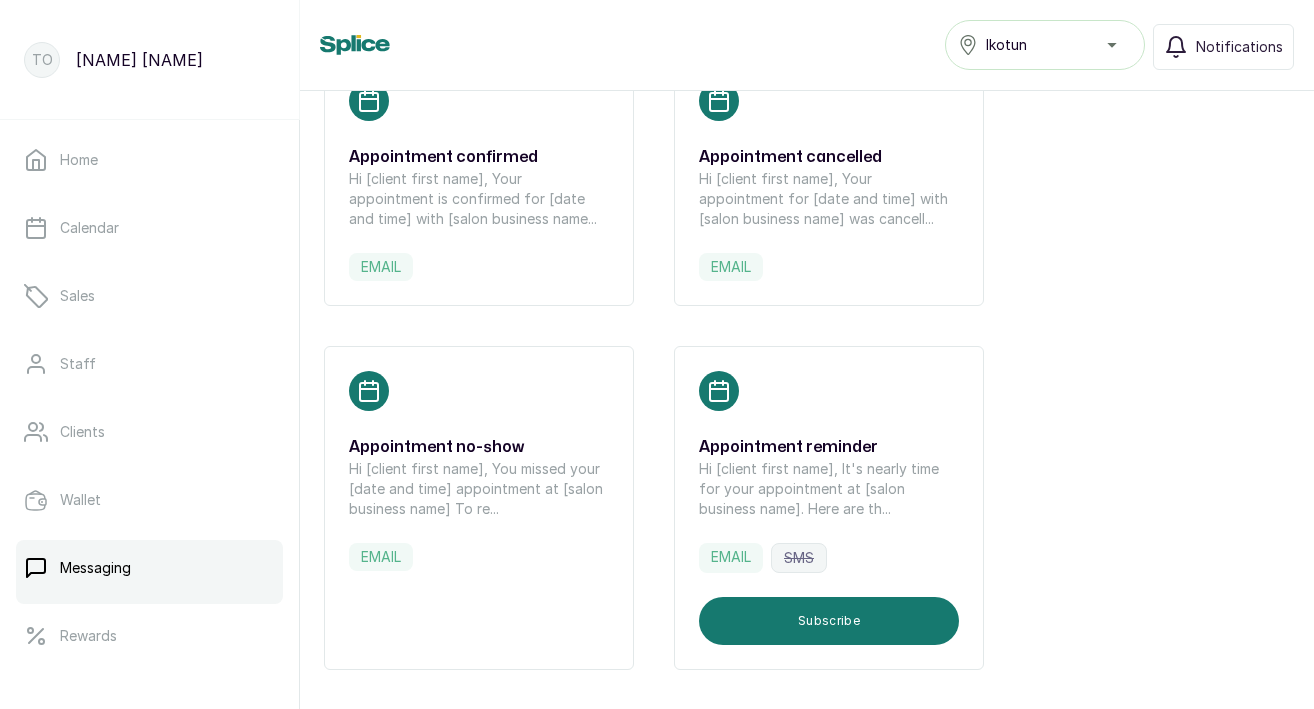scroll, scrollTop: 182, scrollLeft: 0, axis: vertical 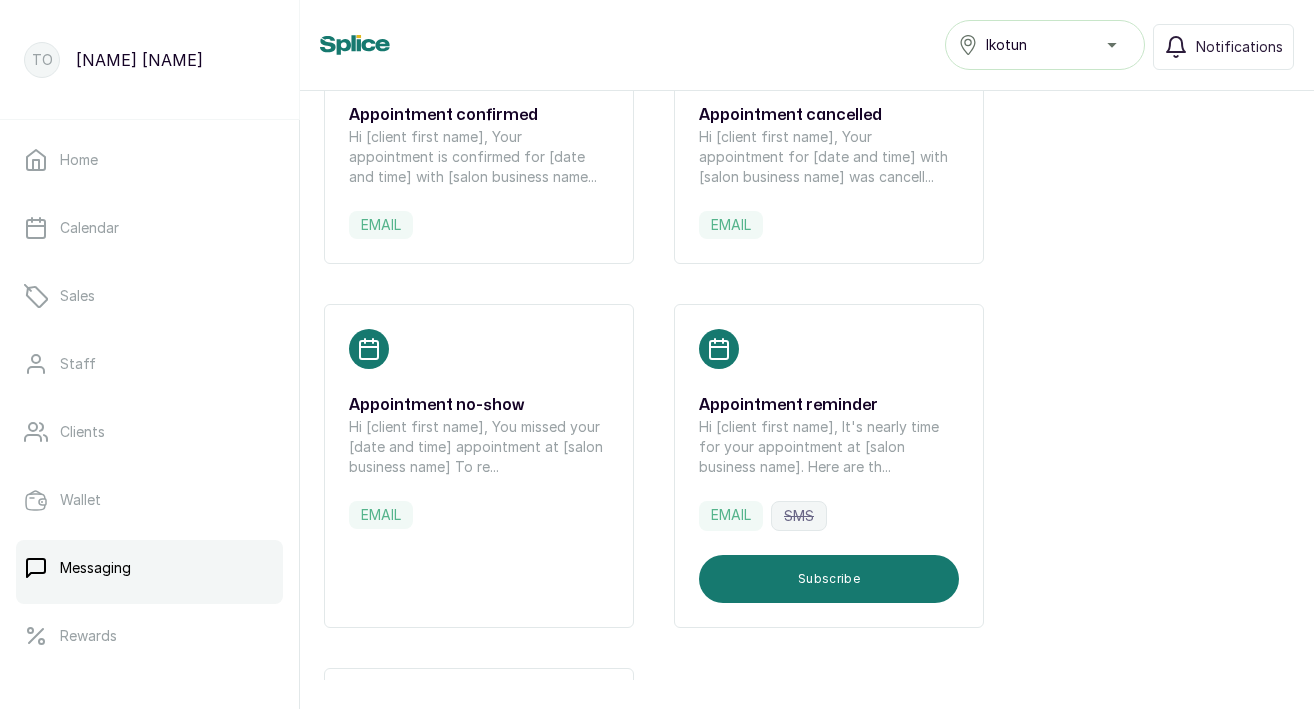 click on "Hi [client first name],
You missed your [date and time] appointment at [salon business name]
To re..." at bounding box center (479, 447) 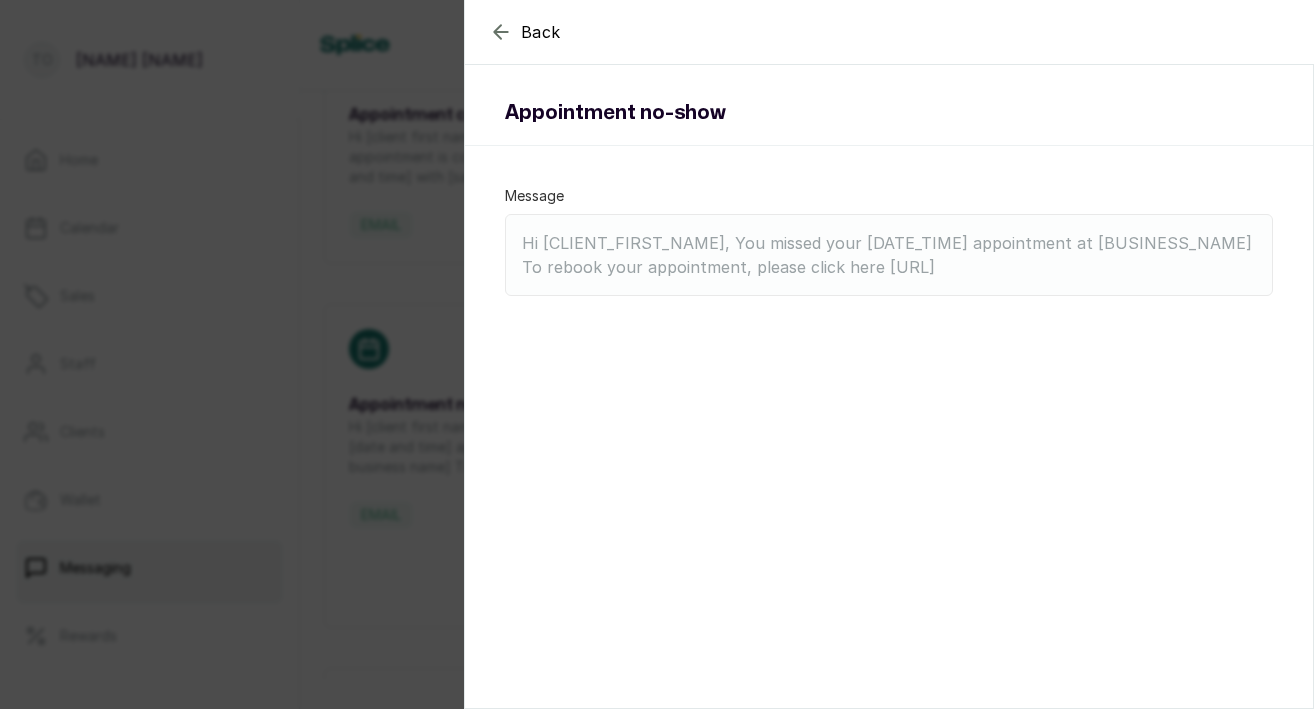 click 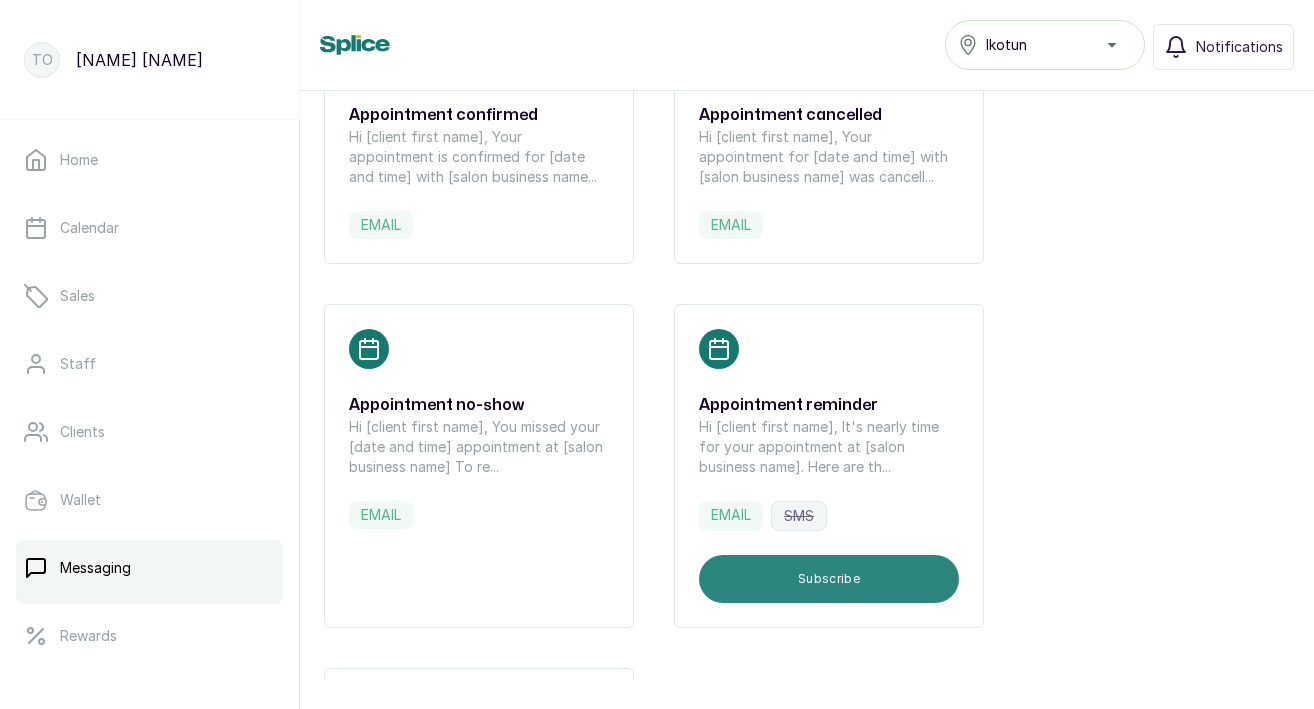 click on "Subscribe" at bounding box center [829, 579] 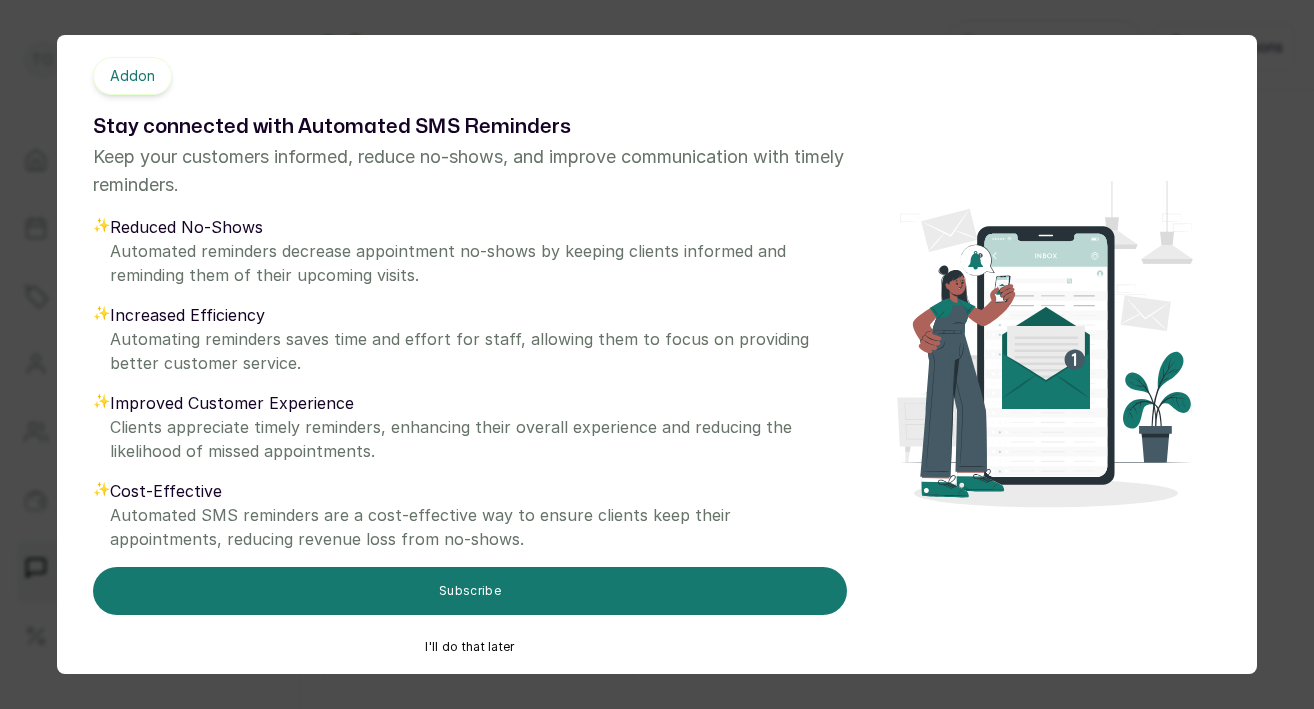 scroll, scrollTop: 56, scrollLeft: 0, axis: vertical 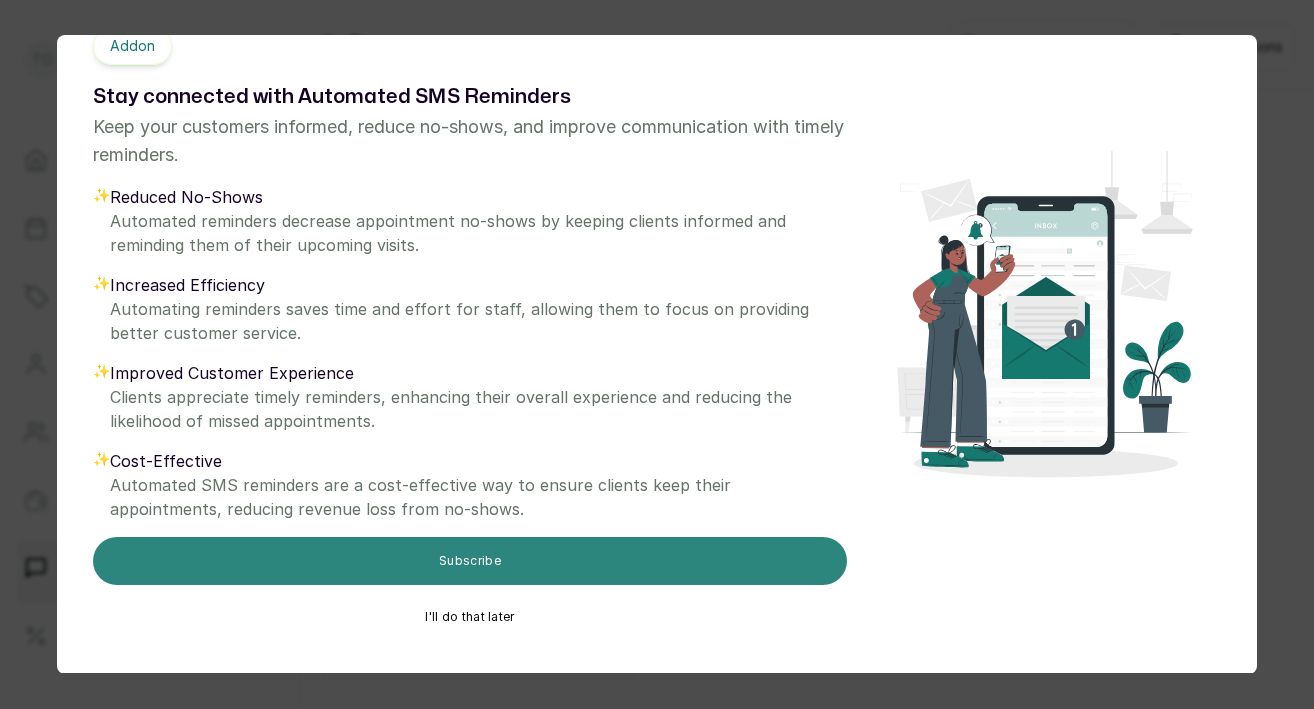 click on "Subscribe" at bounding box center (470, 561) 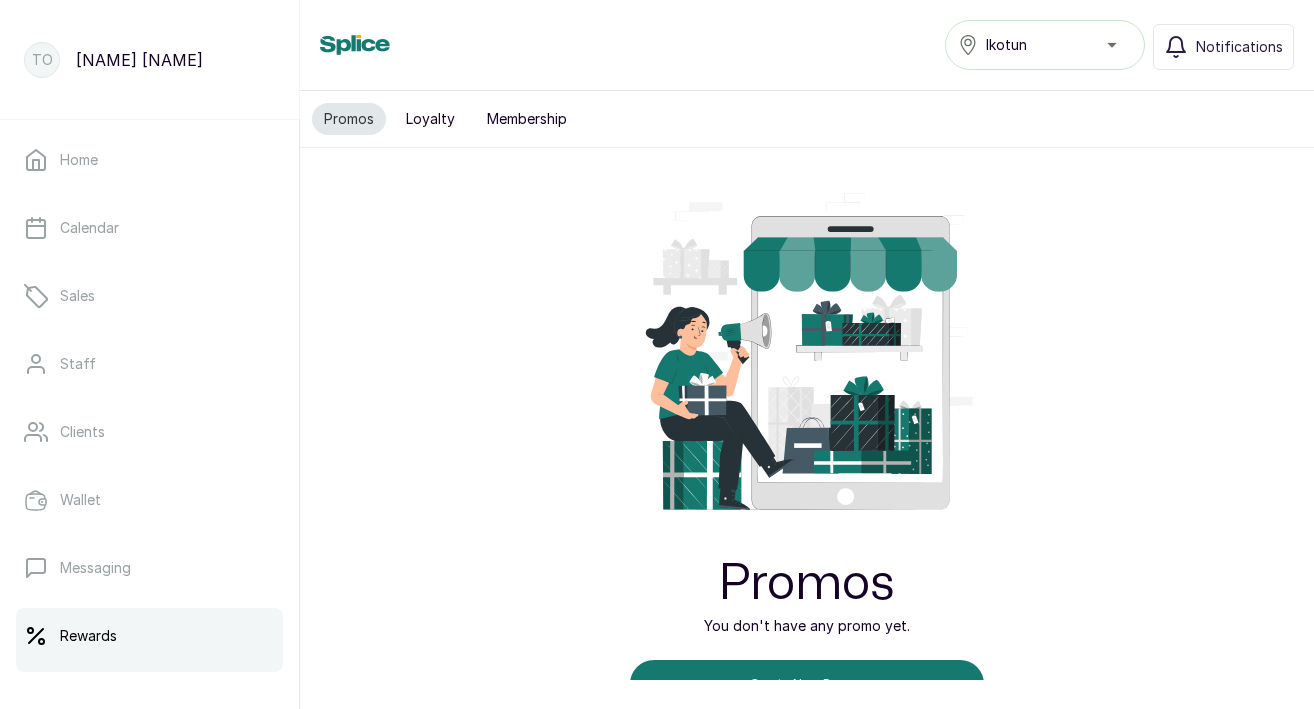 scroll, scrollTop: 75, scrollLeft: 0, axis: vertical 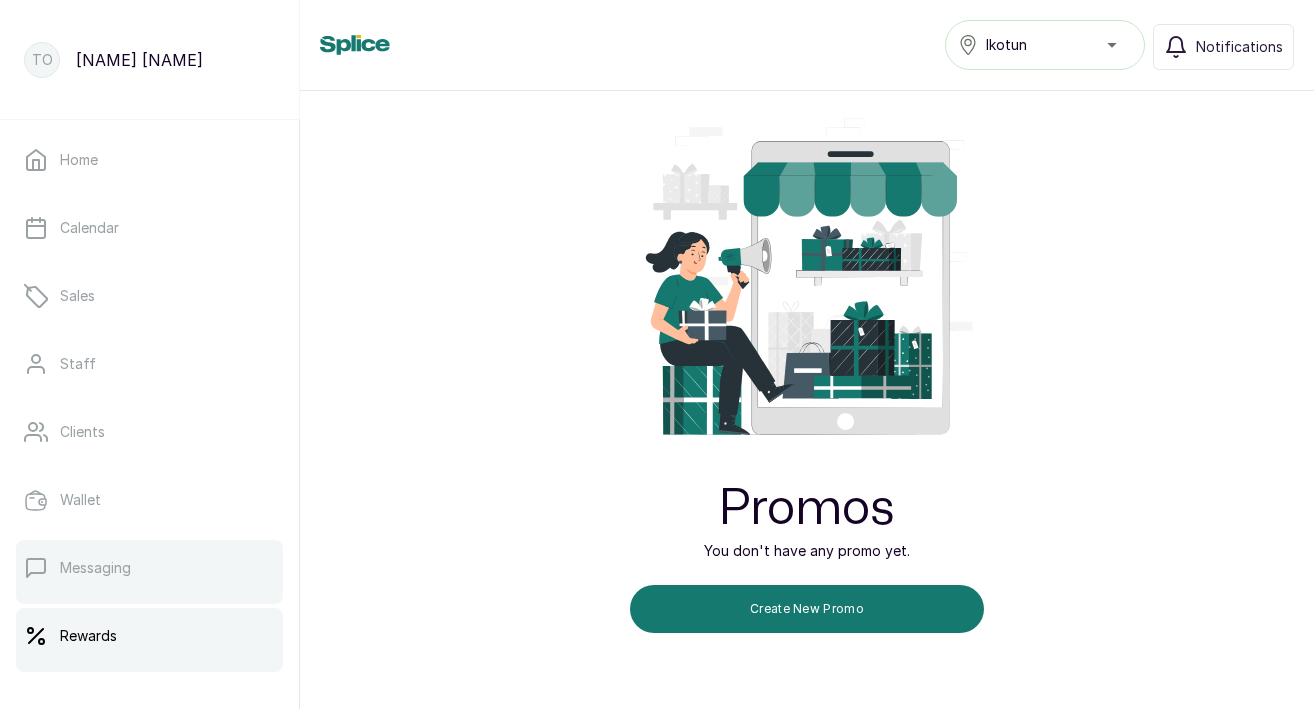click on "Messaging" at bounding box center (95, 568) 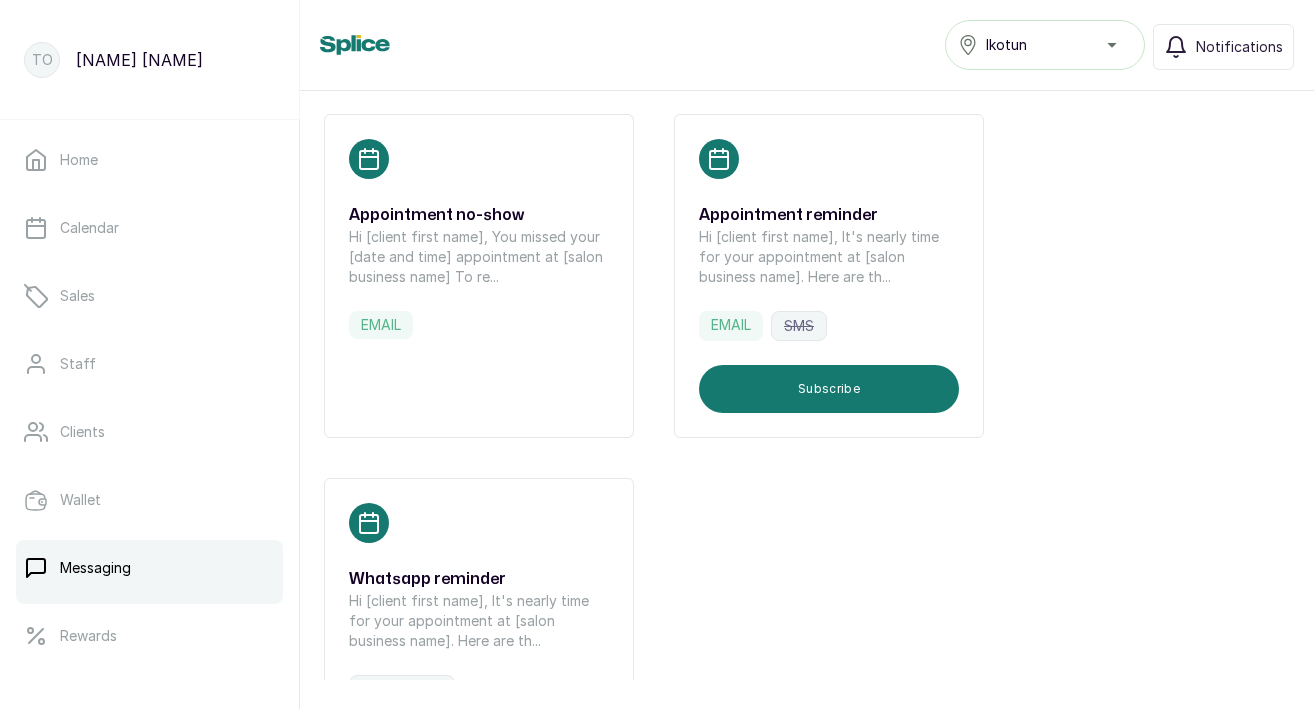 scroll, scrollTop: 542, scrollLeft: 0, axis: vertical 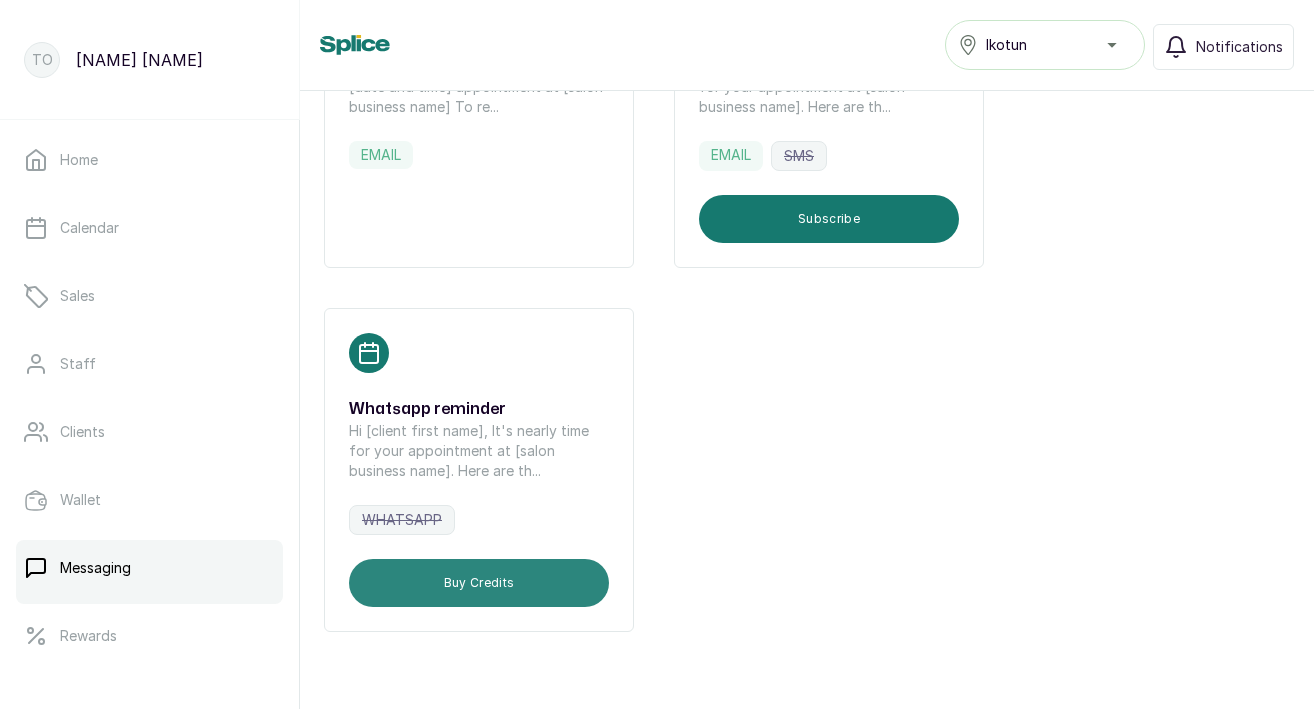 click on "Buy Credits" at bounding box center [479, 583] 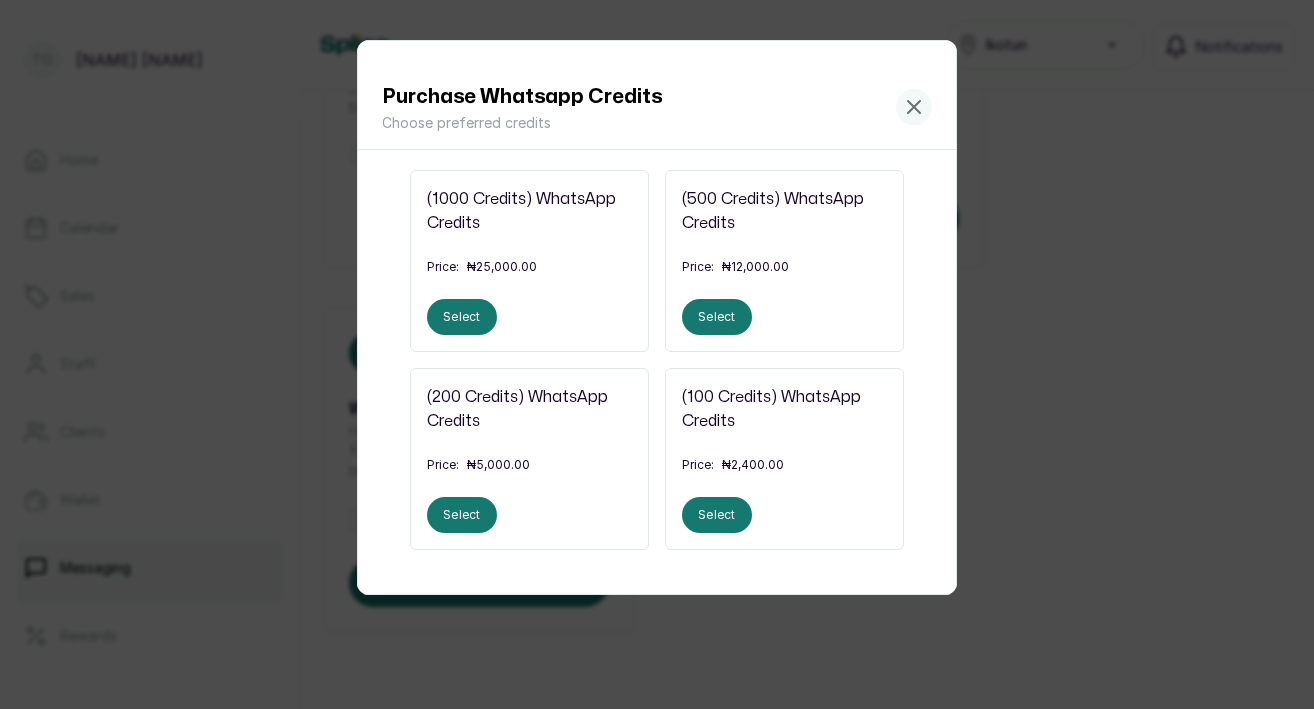 click 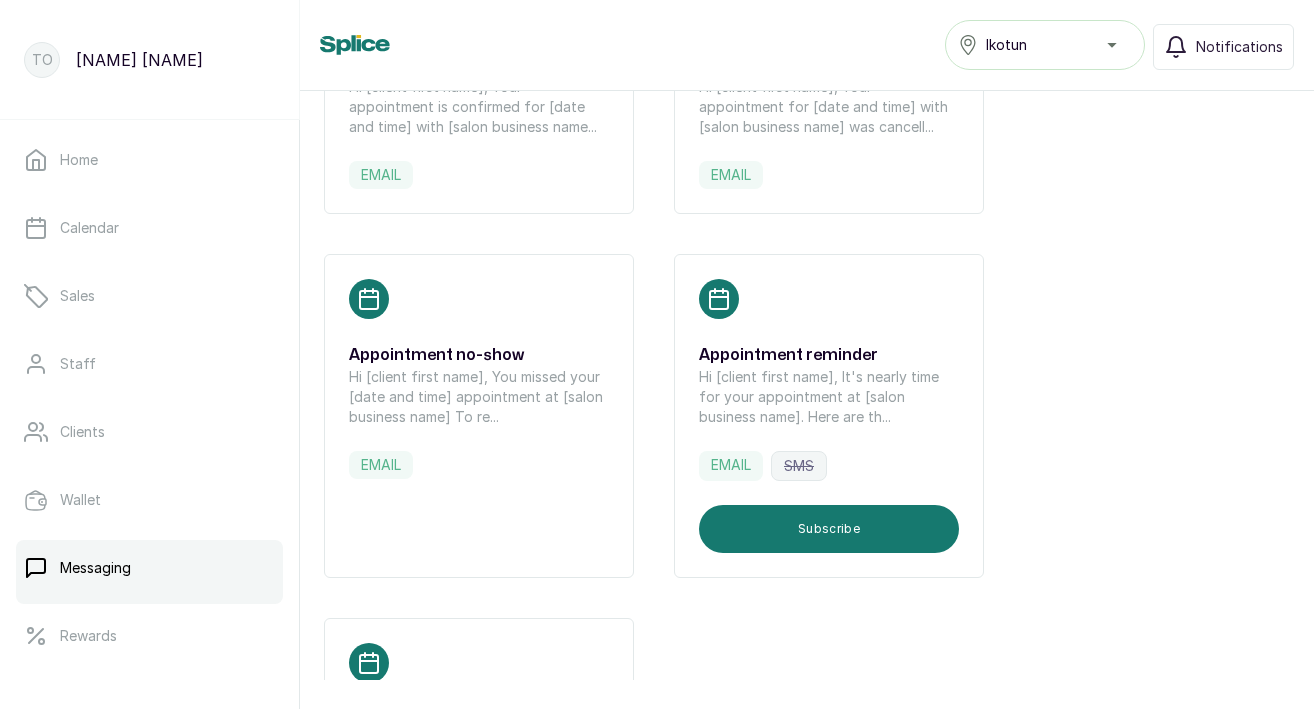 scroll, scrollTop: 234, scrollLeft: 0, axis: vertical 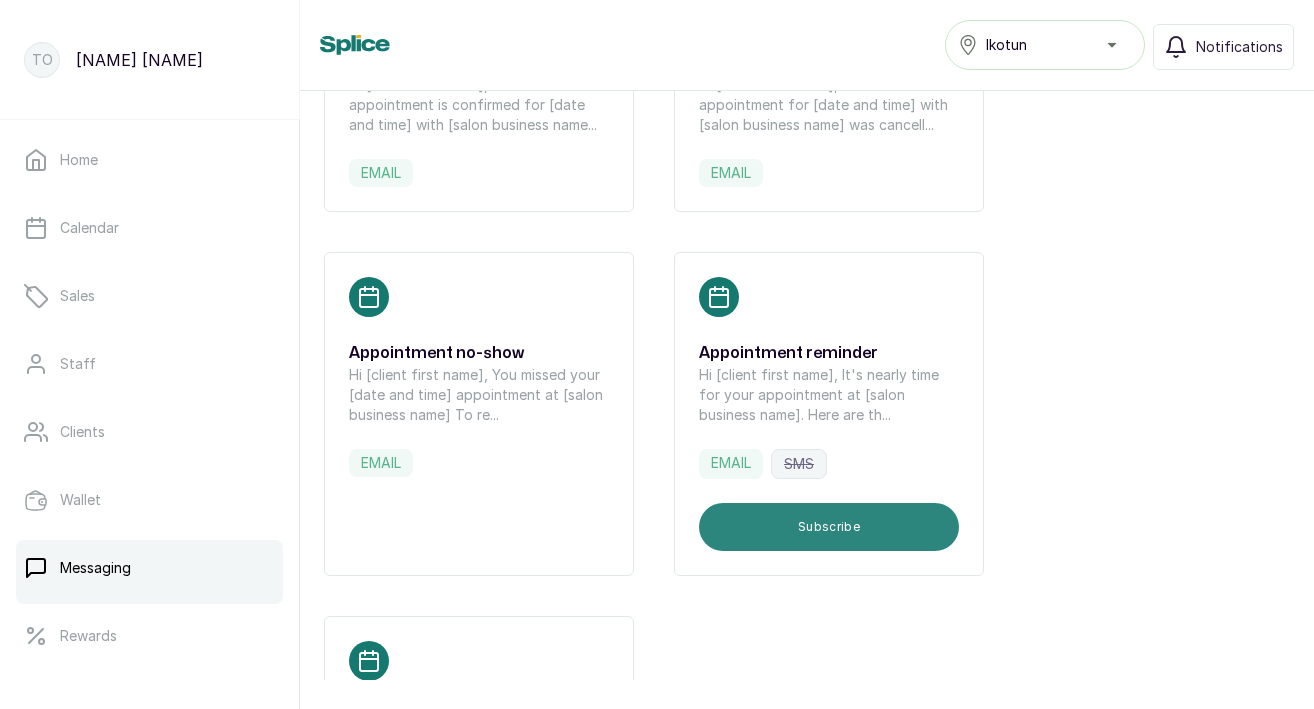 click on "Subscribe" at bounding box center (829, 527) 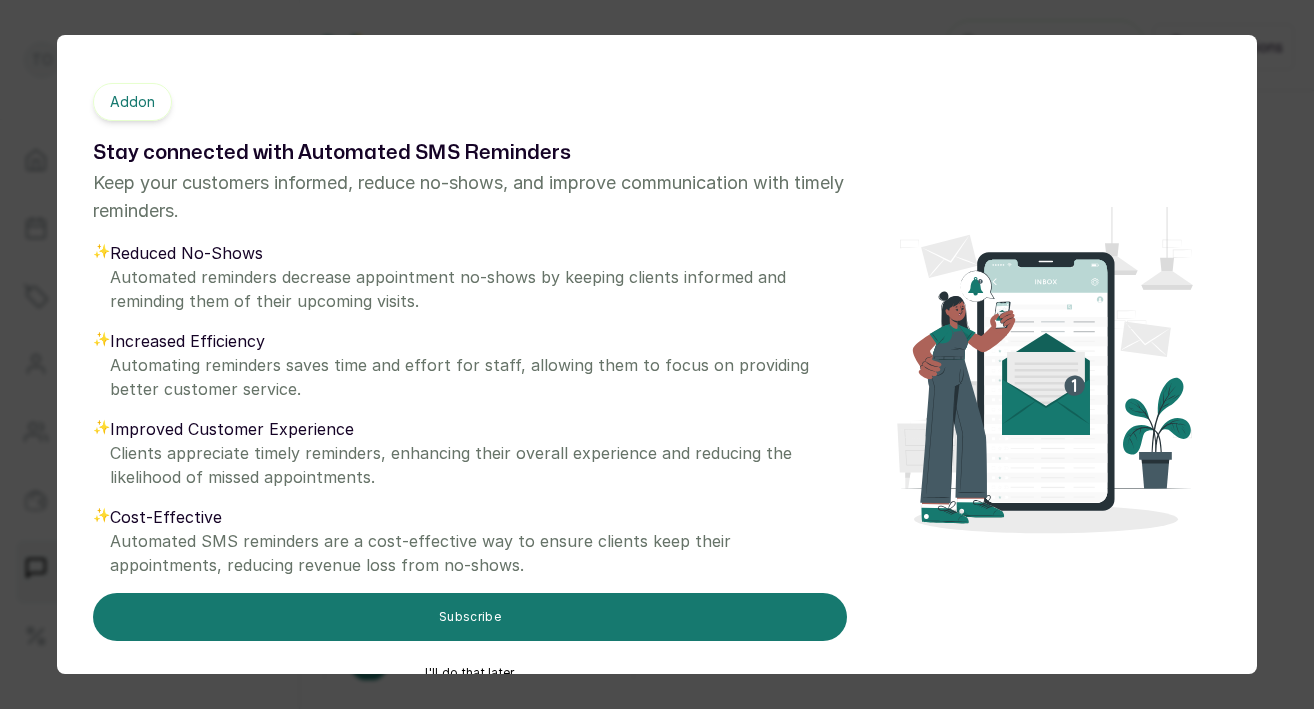 scroll, scrollTop: 56, scrollLeft: 0, axis: vertical 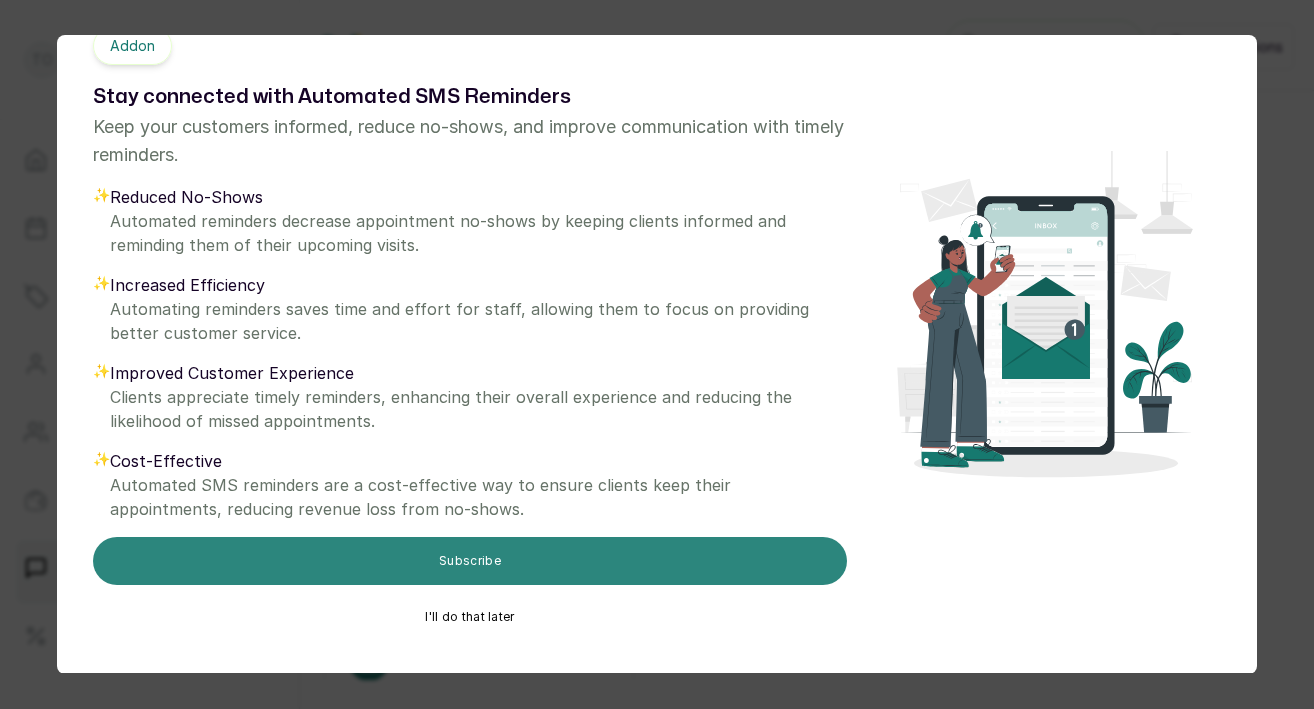 click on "Subscribe" at bounding box center [470, 561] 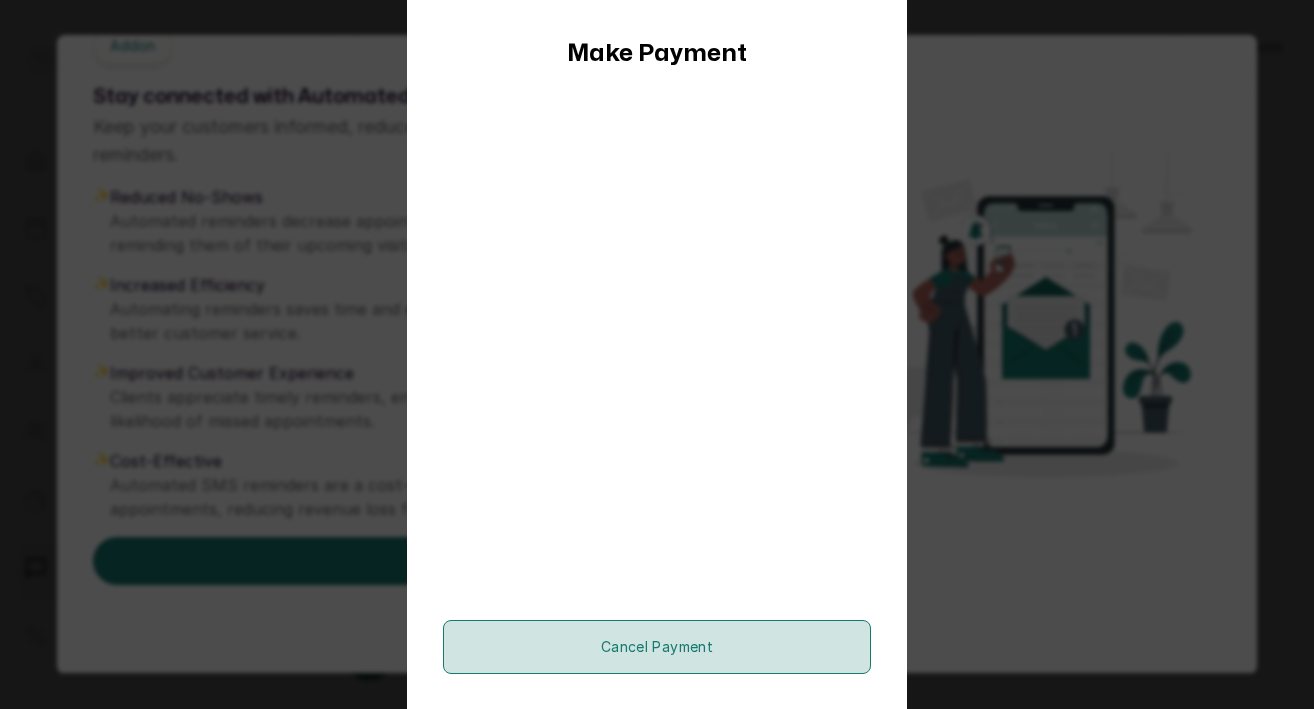 click on "Cancel payment" at bounding box center (657, 647) 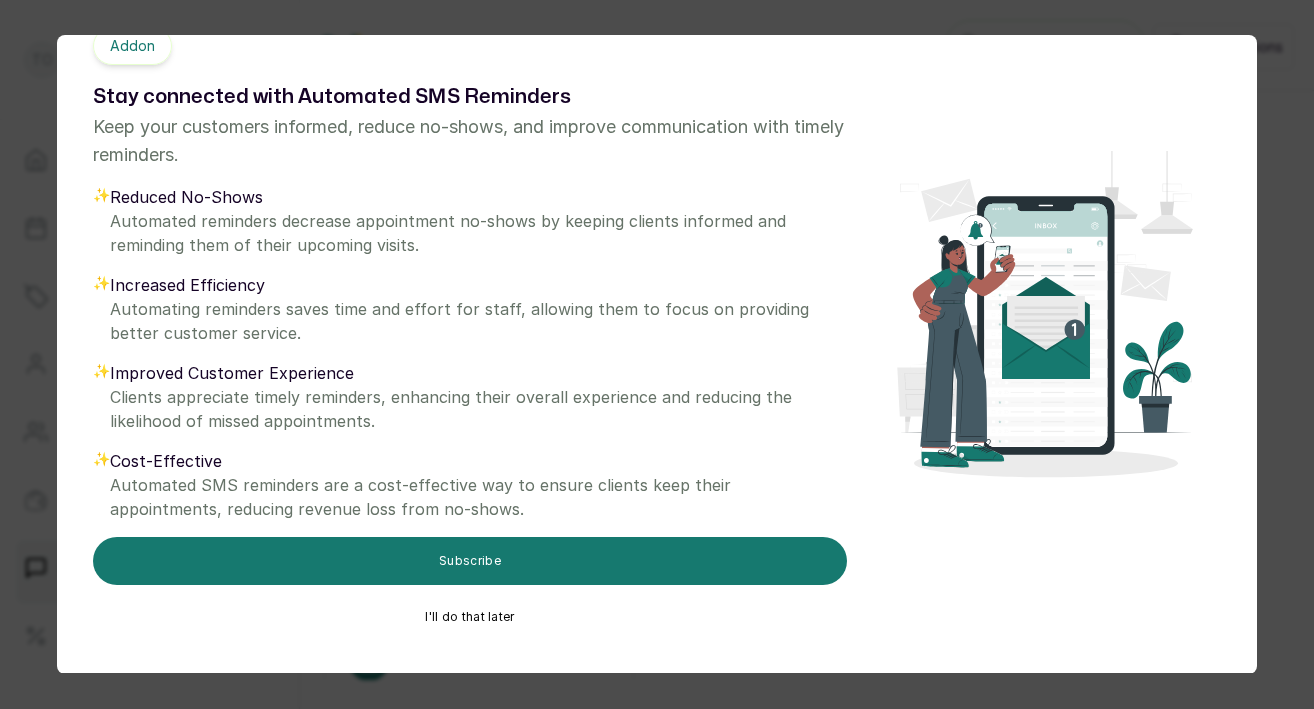 click on "I'll do that later" at bounding box center [470, 617] 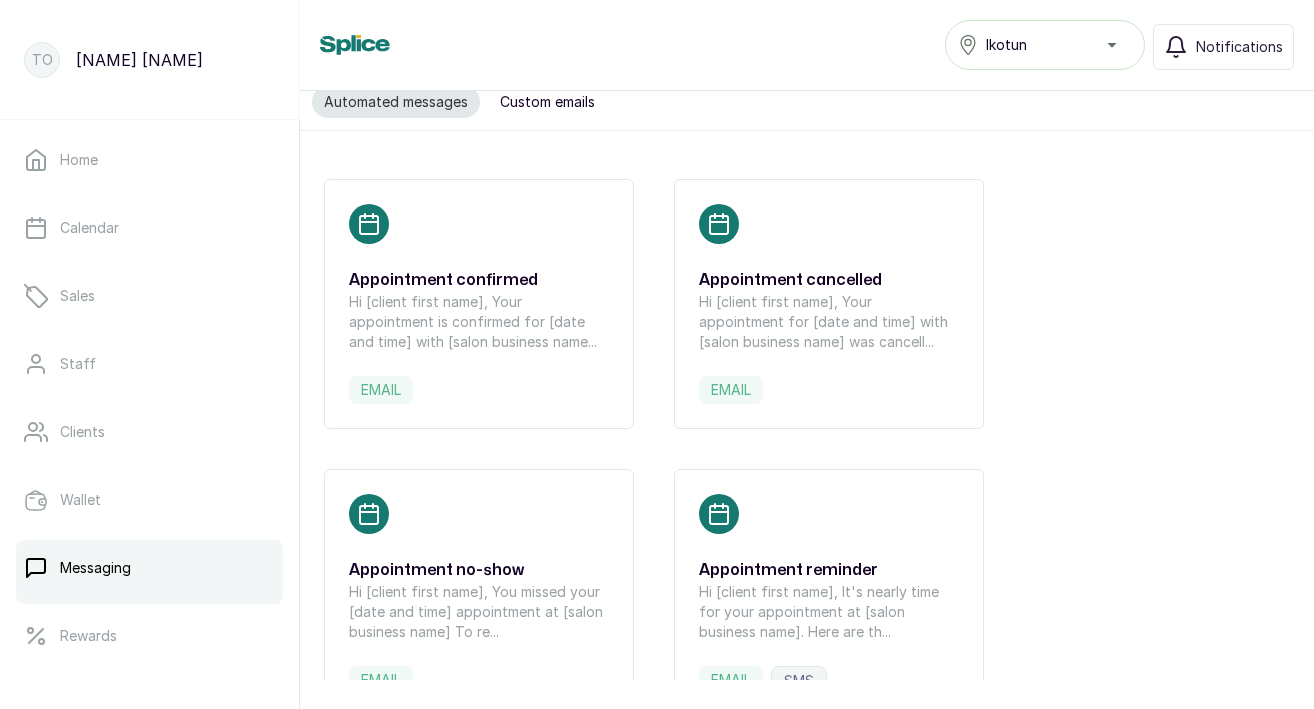 scroll, scrollTop: 0, scrollLeft: 0, axis: both 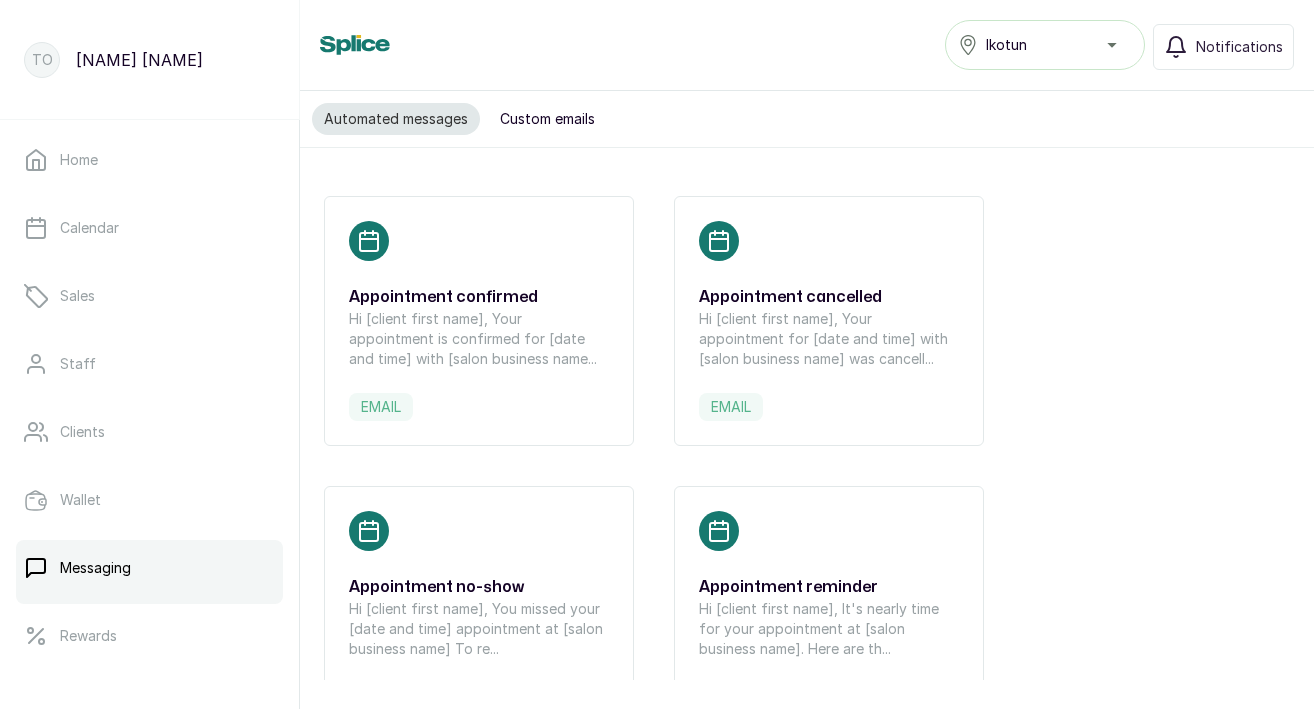 click on "Custom emails" at bounding box center (547, 119) 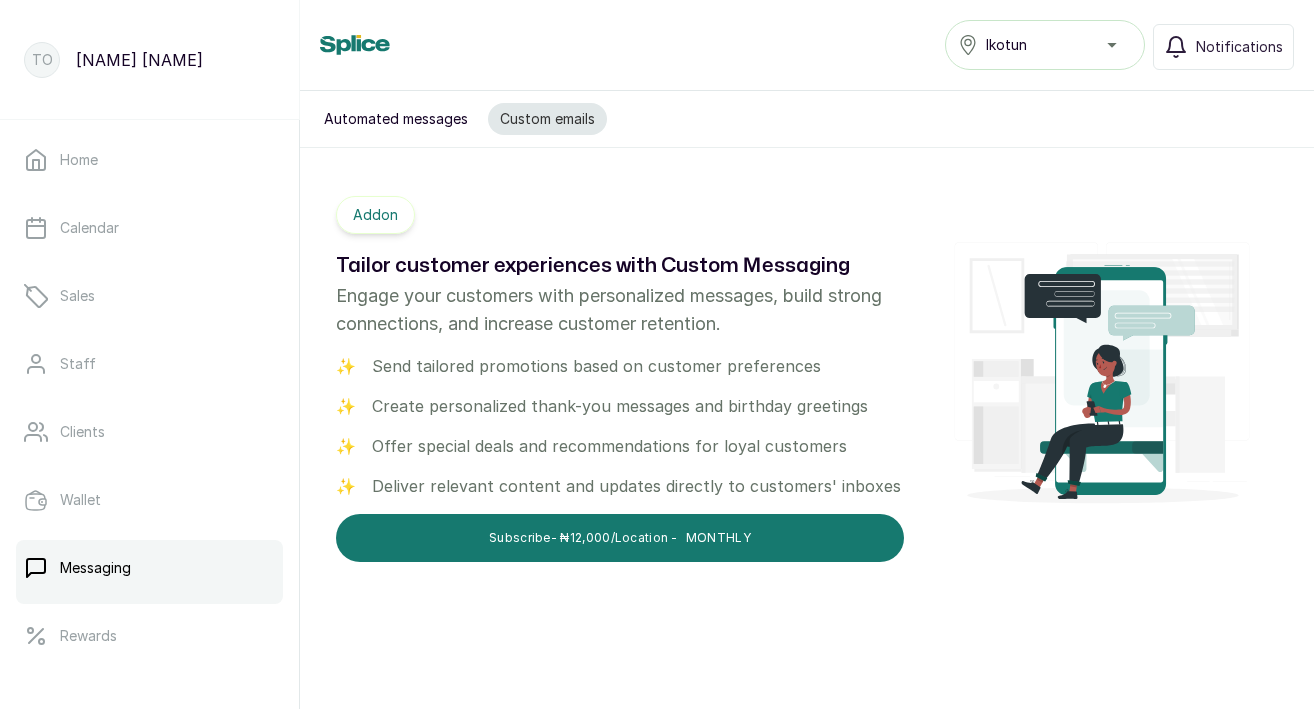 scroll, scrollTop: 57, scrollLeft: 0, axis: vertical 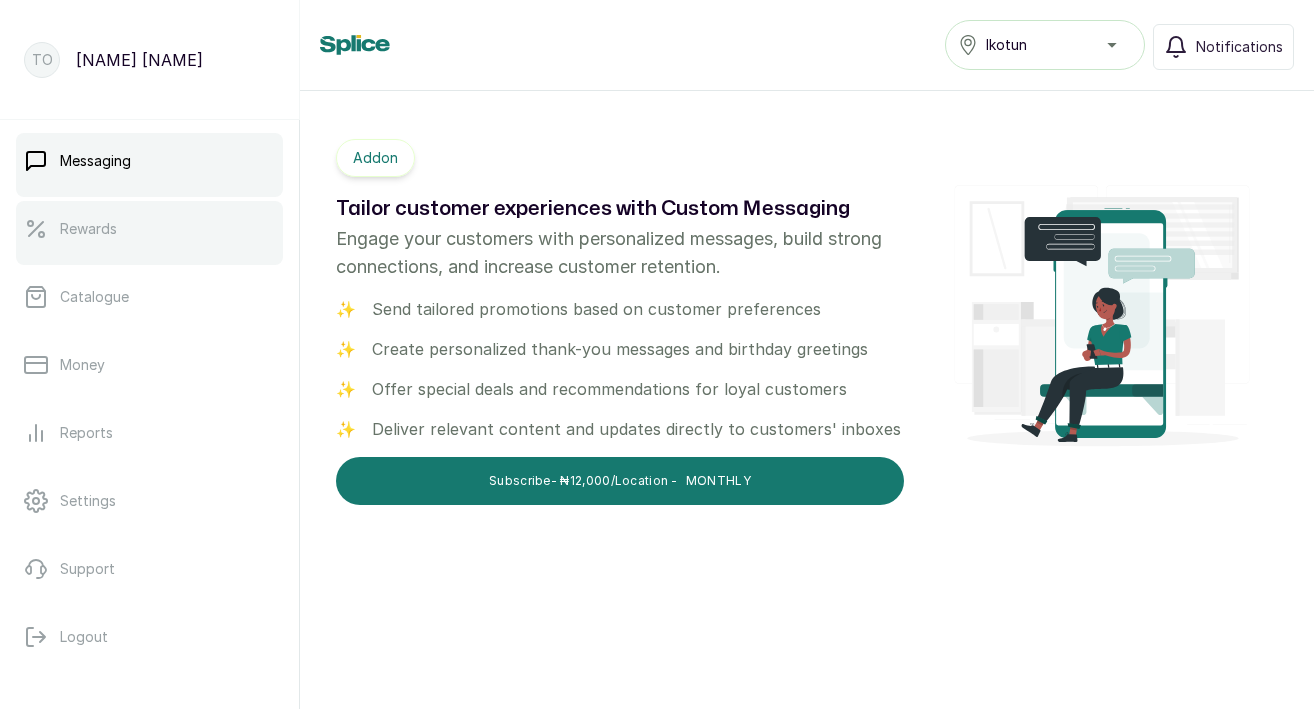 click on "Rewards" at bounding box center [149, 229] 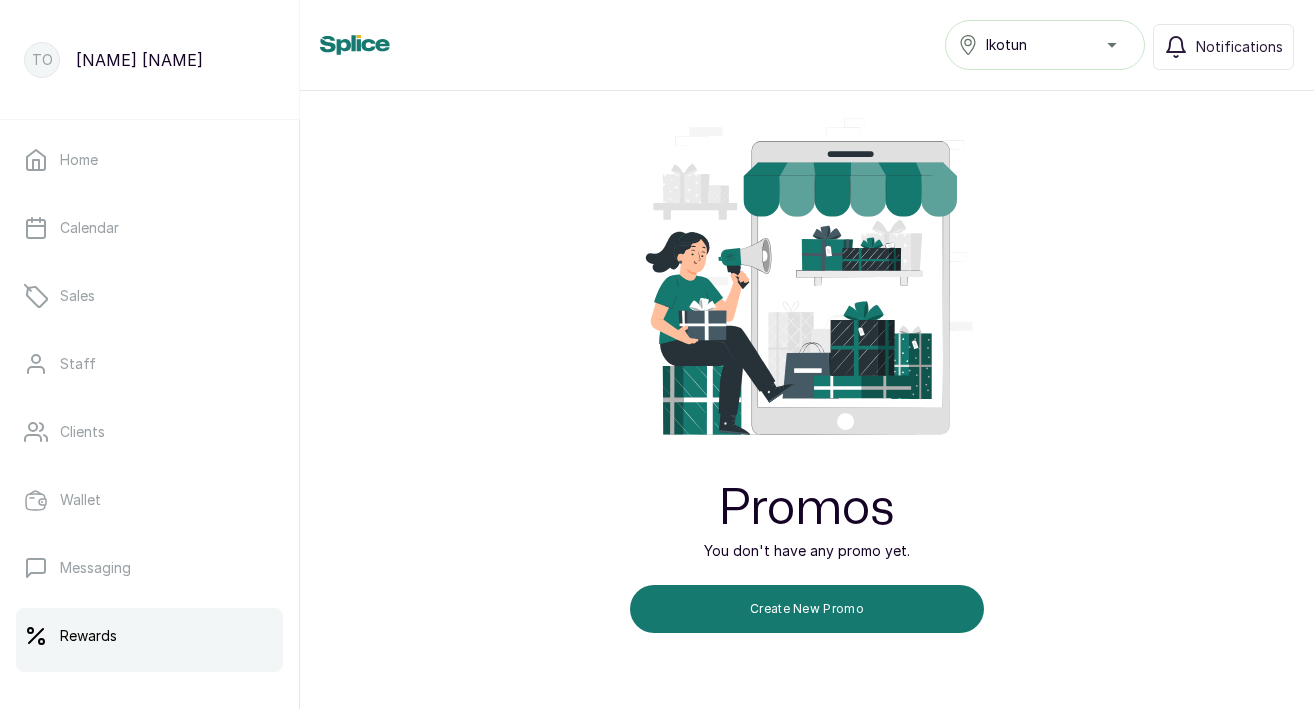 scroll, scrollTop: 0, scrollLeft: 0, axis: both 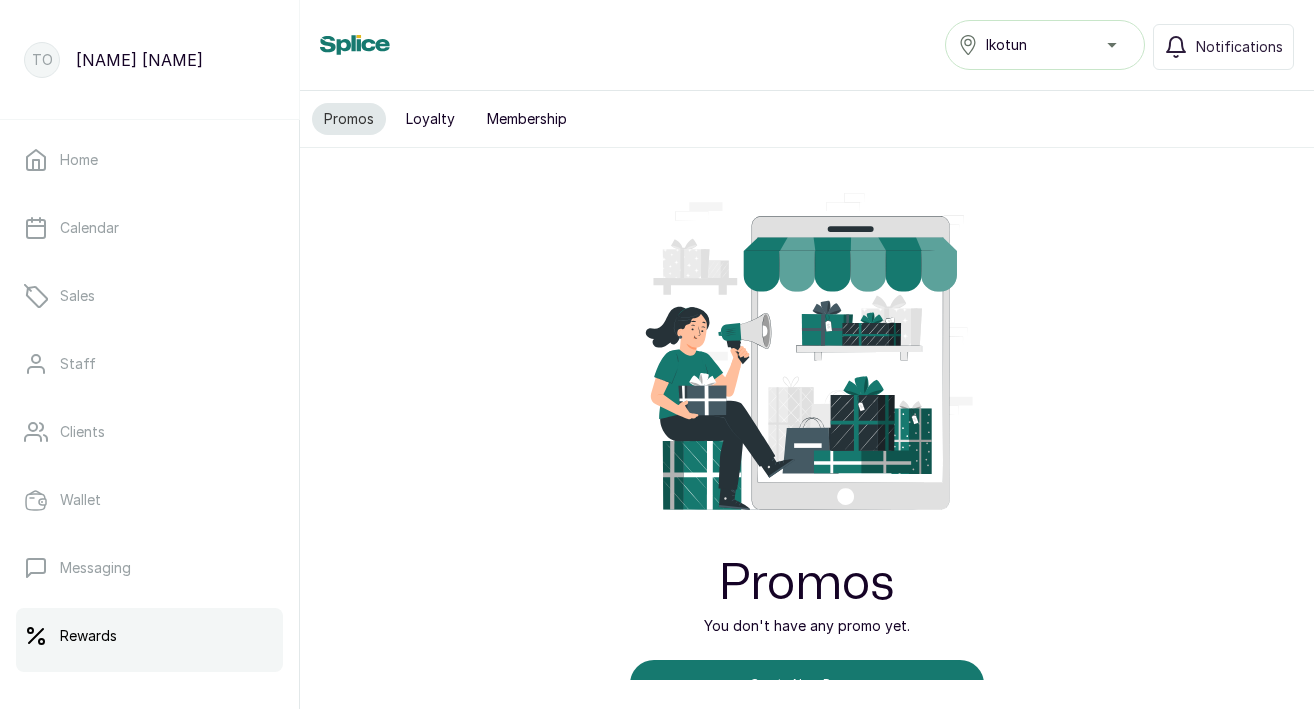 click on "Loyalty" at bounding box center [430, 119] 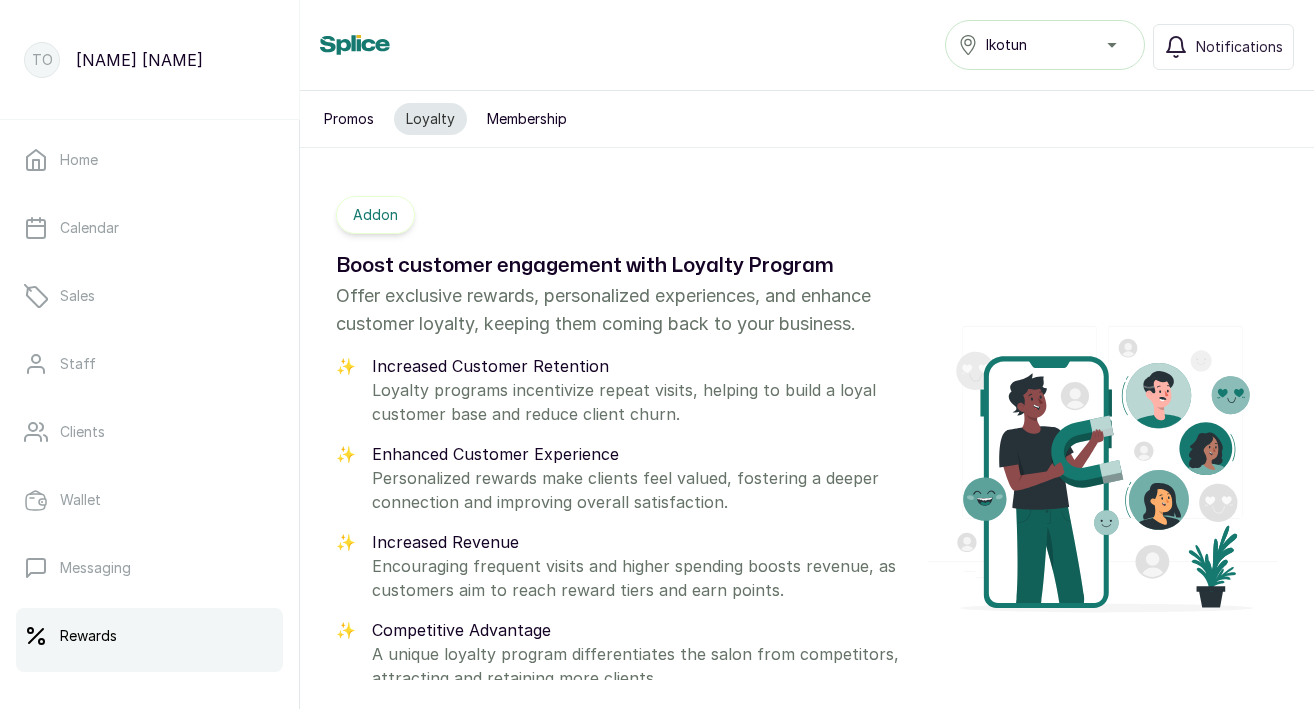 scroll, scrollTop: 65, scrollLeft: 0, axis: vertical 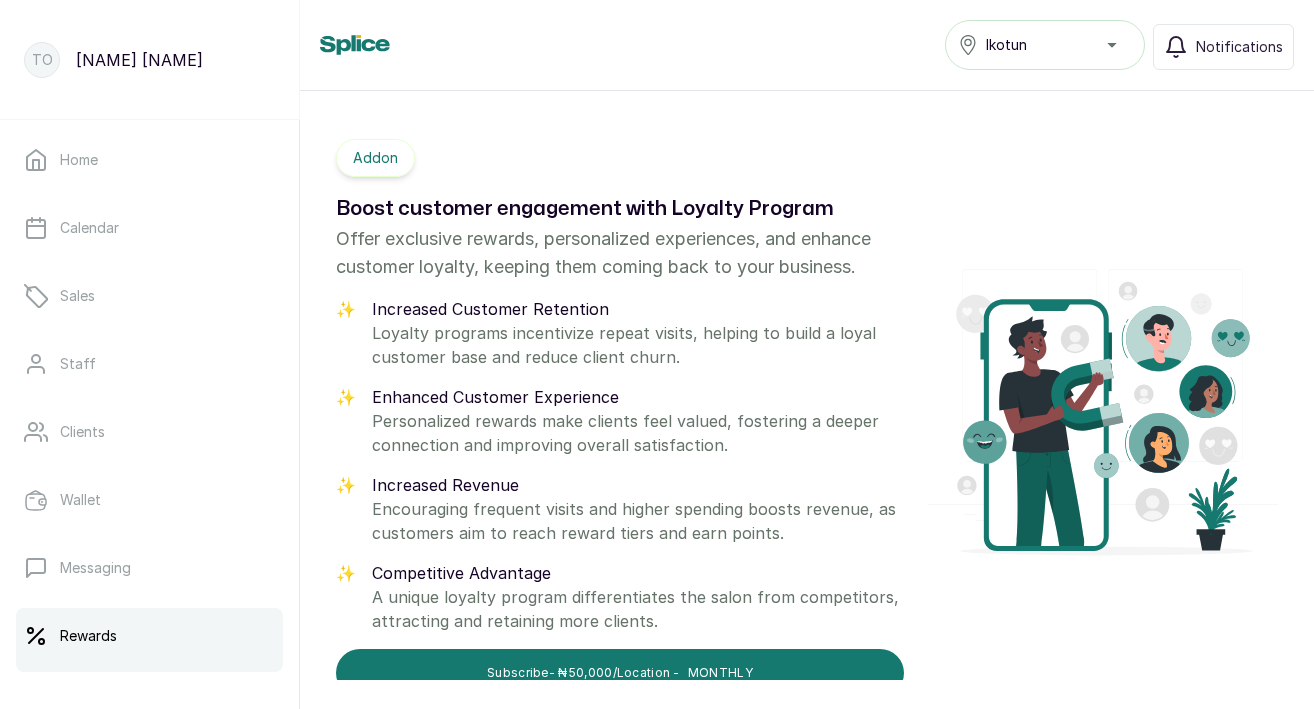 click on "Rewards" at bounding box center [149, 636] 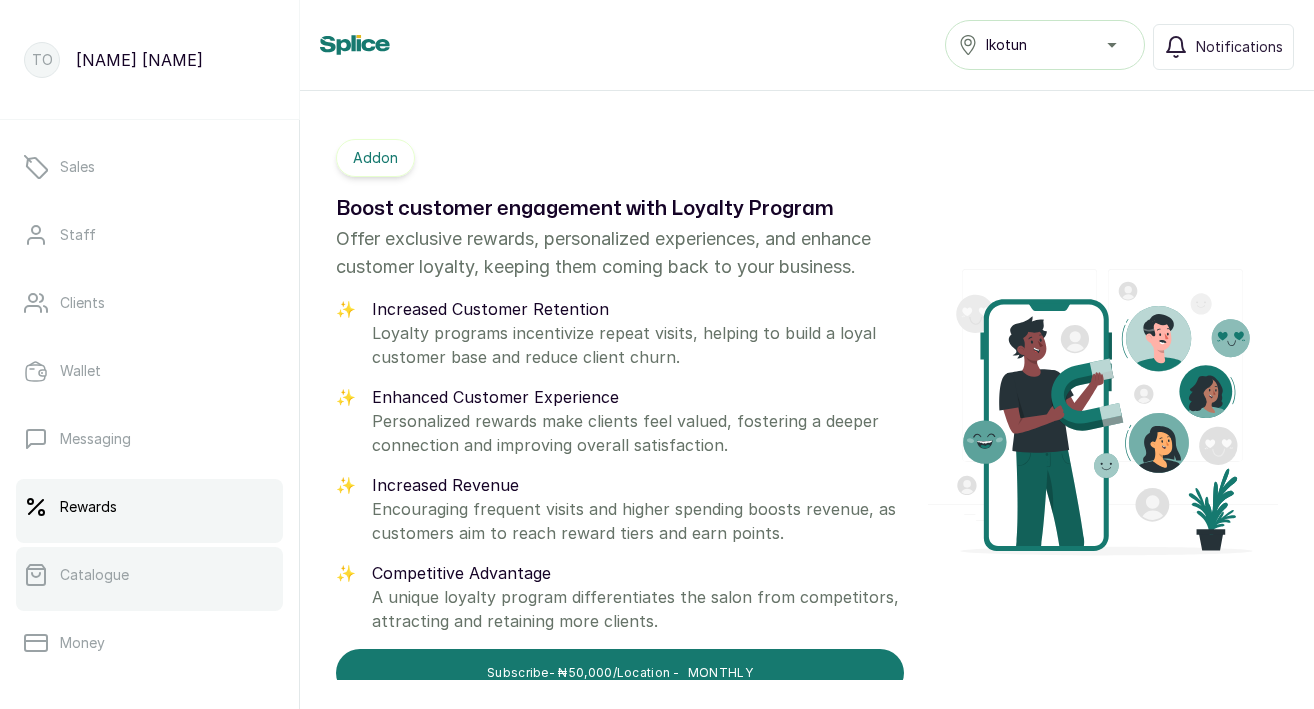 scroll, scrollTop: 142, scrollLeft: 0, axis: vertical 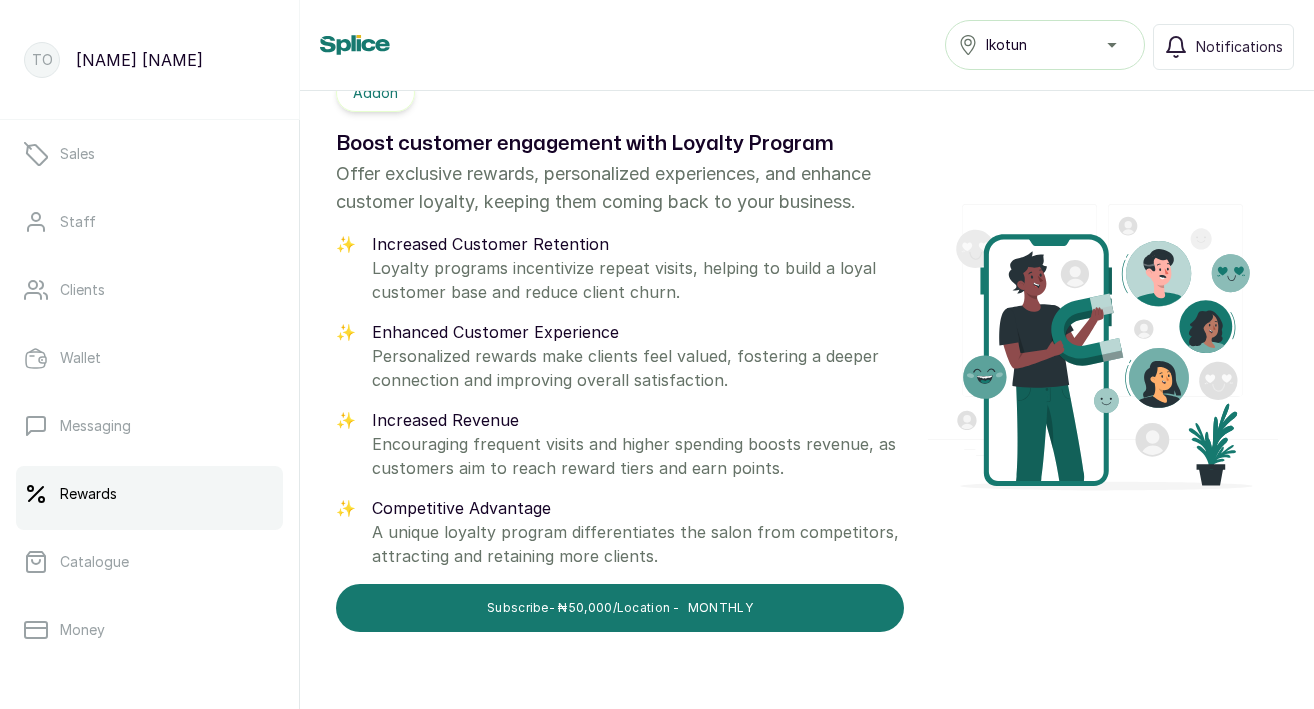 click on "Rewards" at bounding box center (149, 494) 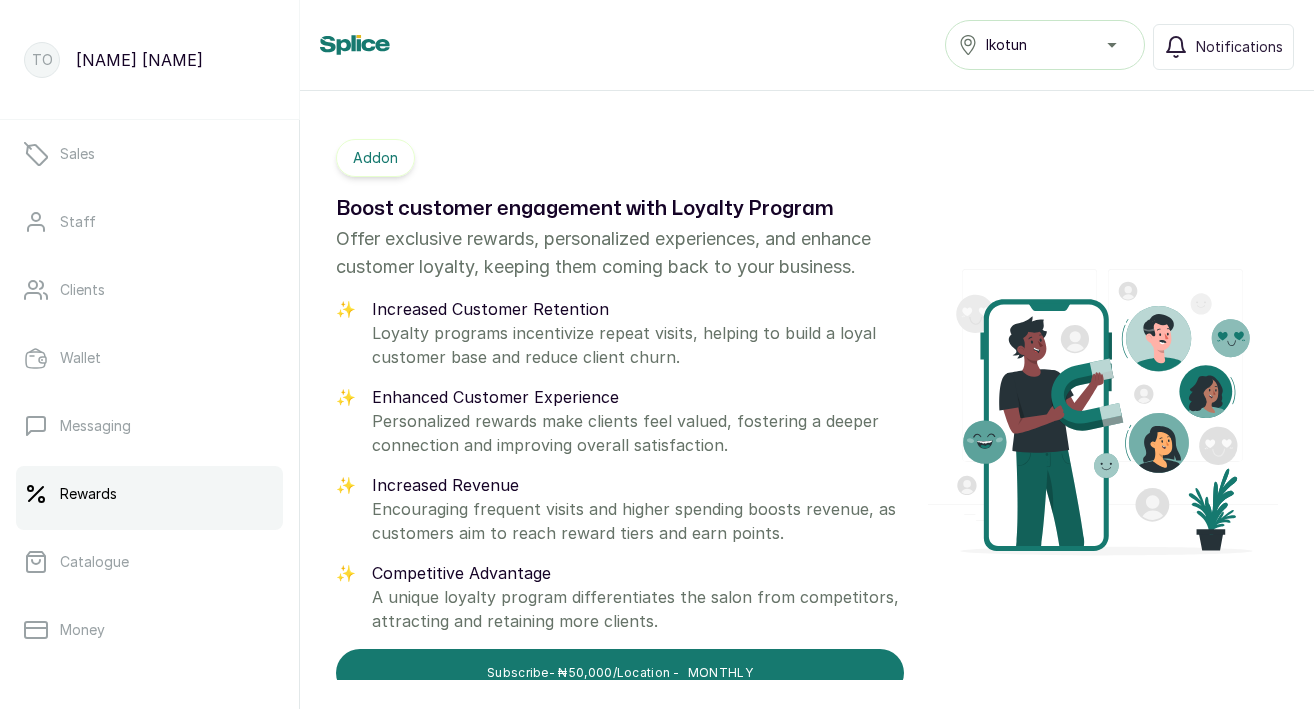 click on "Addon" at bounding box center [375, 158] 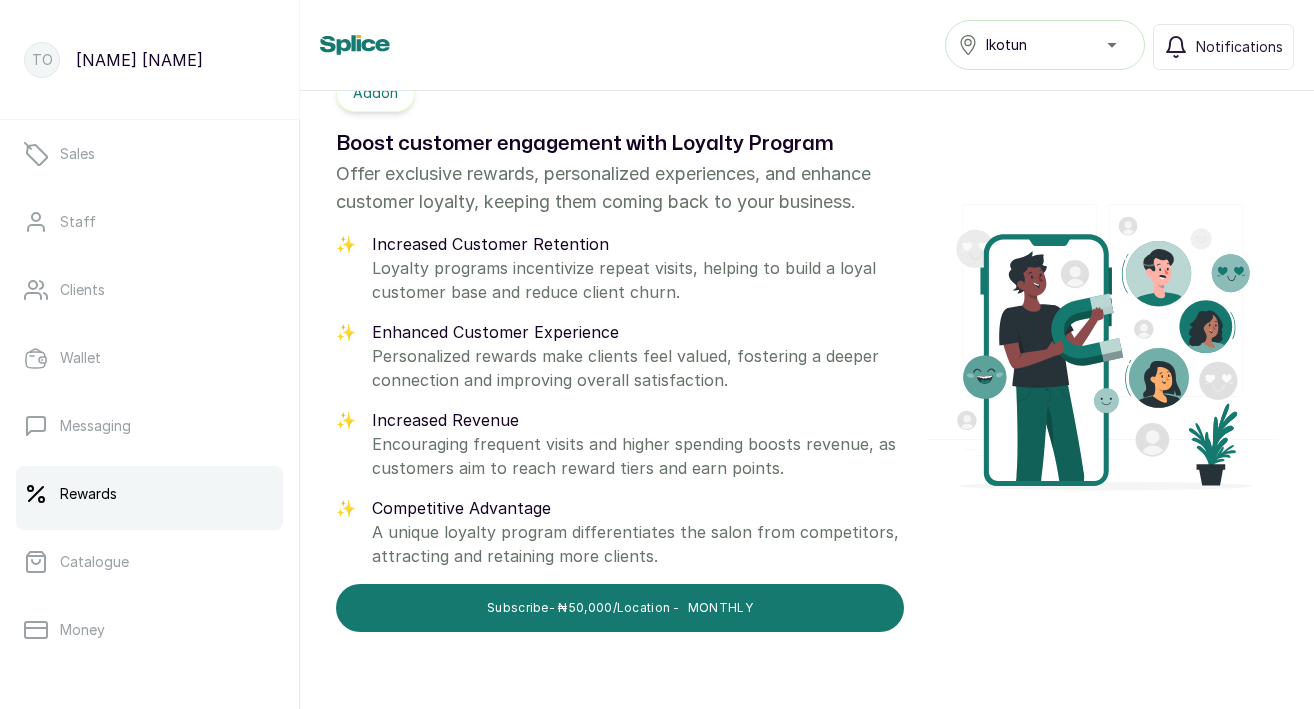 scroll, scrollTop: 0, scrollLeft: 0, axis: both 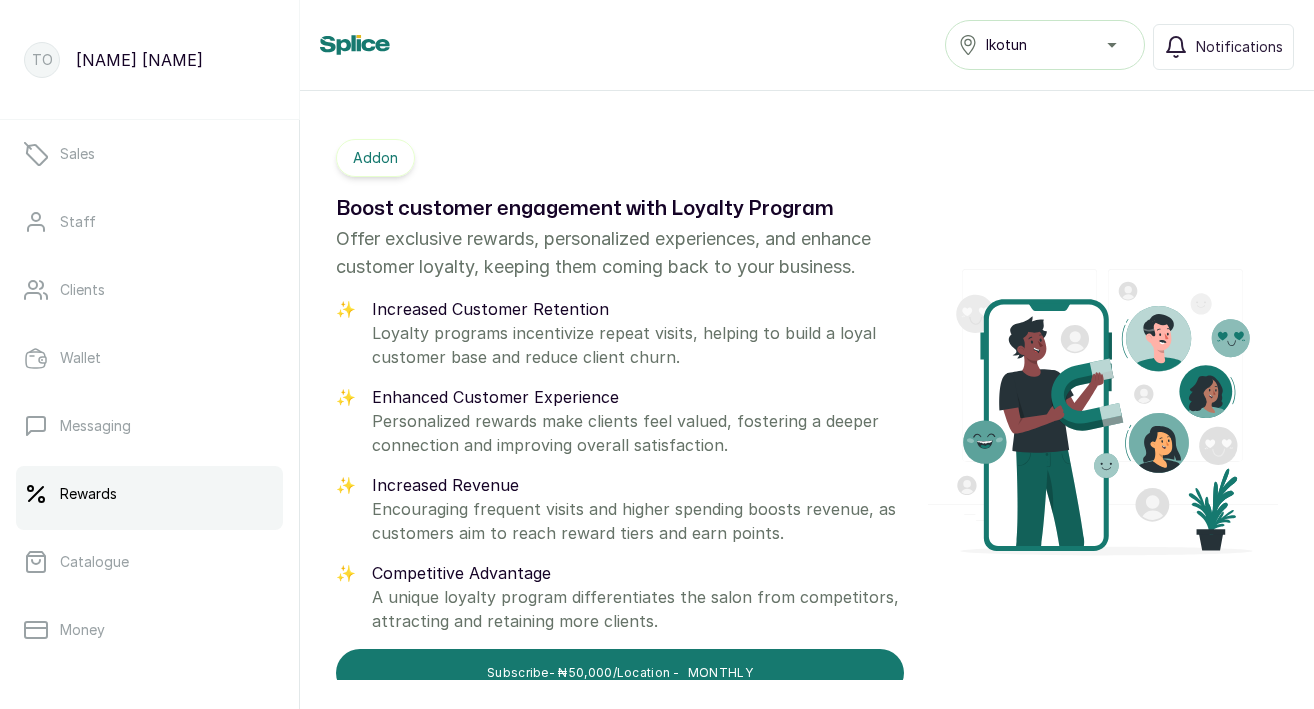 click on "Rewards" at bounding box center [149, 494] 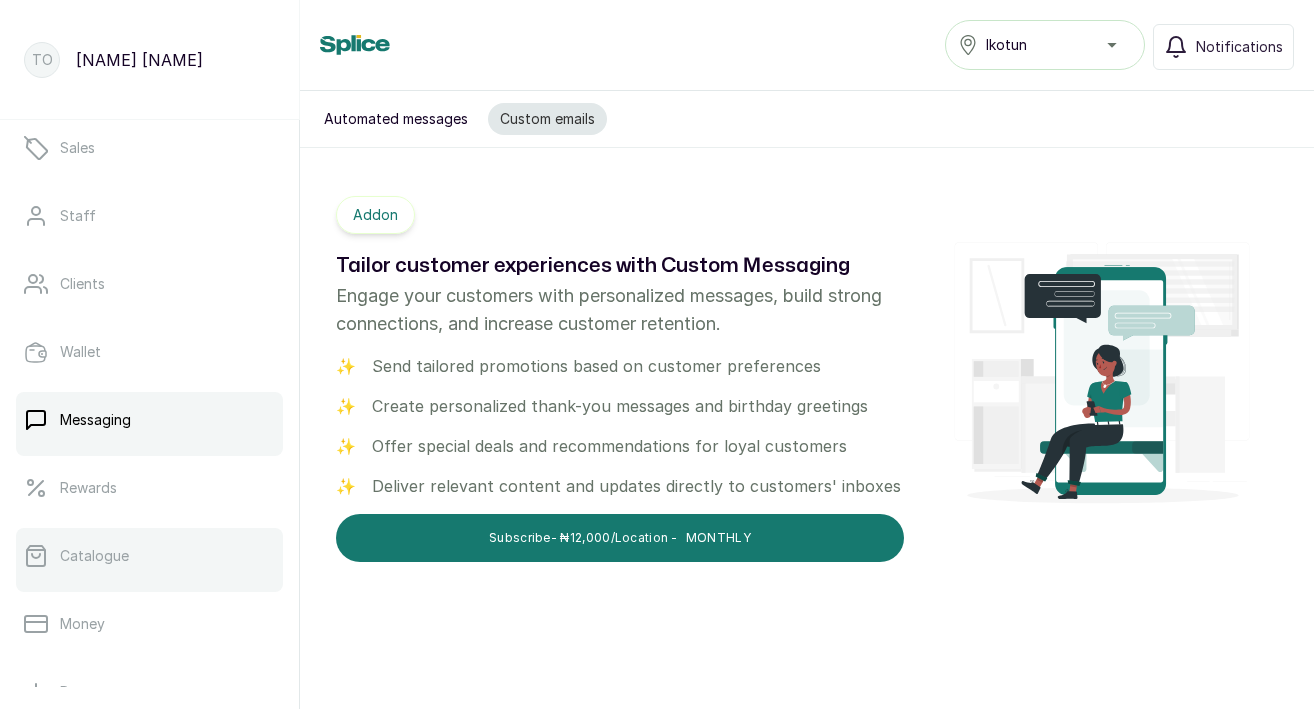 scroll, scrollTop: 208, scrollLeft: 0, axis: vertical 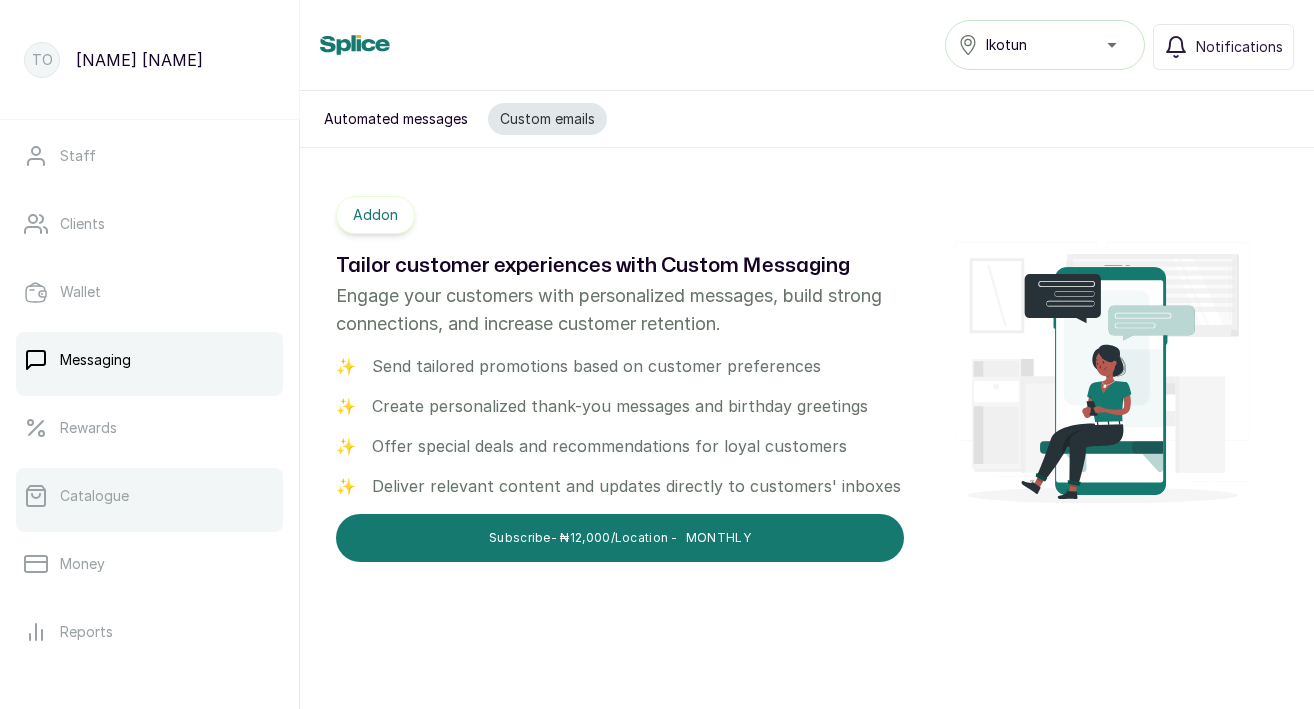 click on "Catalogue" at bounding box center [149, 496] 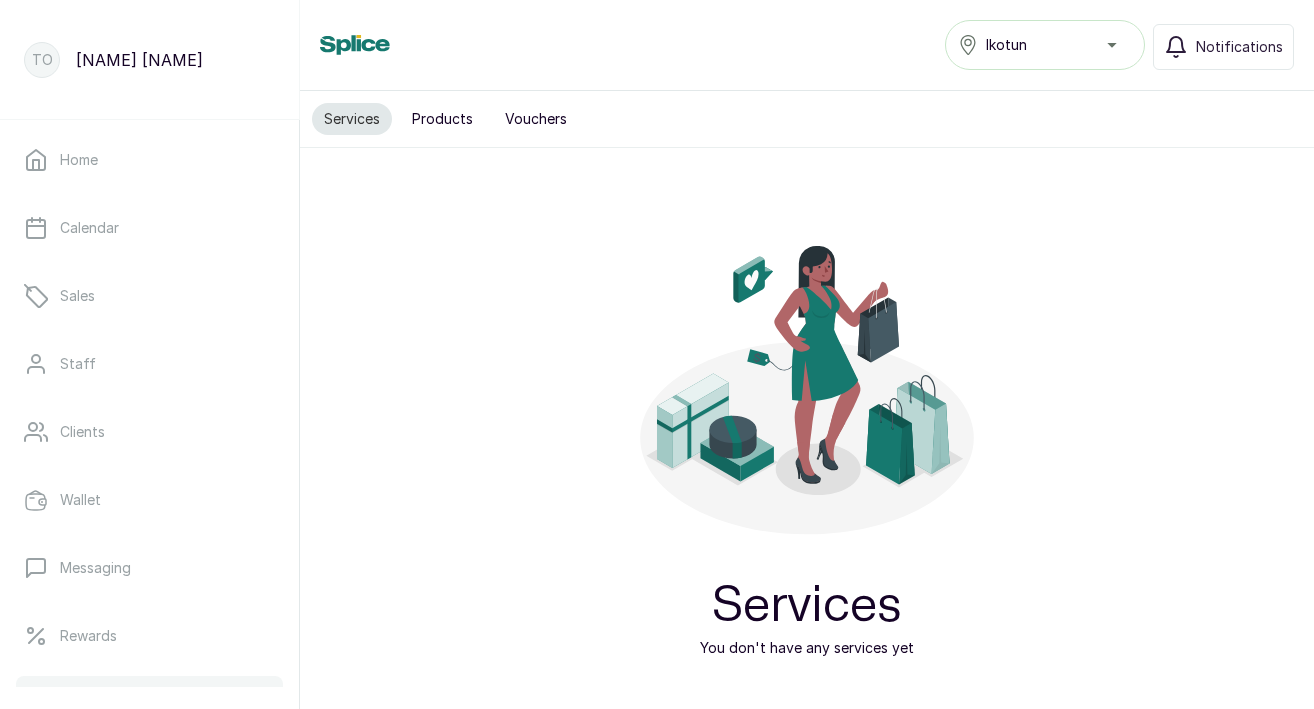 scroll, scrollTop: 226, scrollLeft: 0, axis: vertical 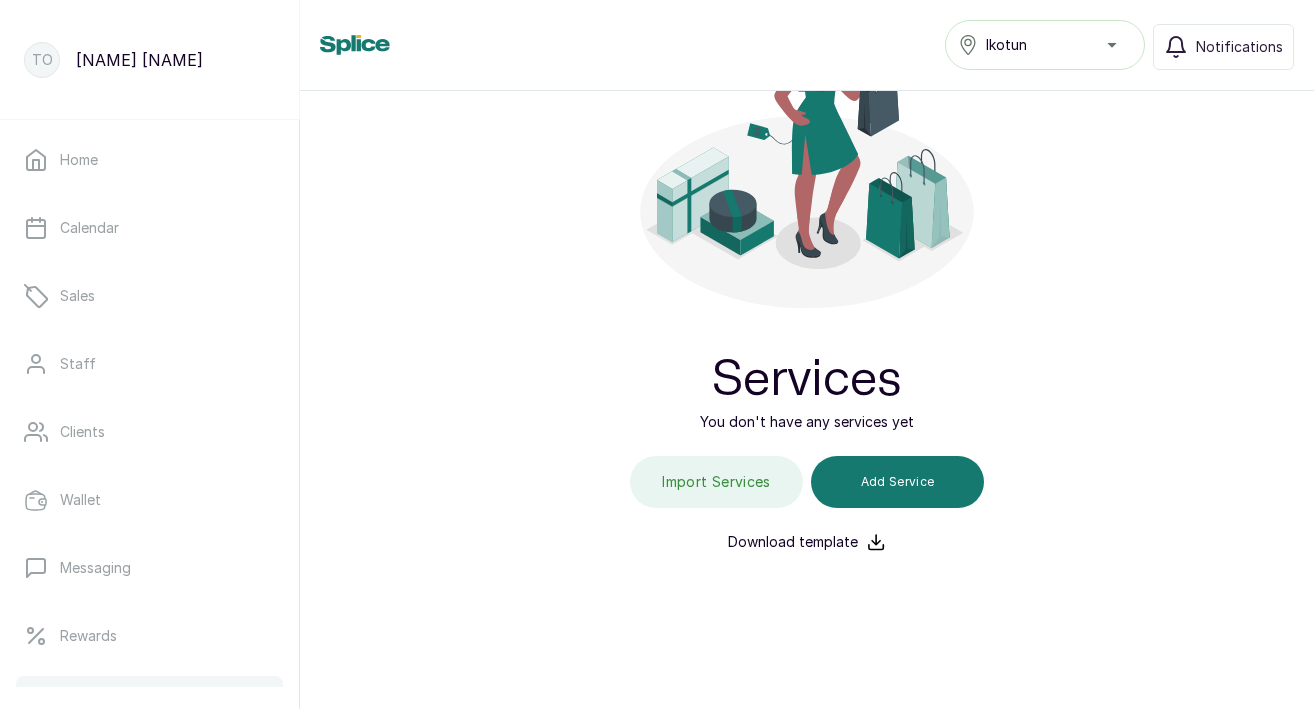click on "Download template" at bounding box center (793, 542) 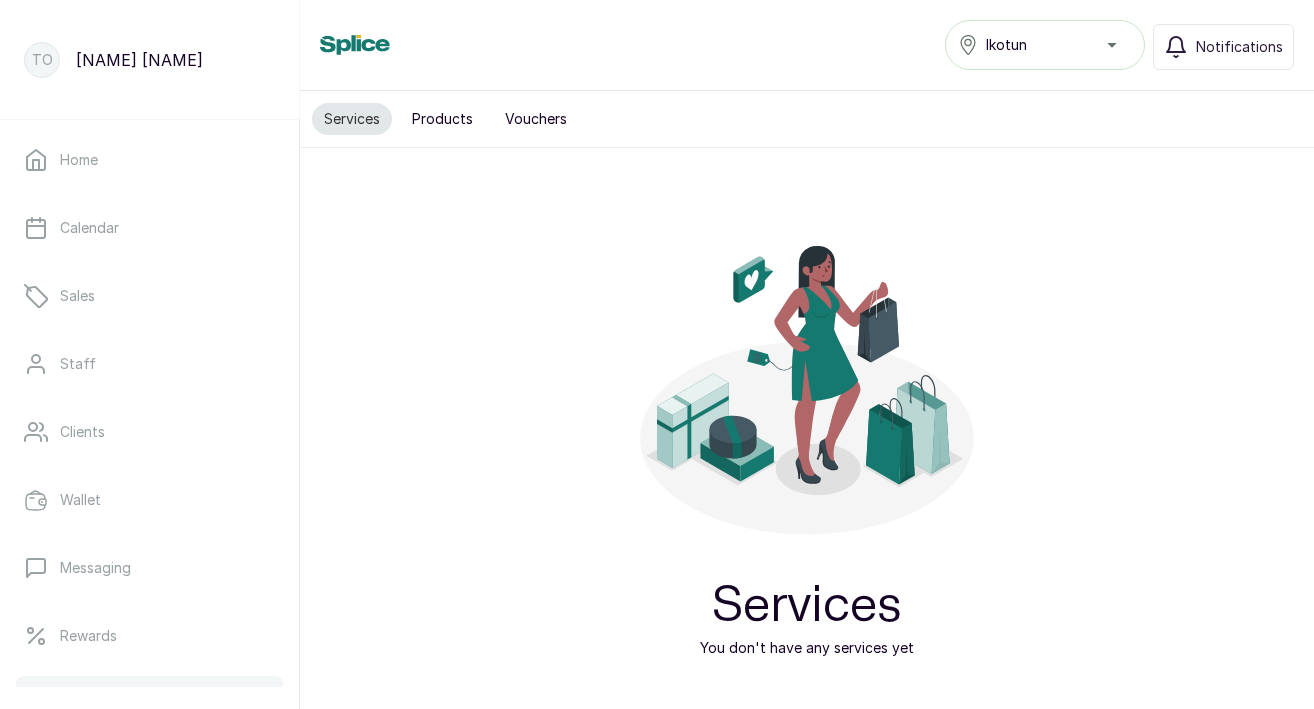 click on "Products" at bounding box center (442, 119) 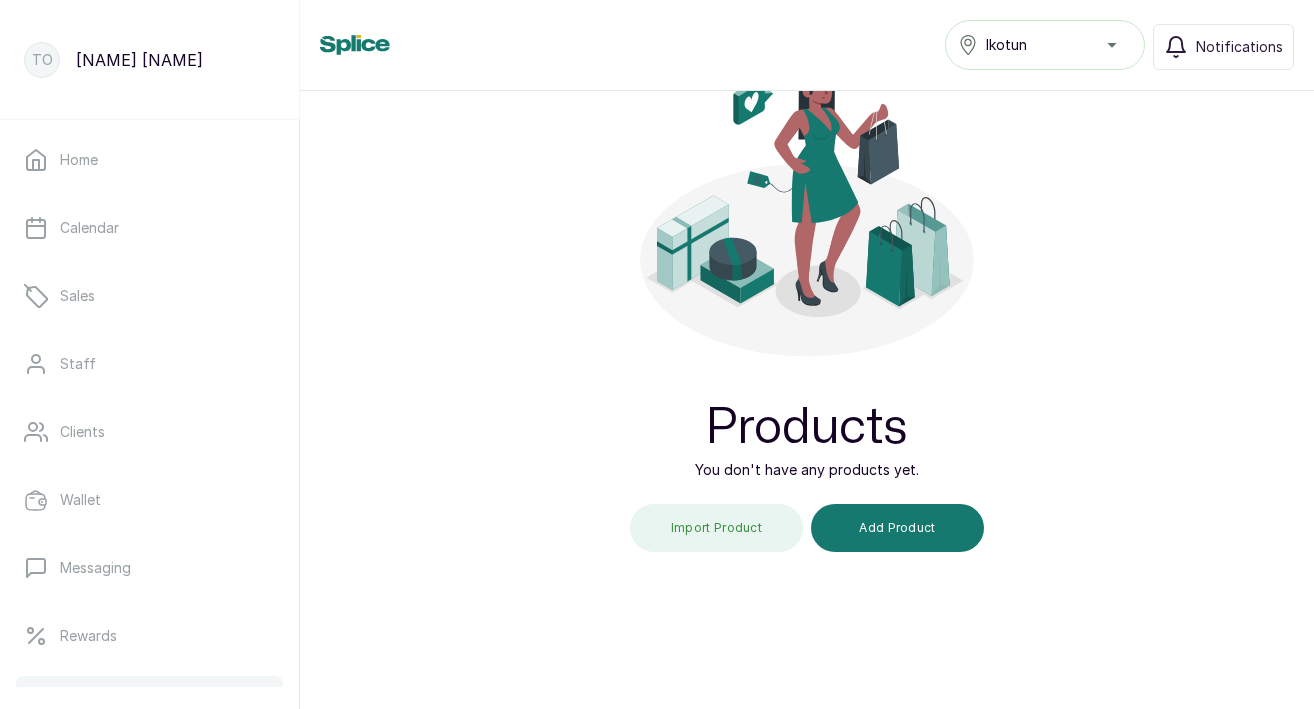 scroll, scrollTop: 0, scrollLeft: 0, axis: both 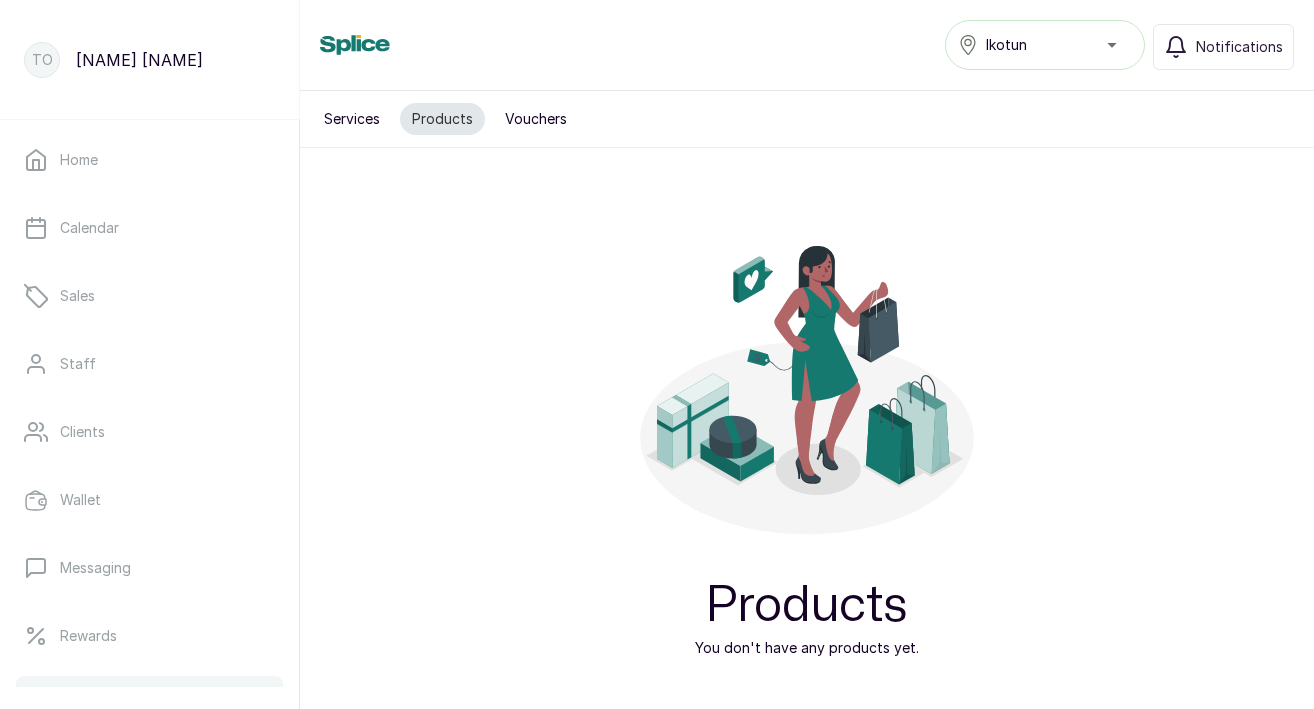 click on "Vouchers" at bounding box center (536, 119) 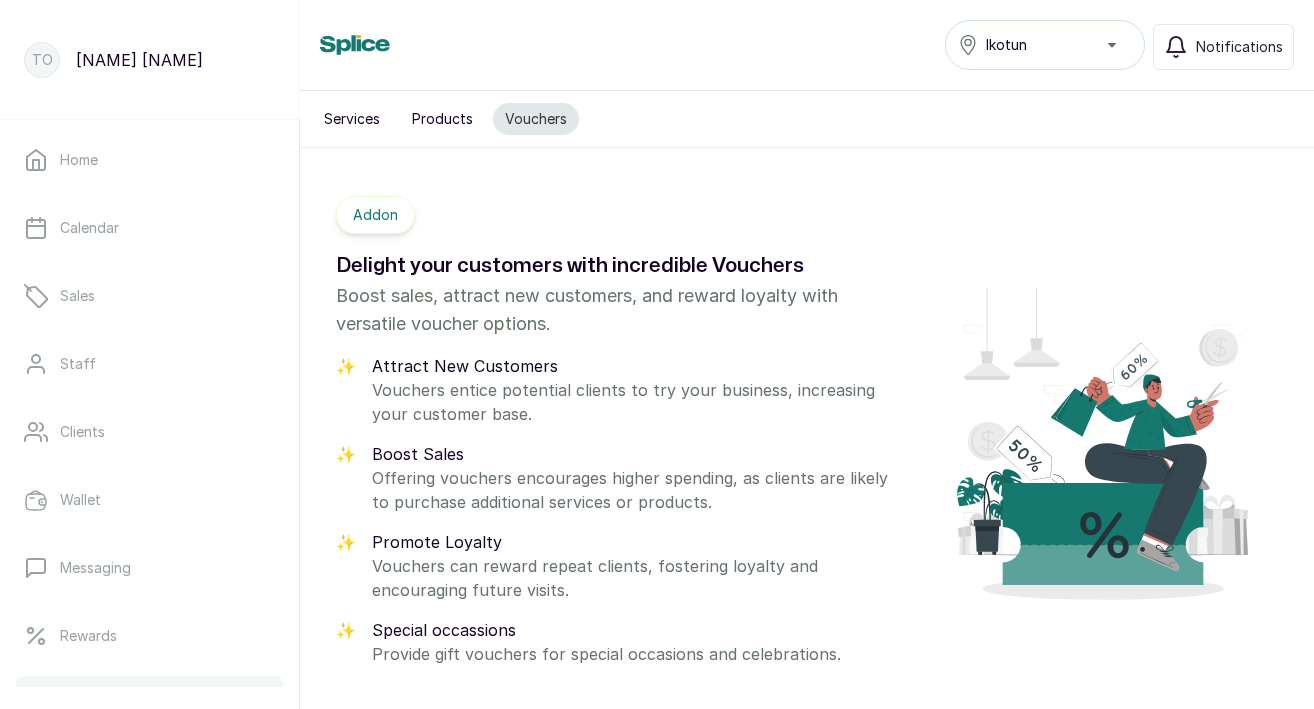 scroll, scrollTop: 41, scrollLeft: 0, axis: vertical 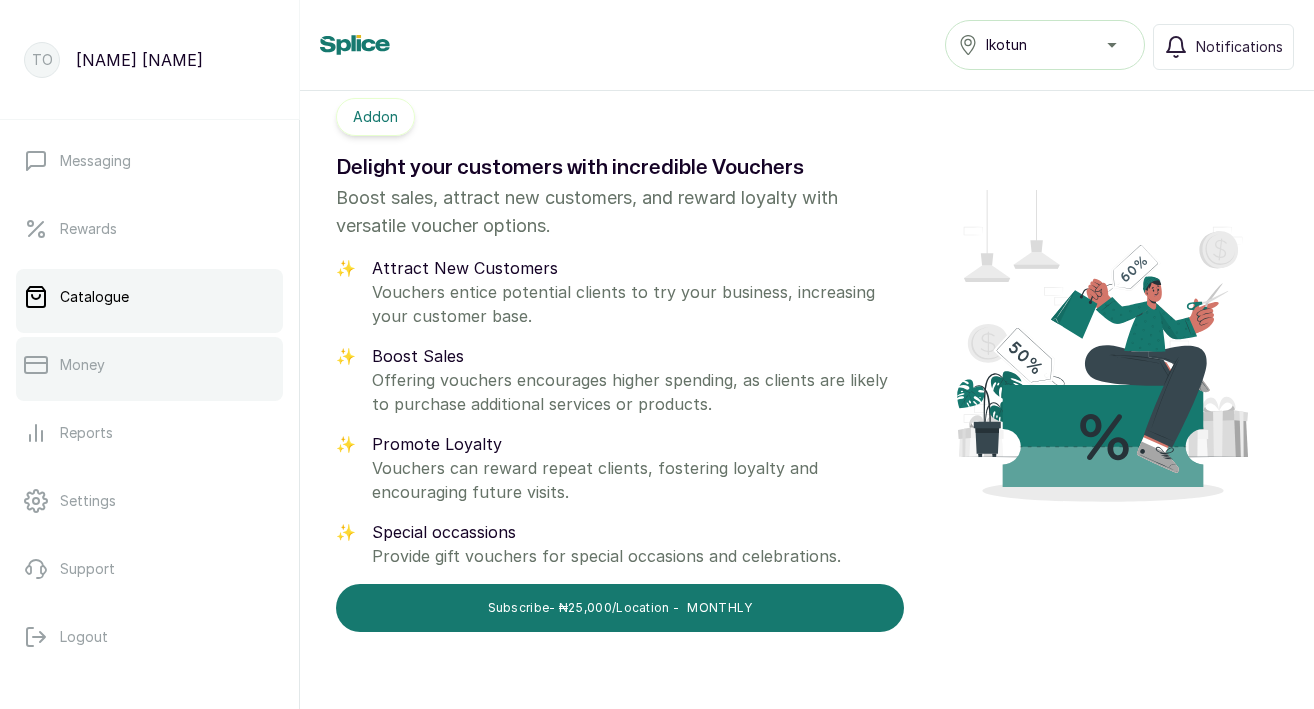 click on "Money" at bounding box center (149, 365) 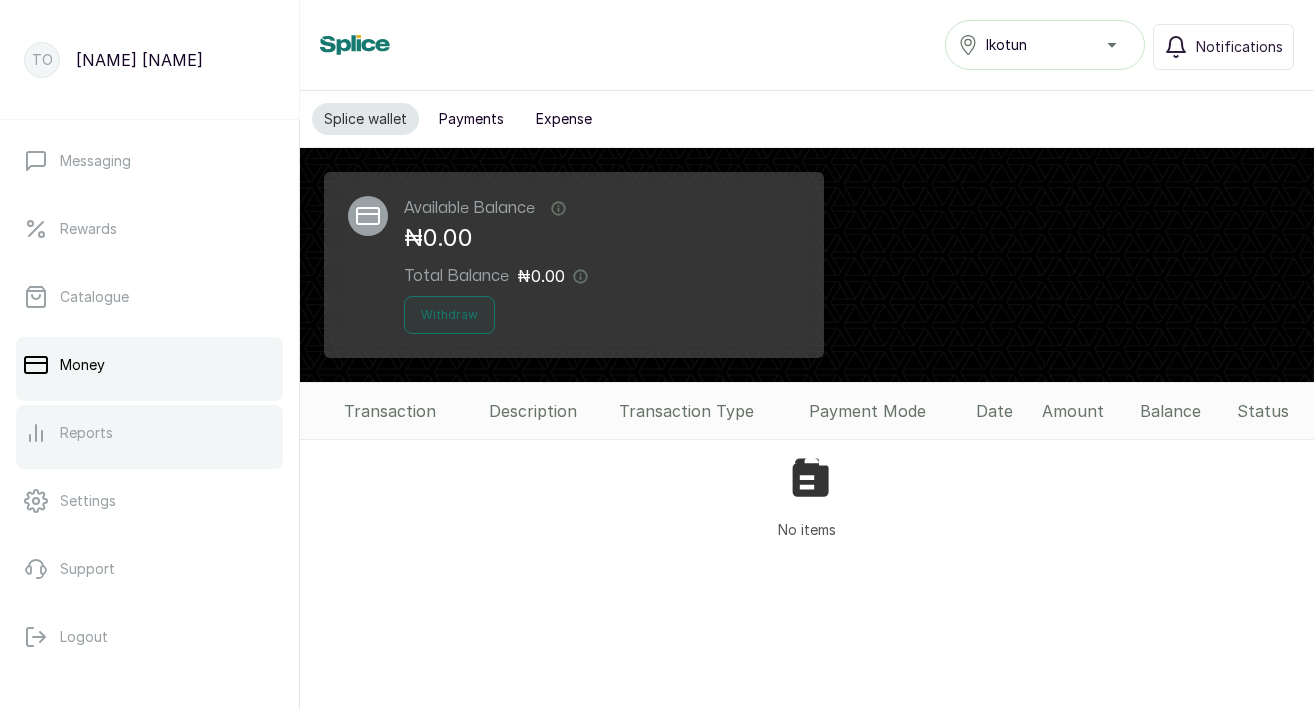 scroll, scrollTop: 0, scrollLeft: 0, axis: both 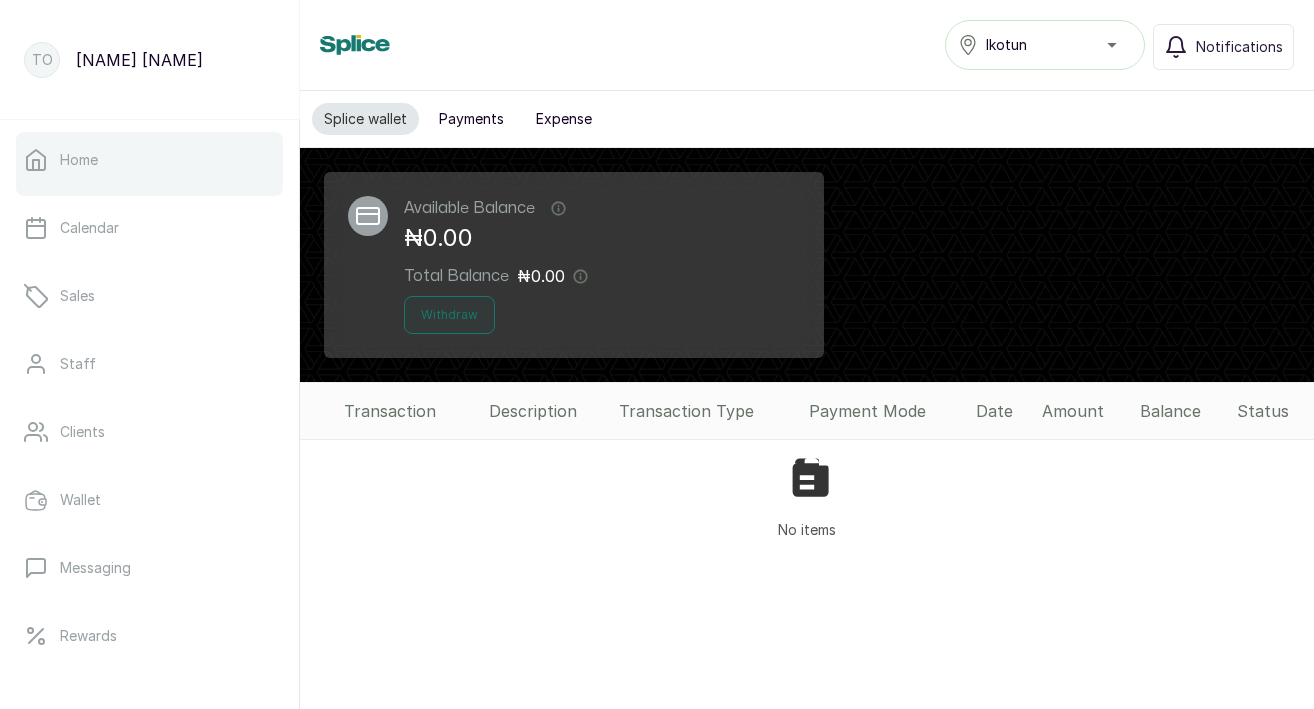 click on "Home" at bounding box center [149, 160] 